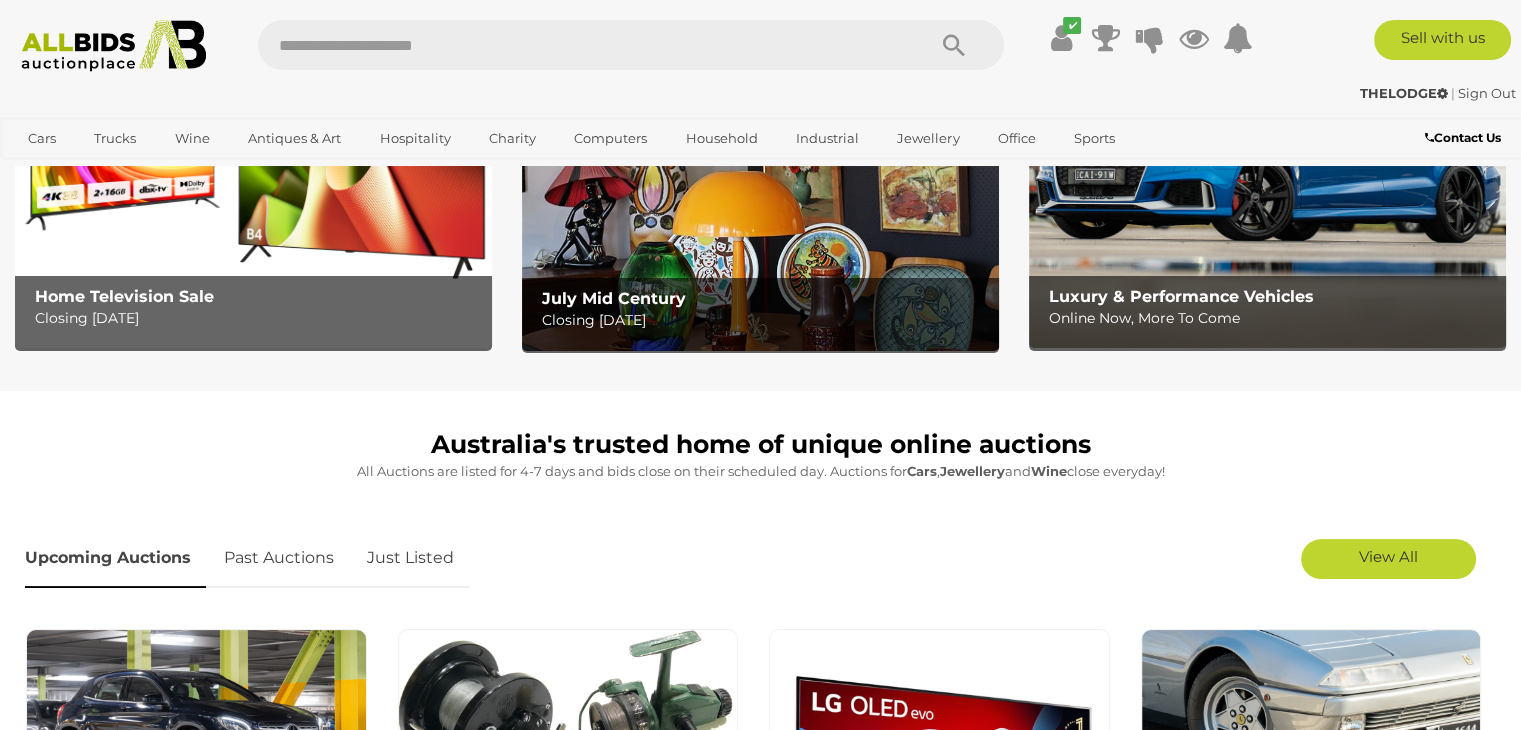 scroll, scrollTop: 0, scrollLeft: 0, axis: both 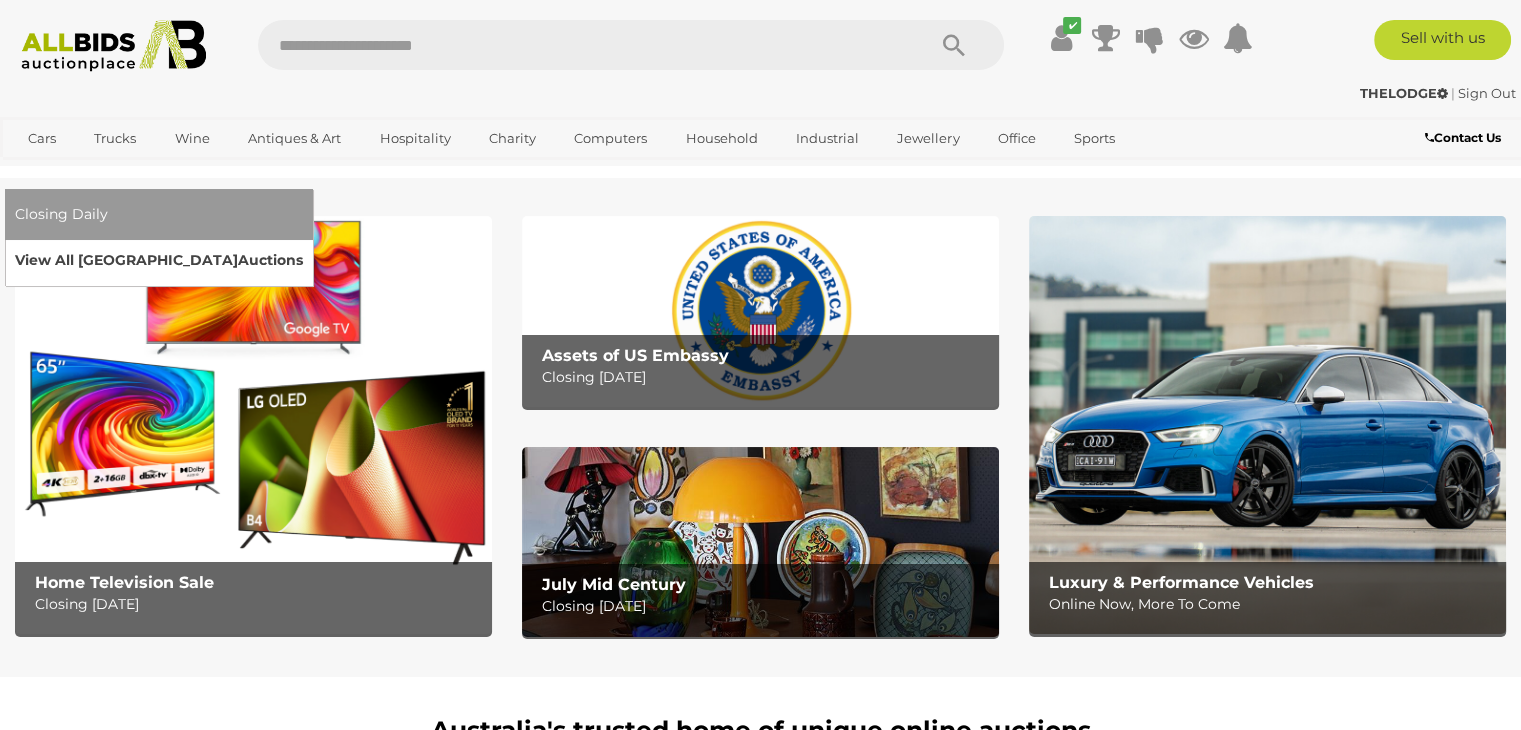 click on "View All Sydney  Auctions" at bounding box center (159, 260) 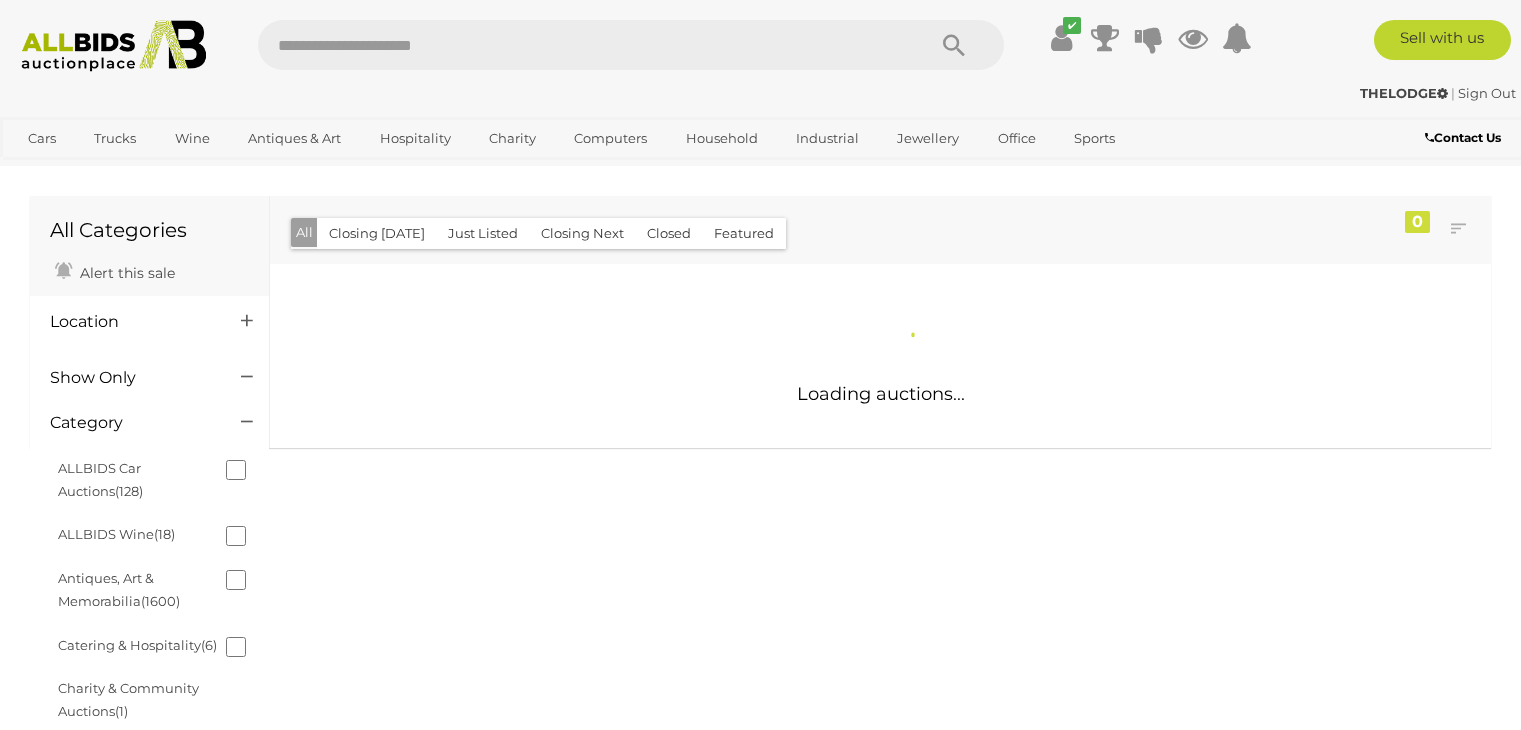 scroll, scrollTop: 0, scrollLeft: 0, axis: both 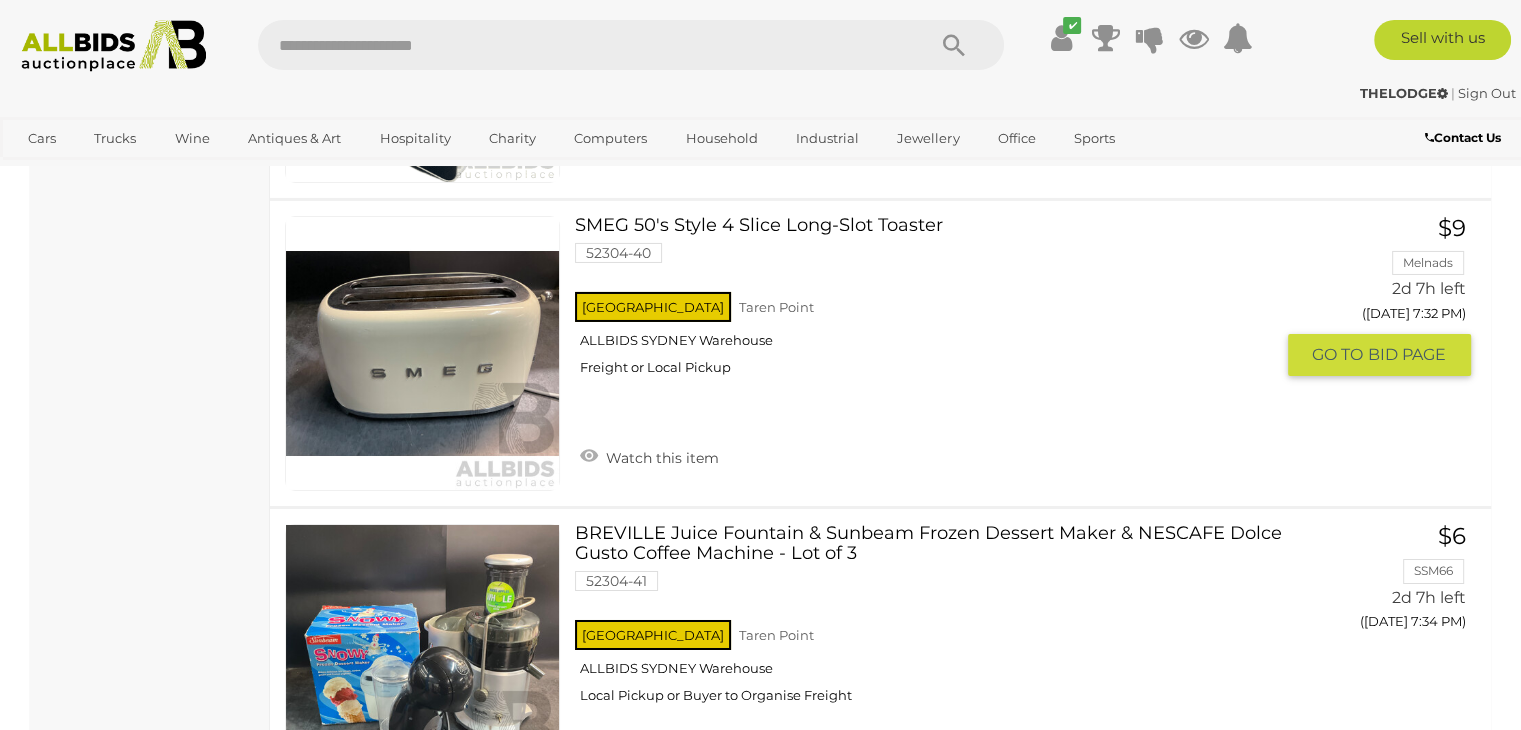 click at bounding box center (422, 353) 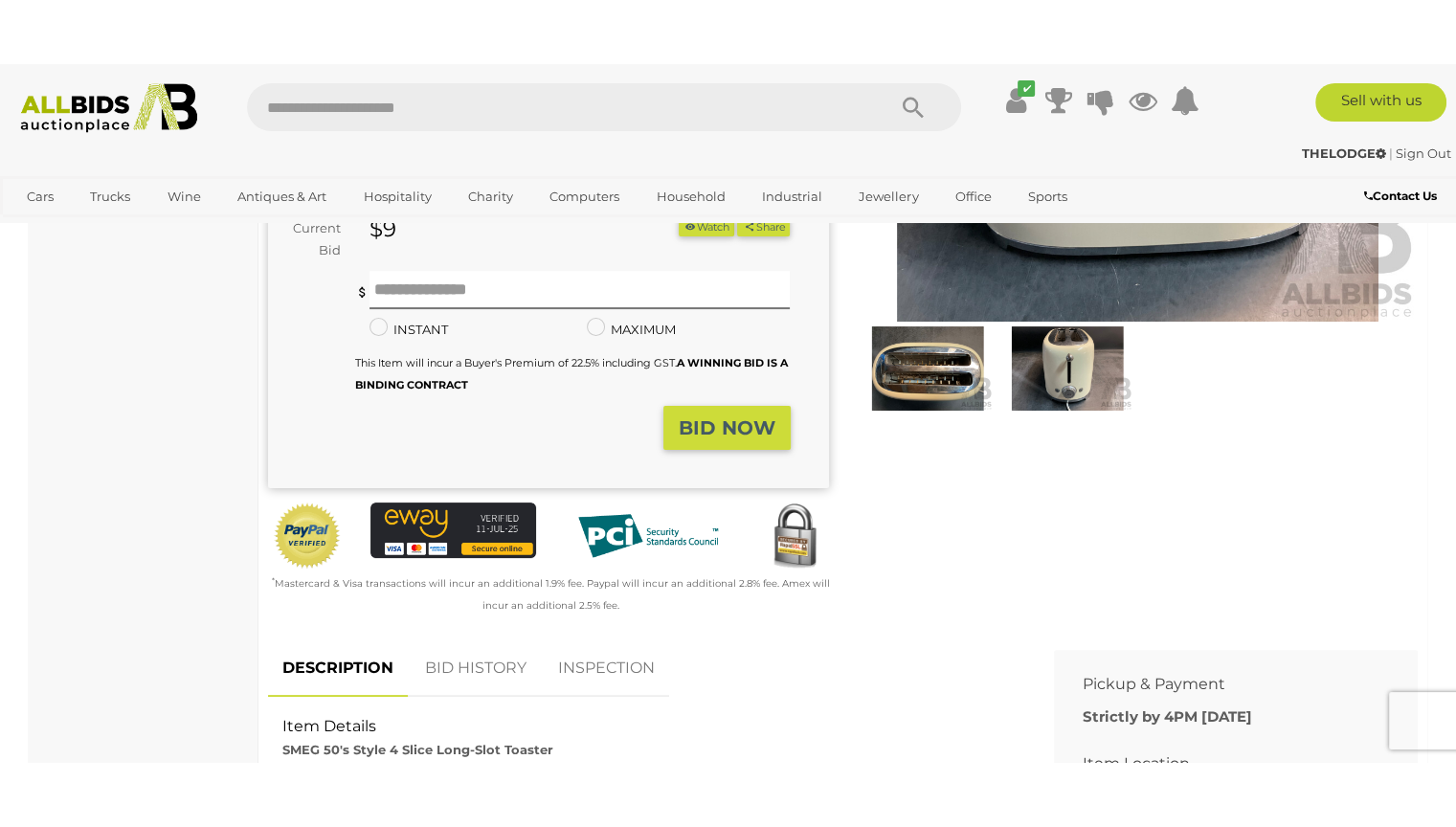scroll, scrollTop: 96, scrollLeft: 0, axis: vertical 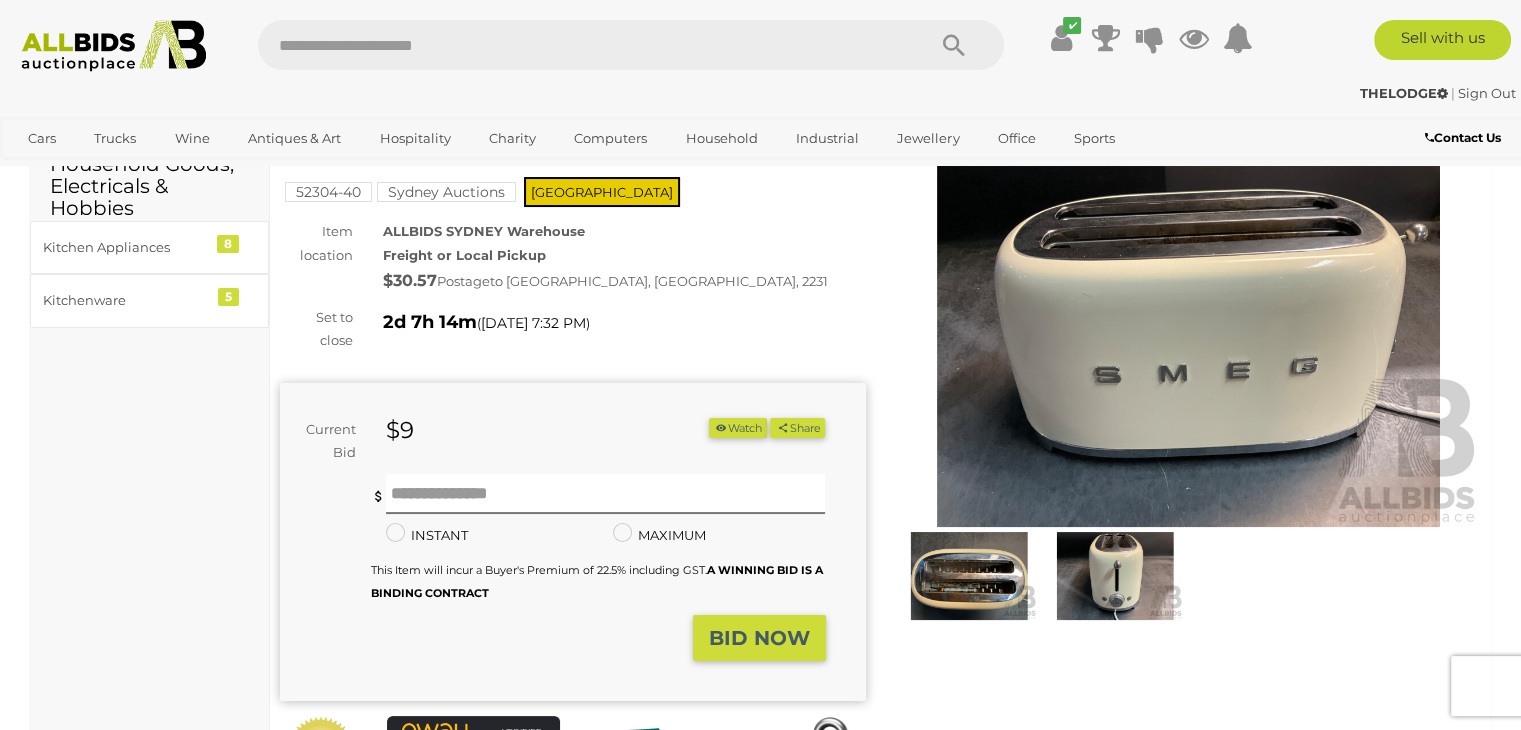 click at bounding box center (1189, 338) 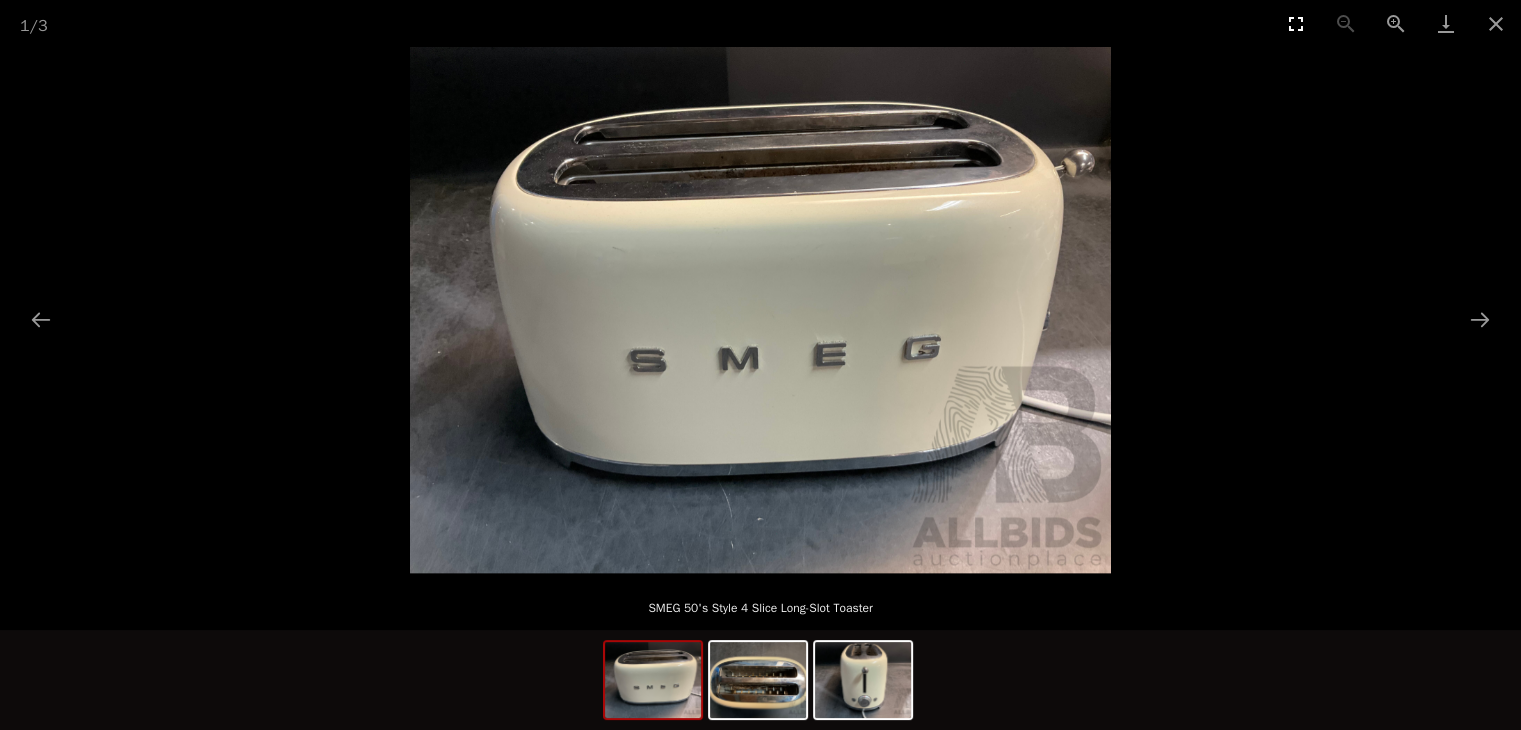 click at bounding box center (1296, 23) 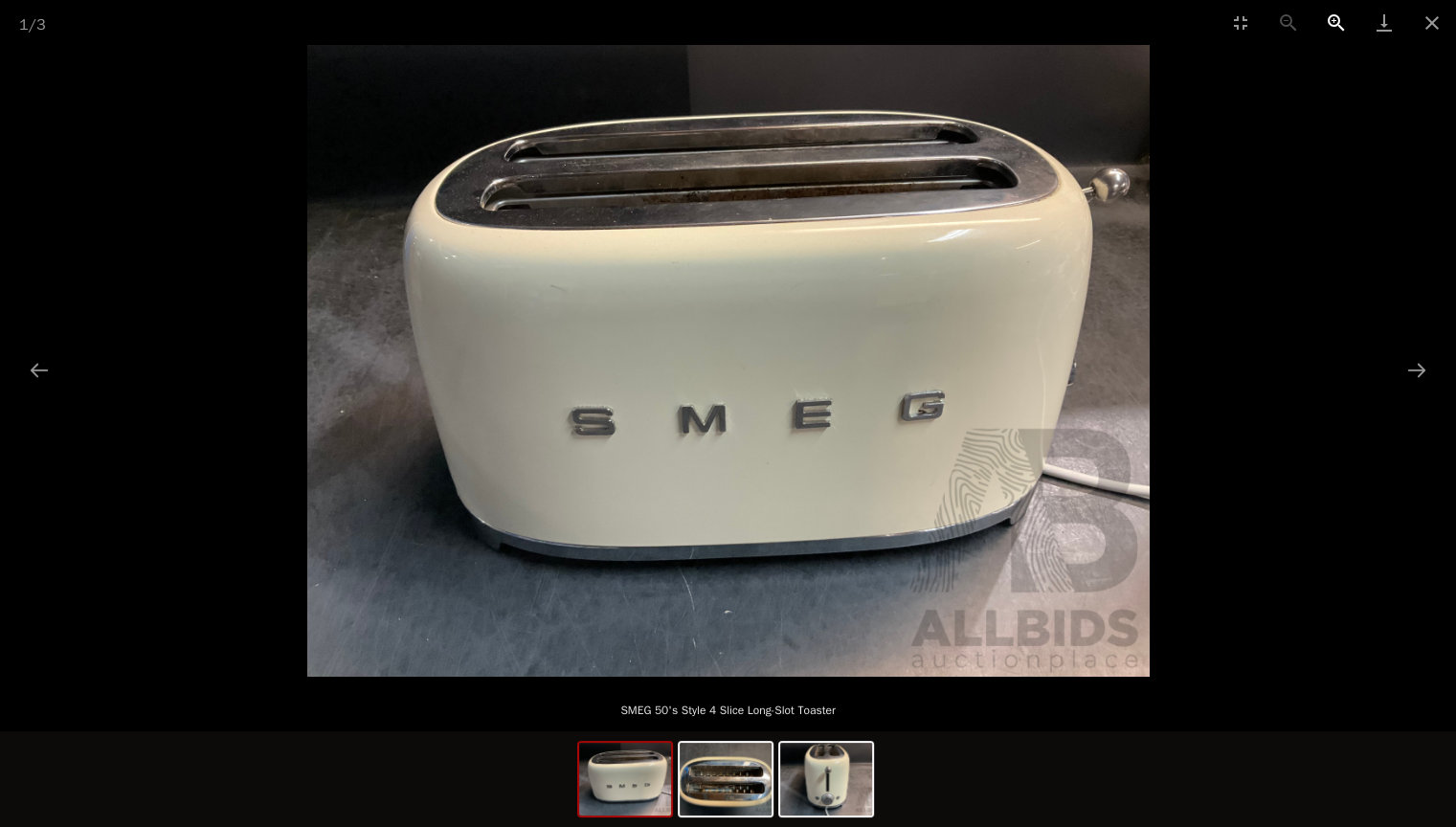 click at bounding box center (1336, 22) 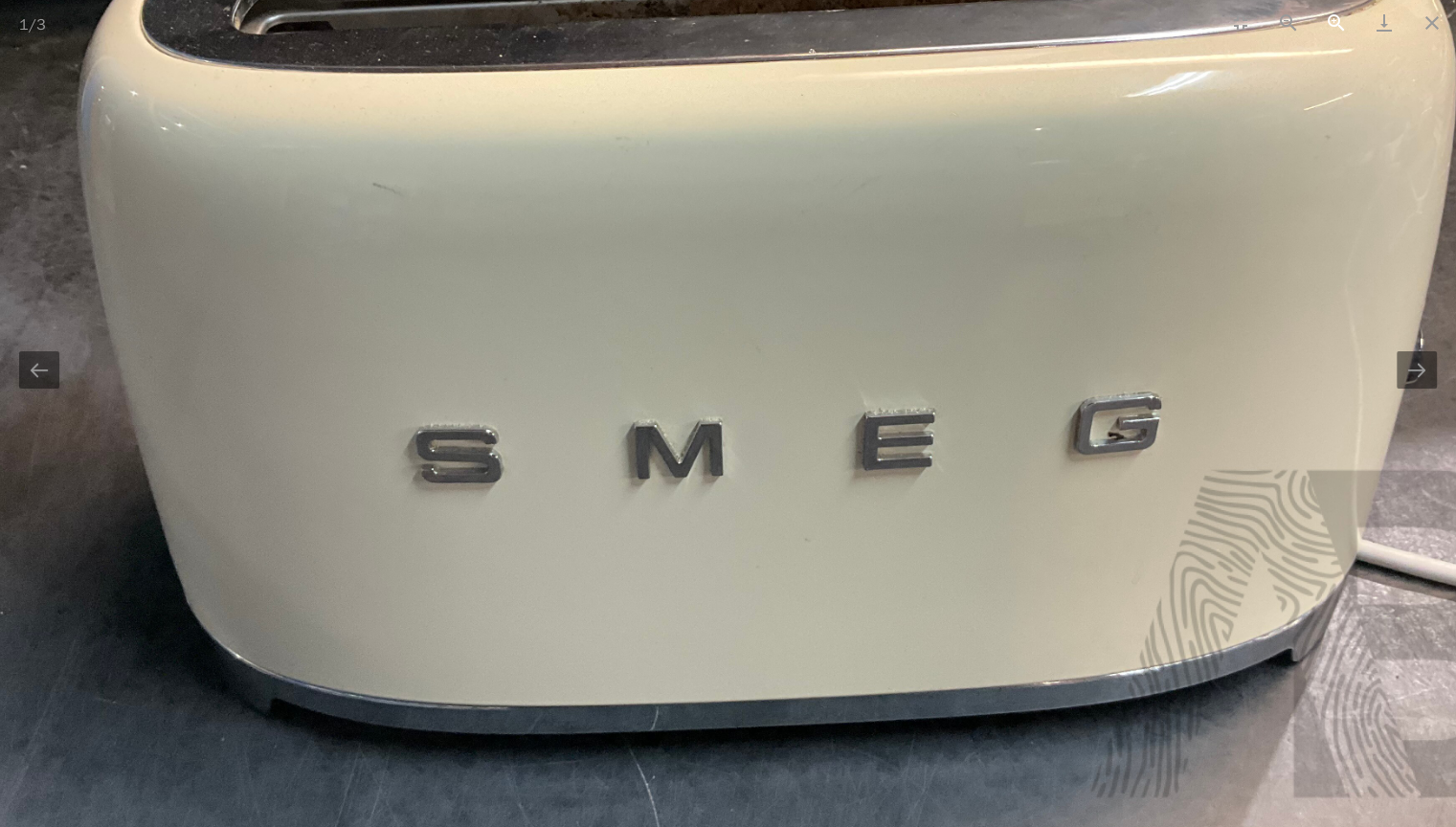 click at bounding box center [1336, 22] 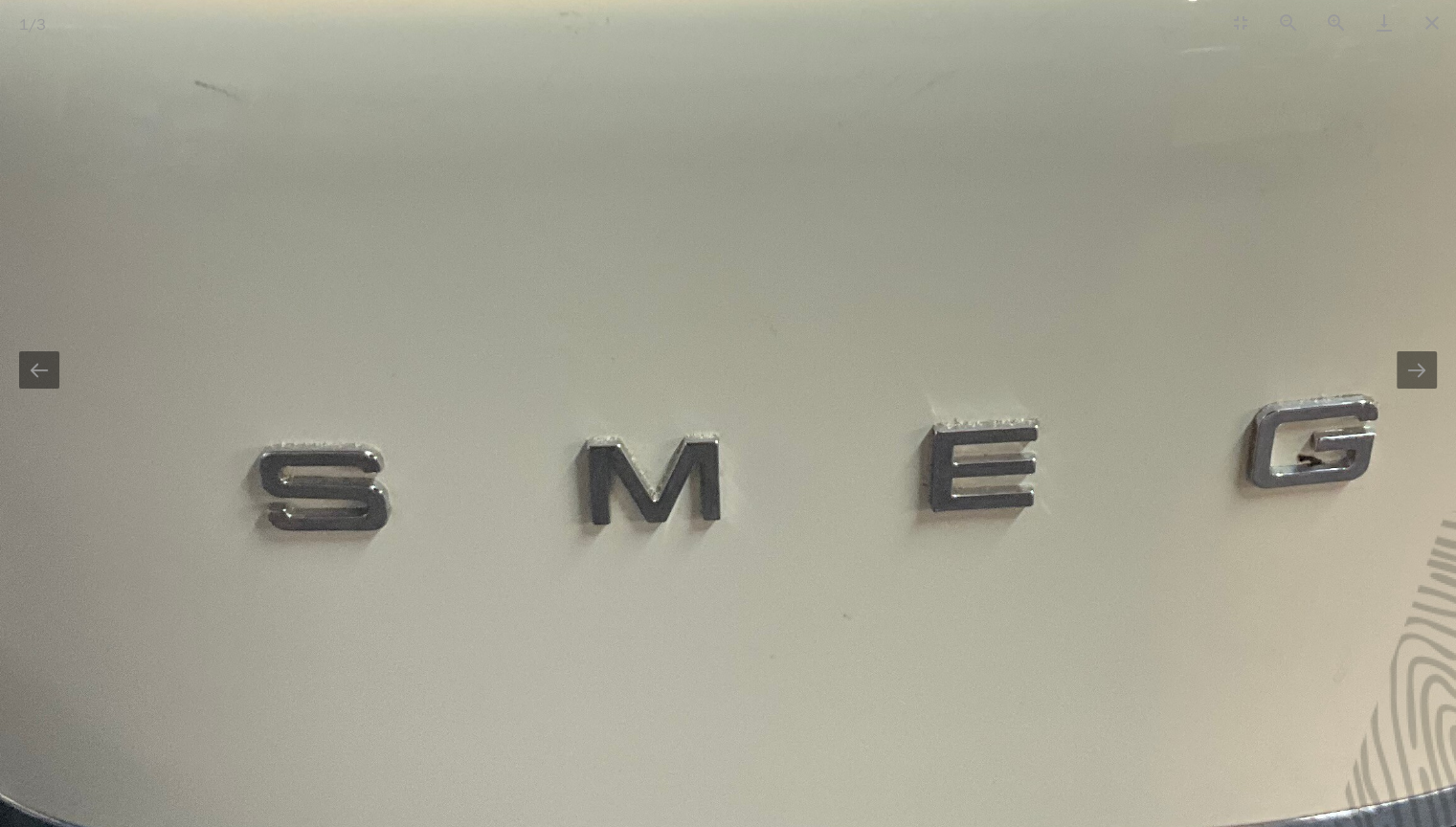 scroll, scrollTop: 0, scrollLeft: 0, axis: both 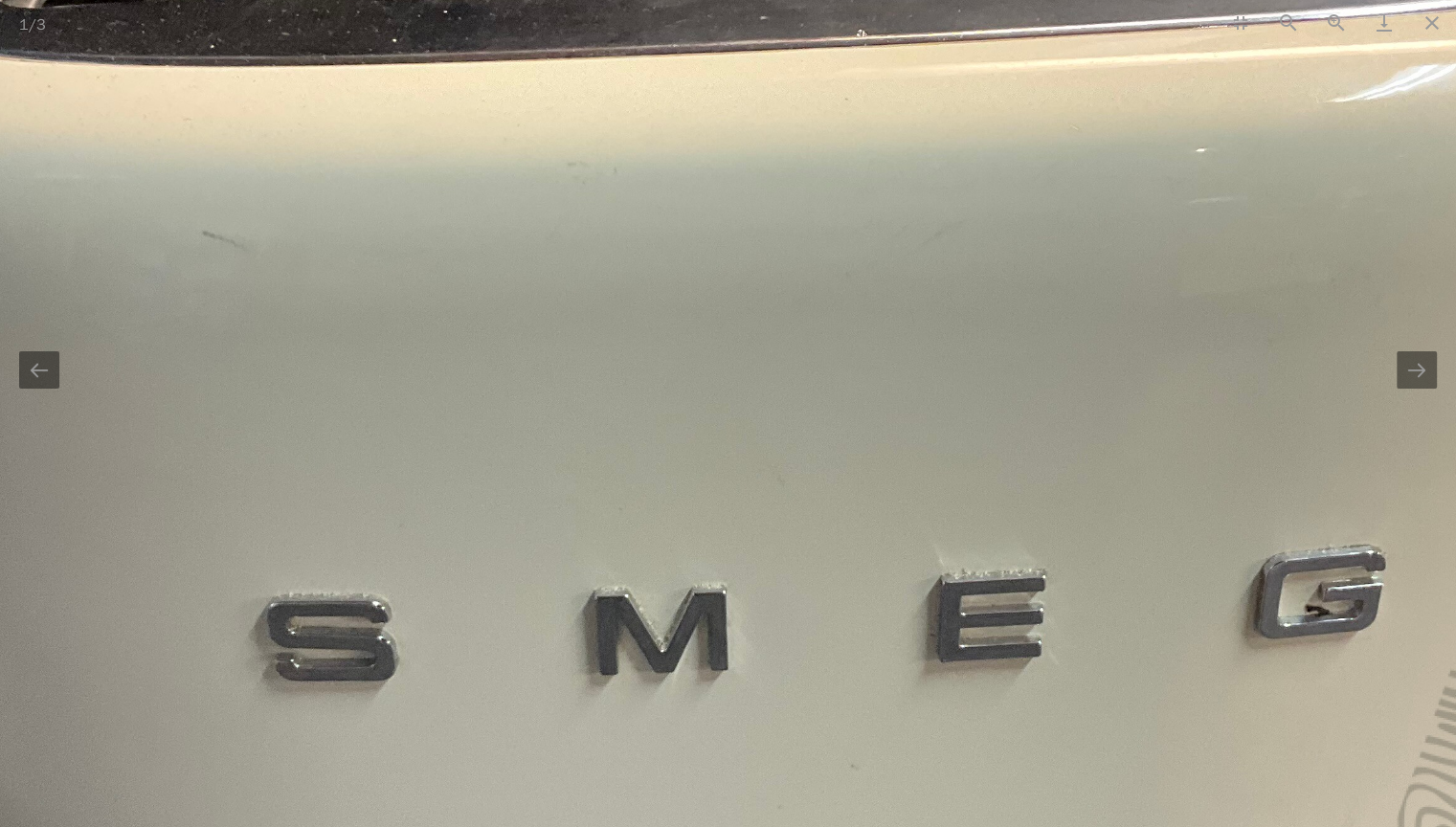 drag, startPoint x: 1124, startPoint y: 296, endPoint x: 1134, endPoint y: 631, distance: 335.14922 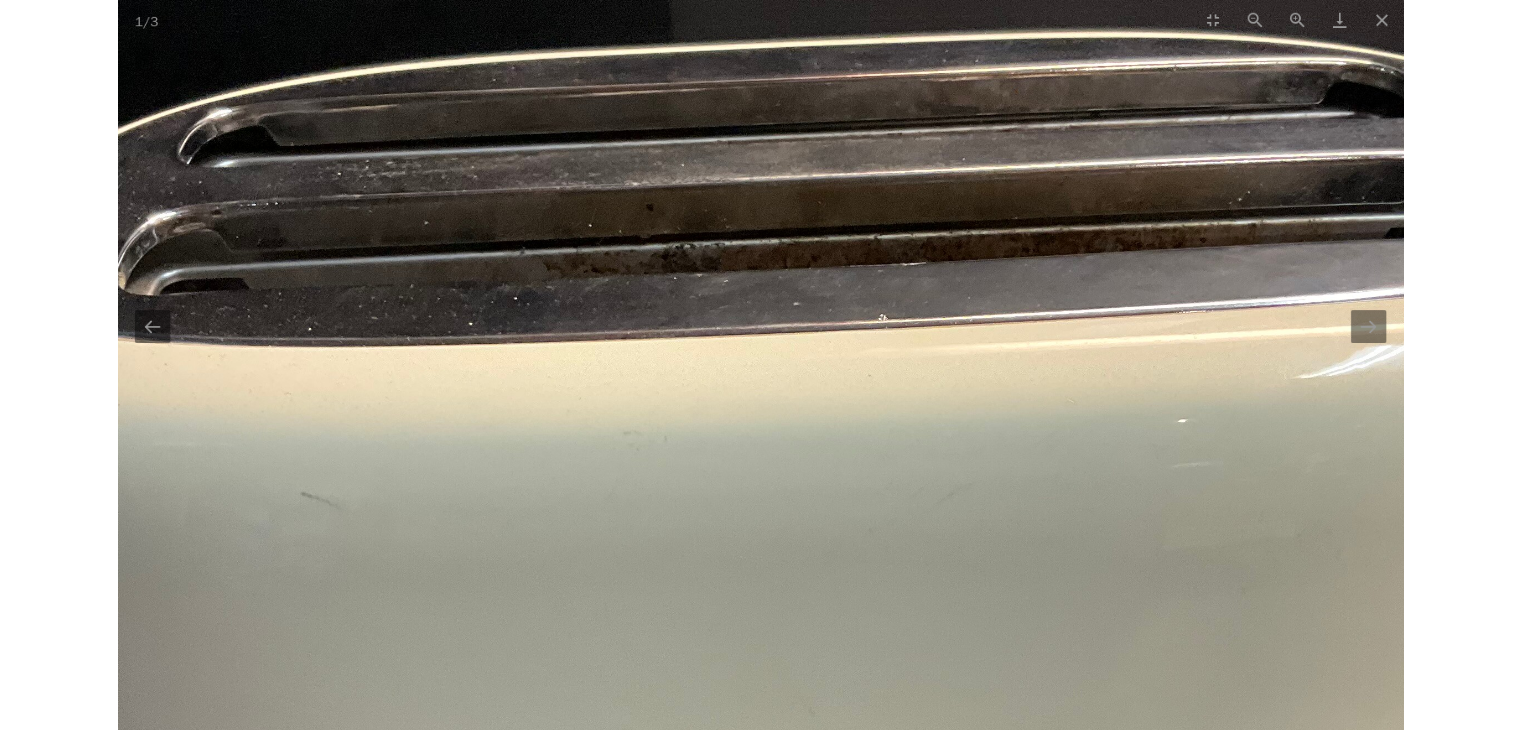 scroll, scrollTop: 0, scrollLeft: 0, axis: both 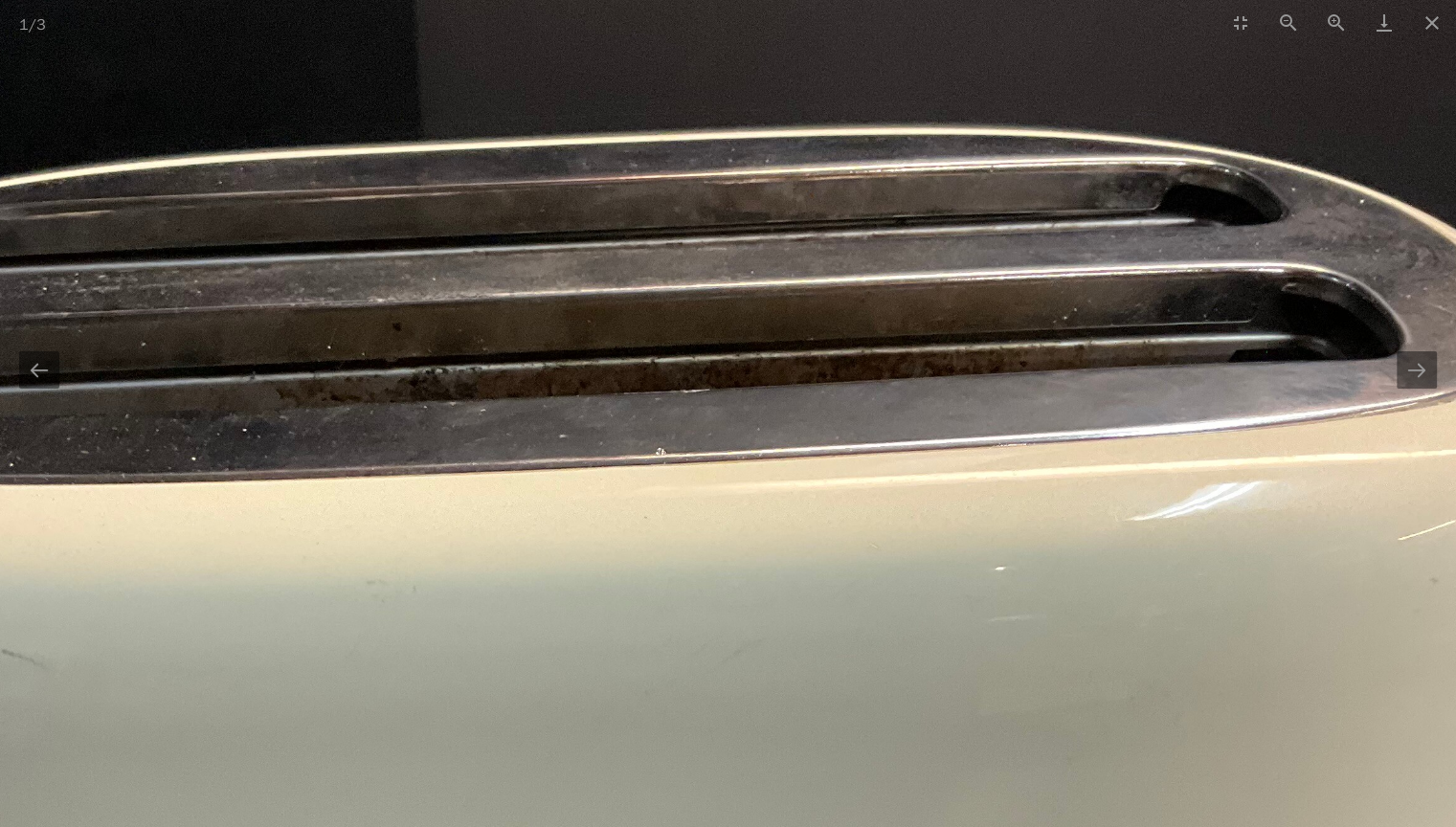 drag, startPoint x: 1003, startPoint y: 322, endPoint x: 658, endPoint y: 417, distance: 357.84075 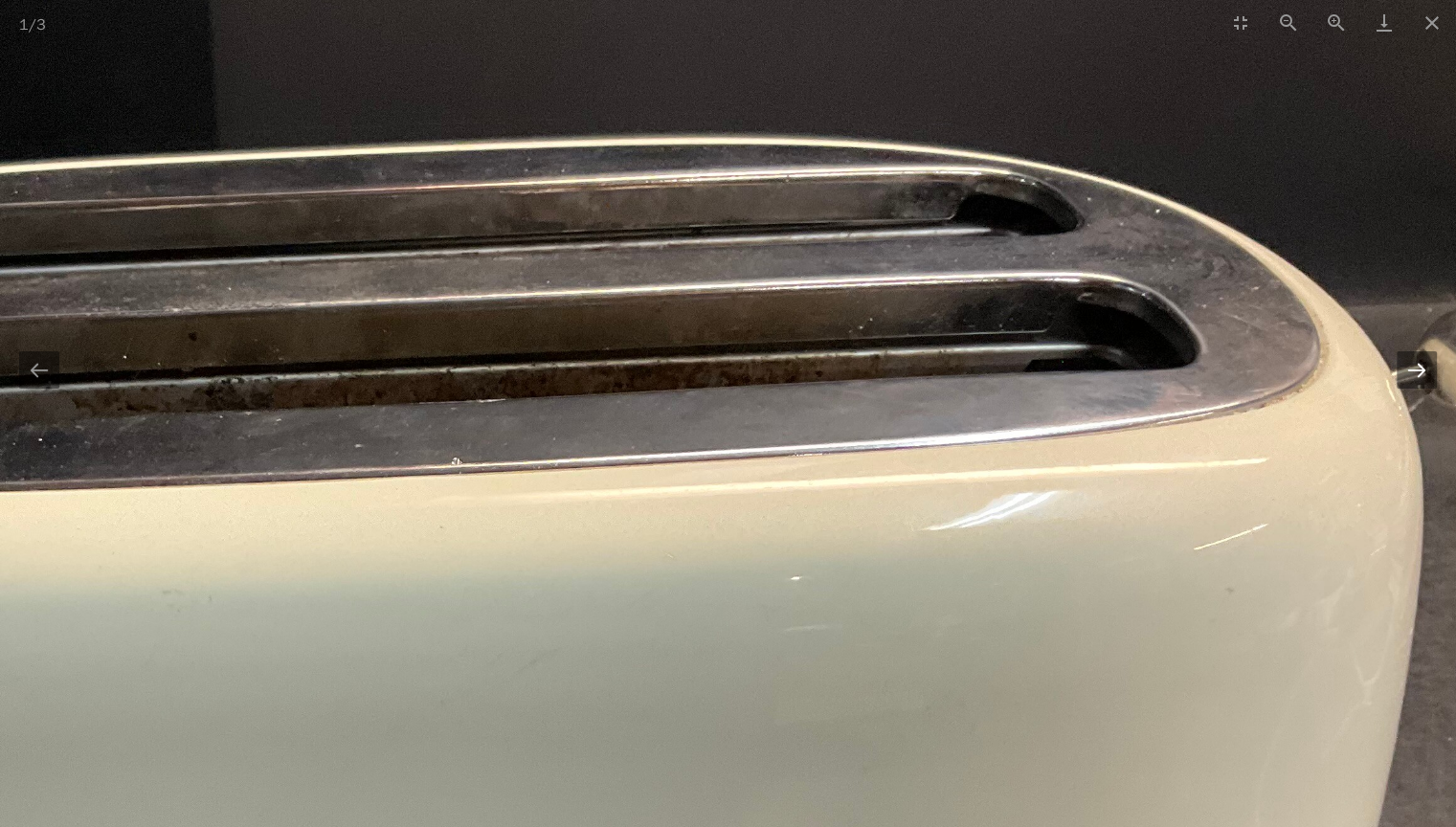 click at bounding box center (1417, 369) 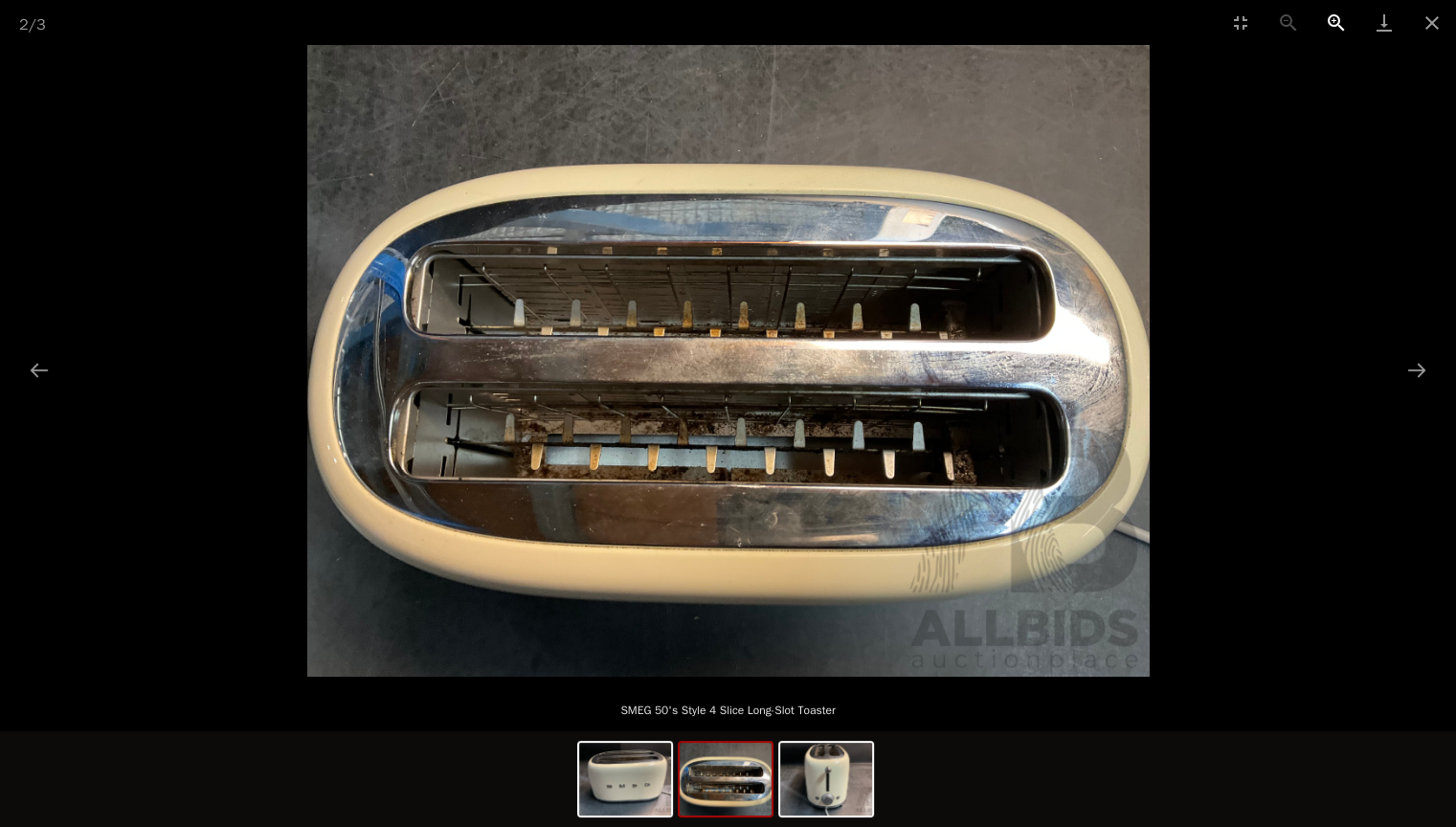 click at bounding box center [1336, 22] 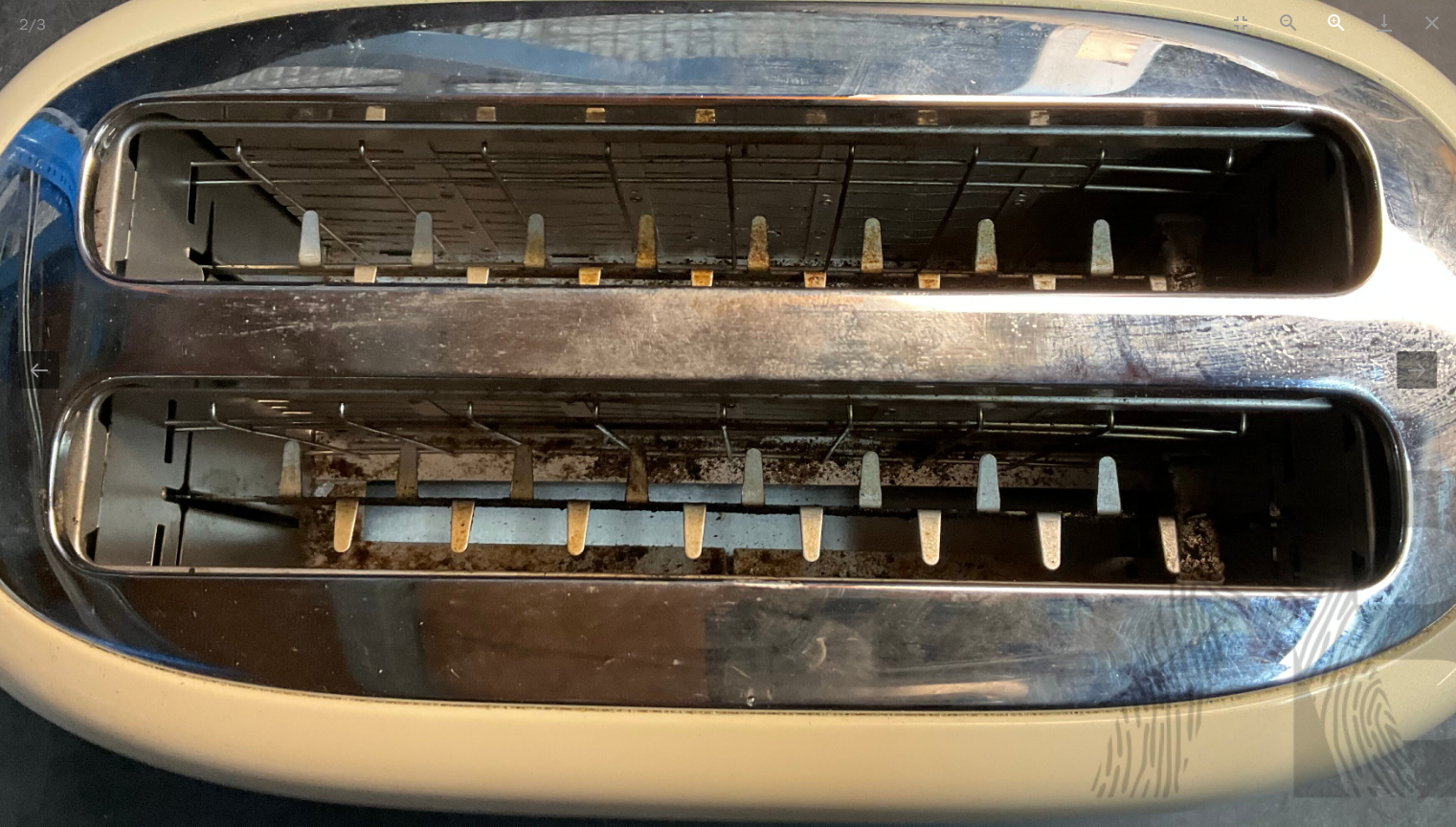 click at bounding box center [1336, 22] 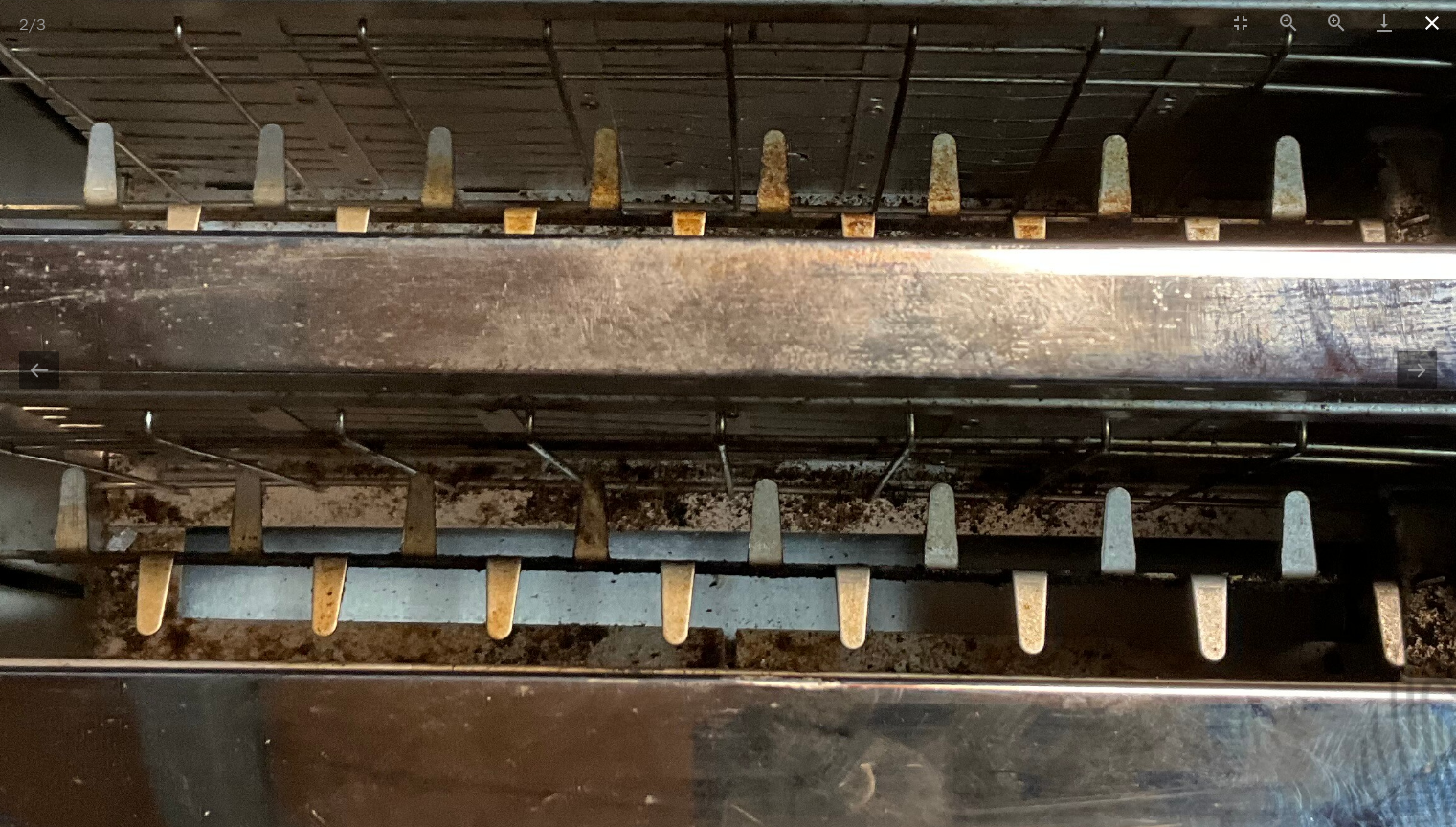 click at bounding box center (1432, 22) 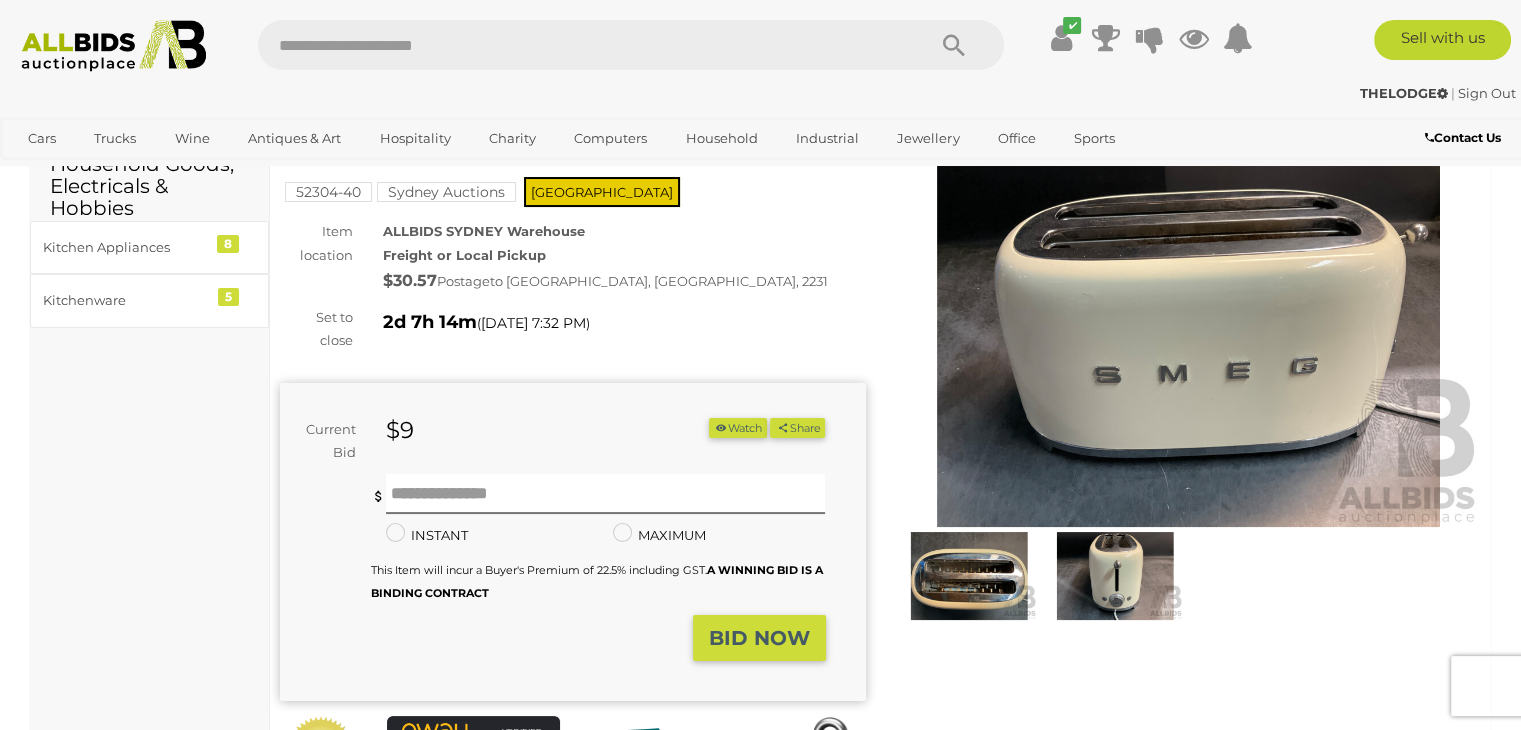 click at bounding box center (1115, 576) 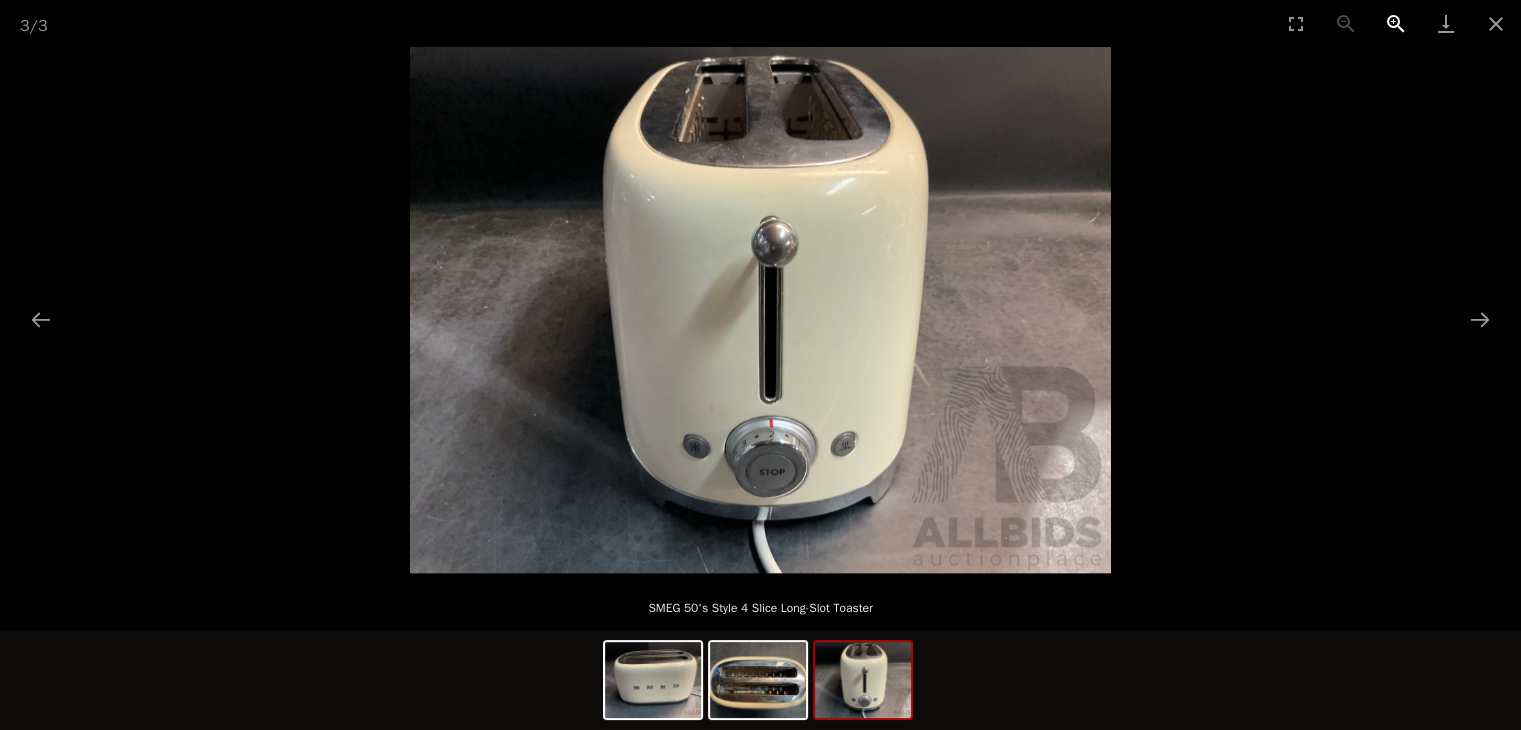 click at bounding box center [1396, 23] 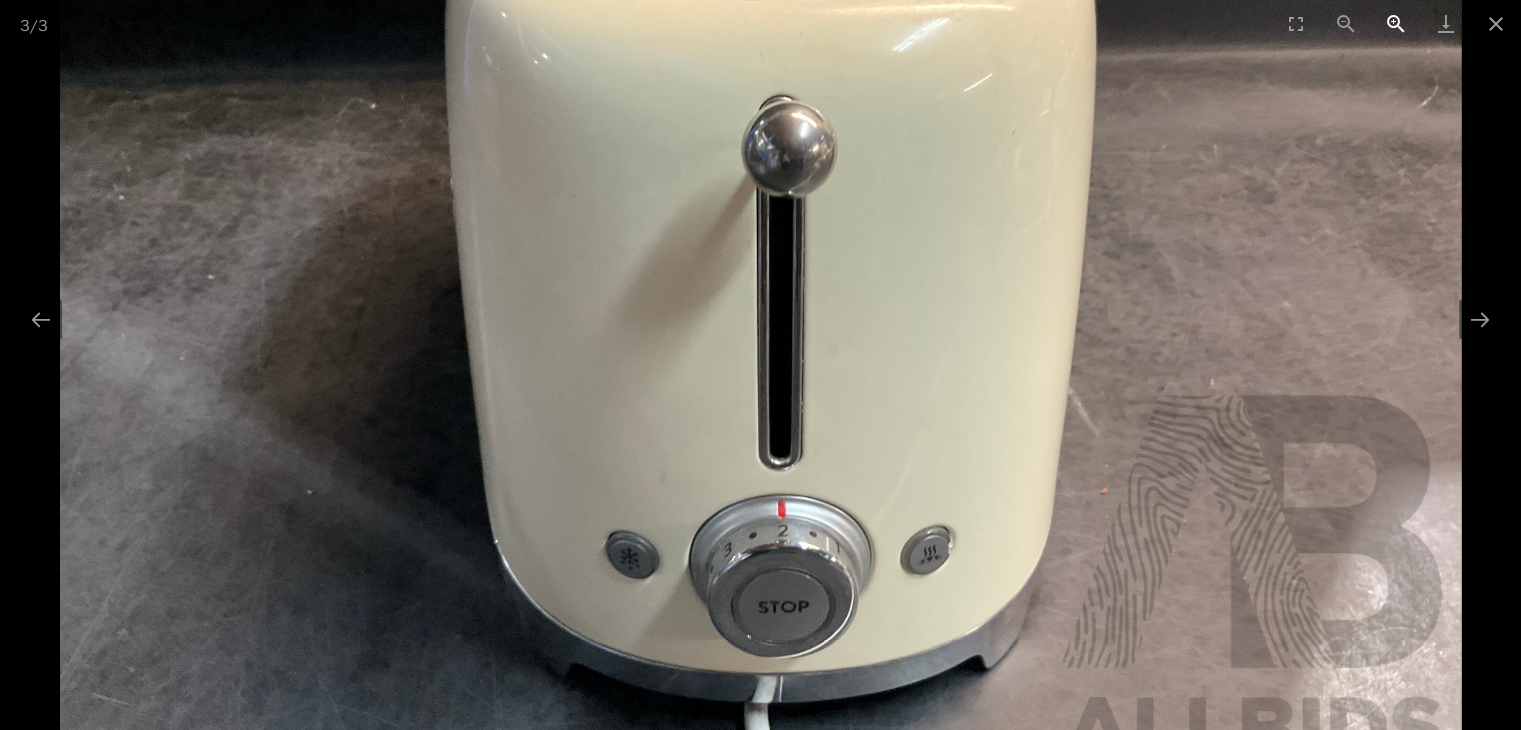 click at bounding box center [1396, 23] 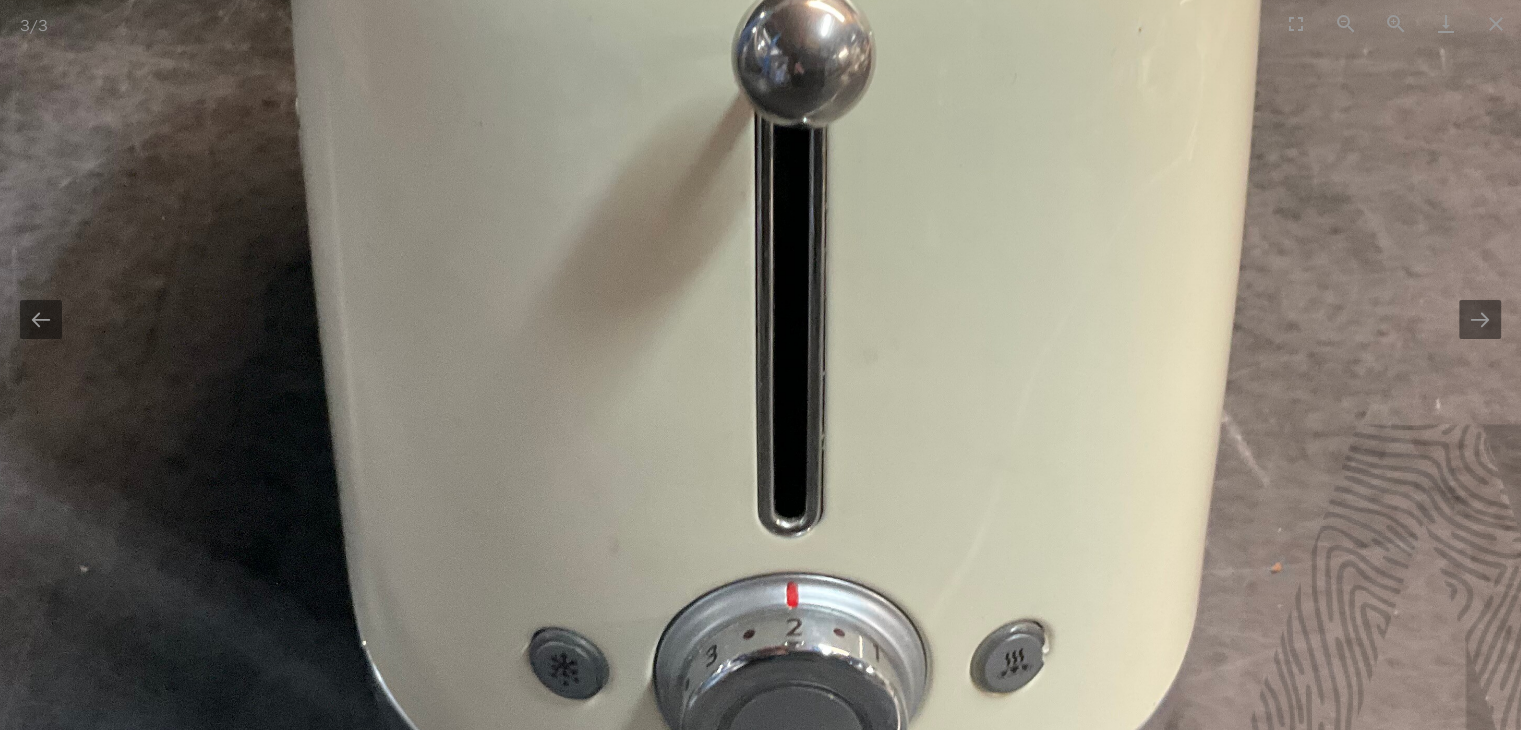 scroll, scrollTop: 0, scrollLeft: 0, axis: both 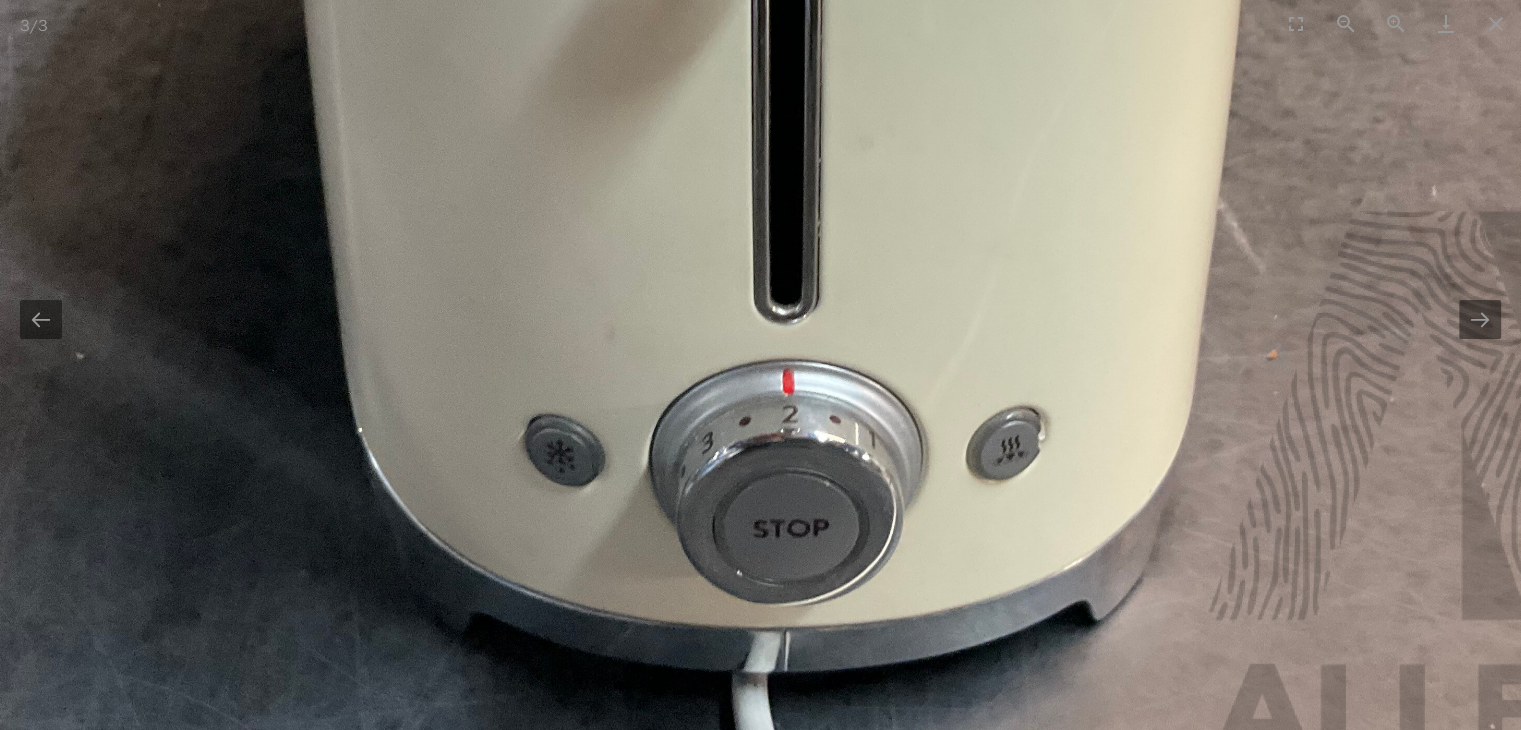 drag, startPoint x: 1158, startPoint y: 477, endPoint x: 1152, endPoint y: 264, distance: 213.08449 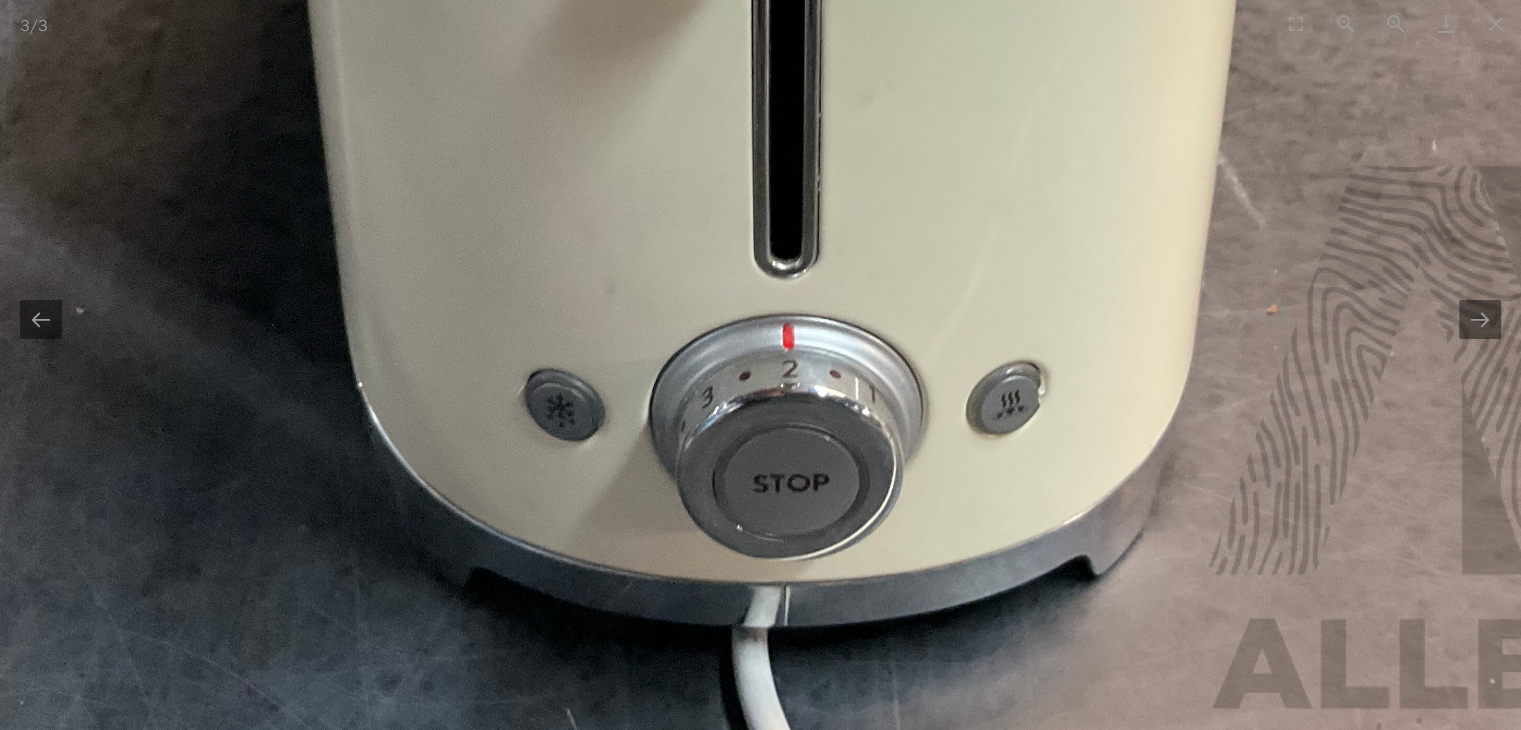 scroll, scrollTop: 0, scrollLeft: 0, axis: both 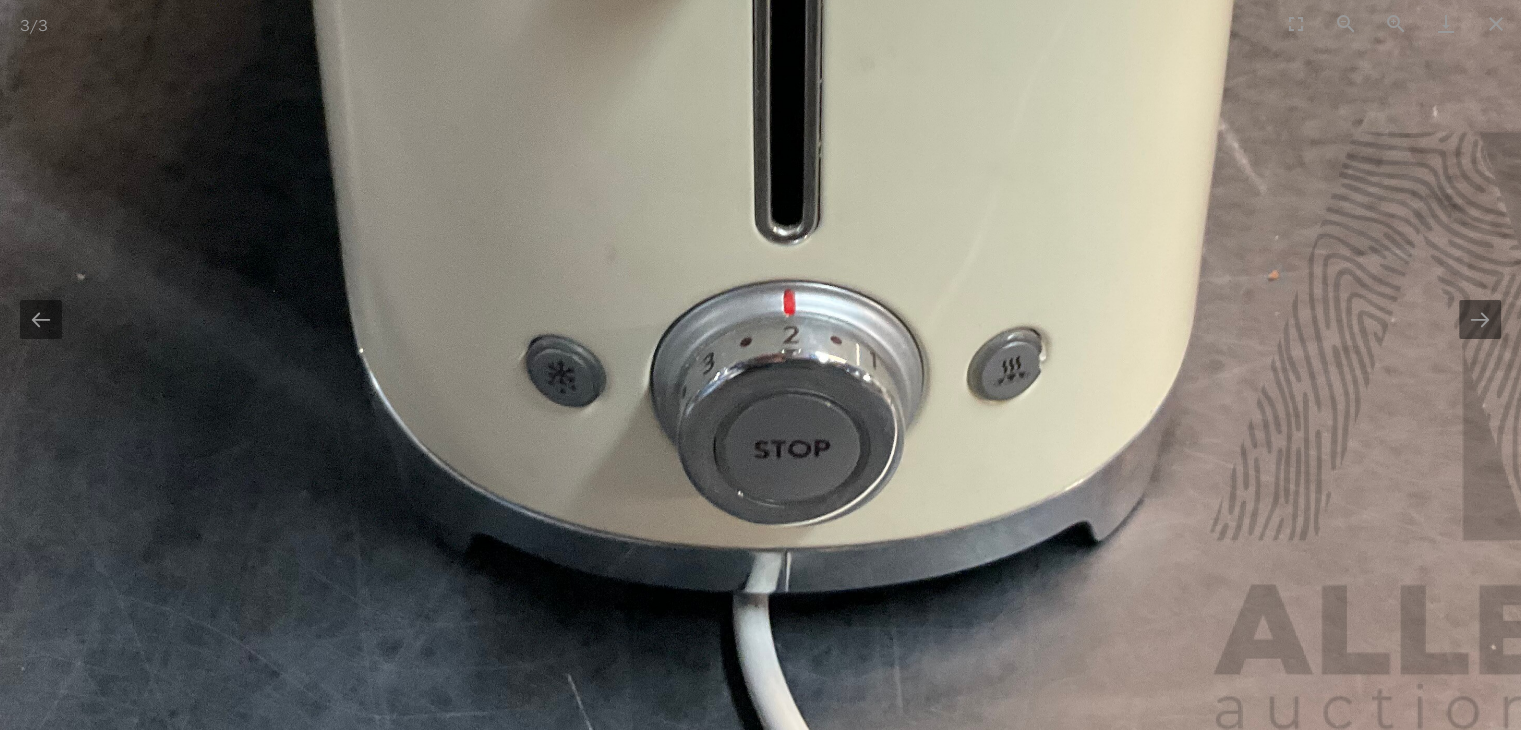 drag, startPoint x: 1076, startPoint y: 505, endPoint x: 1063, endPoint y: 373, distance: 132.63861 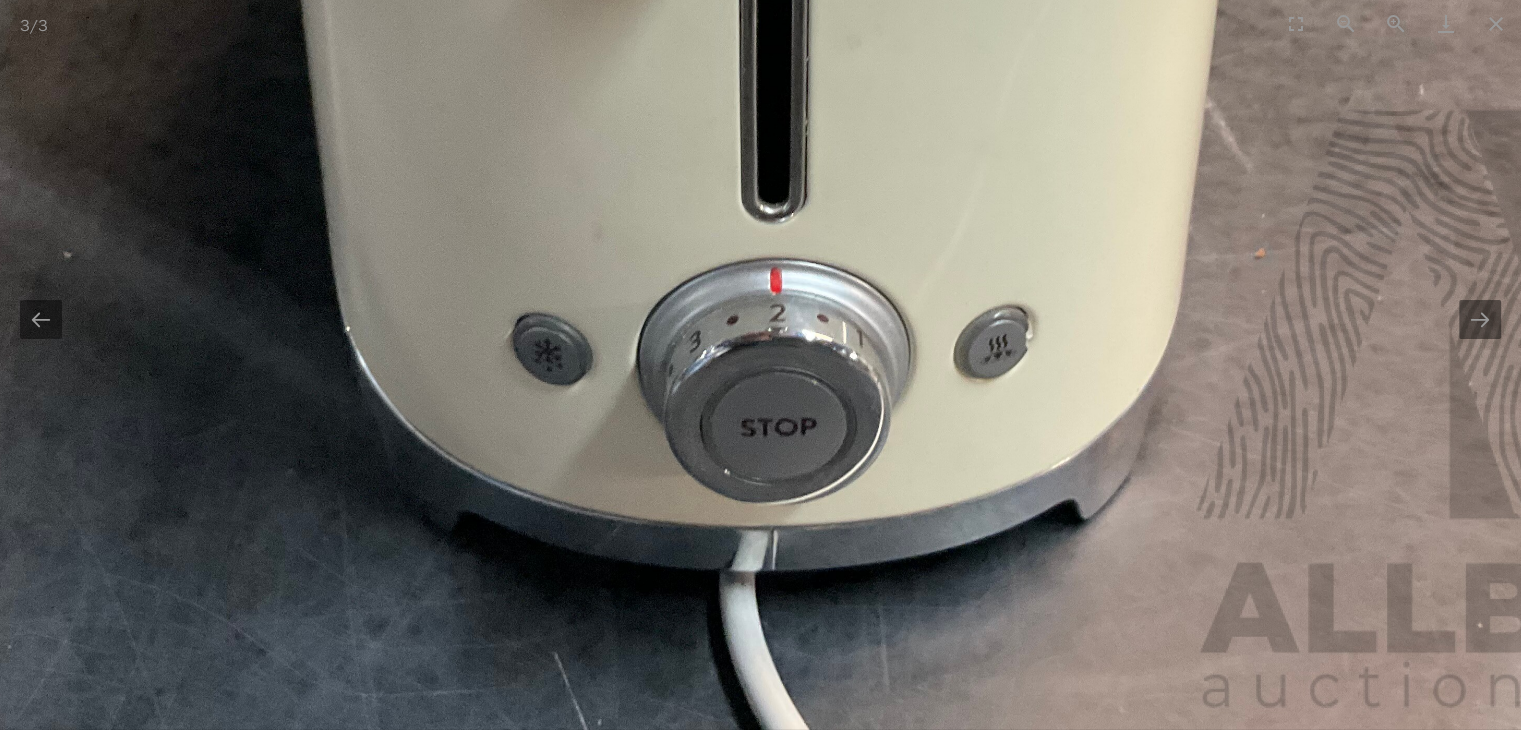 drag, startPoint x: 1200, startPoint y: 321, endPoint x: 1188, endPoint y: 453, distance: 132.54433 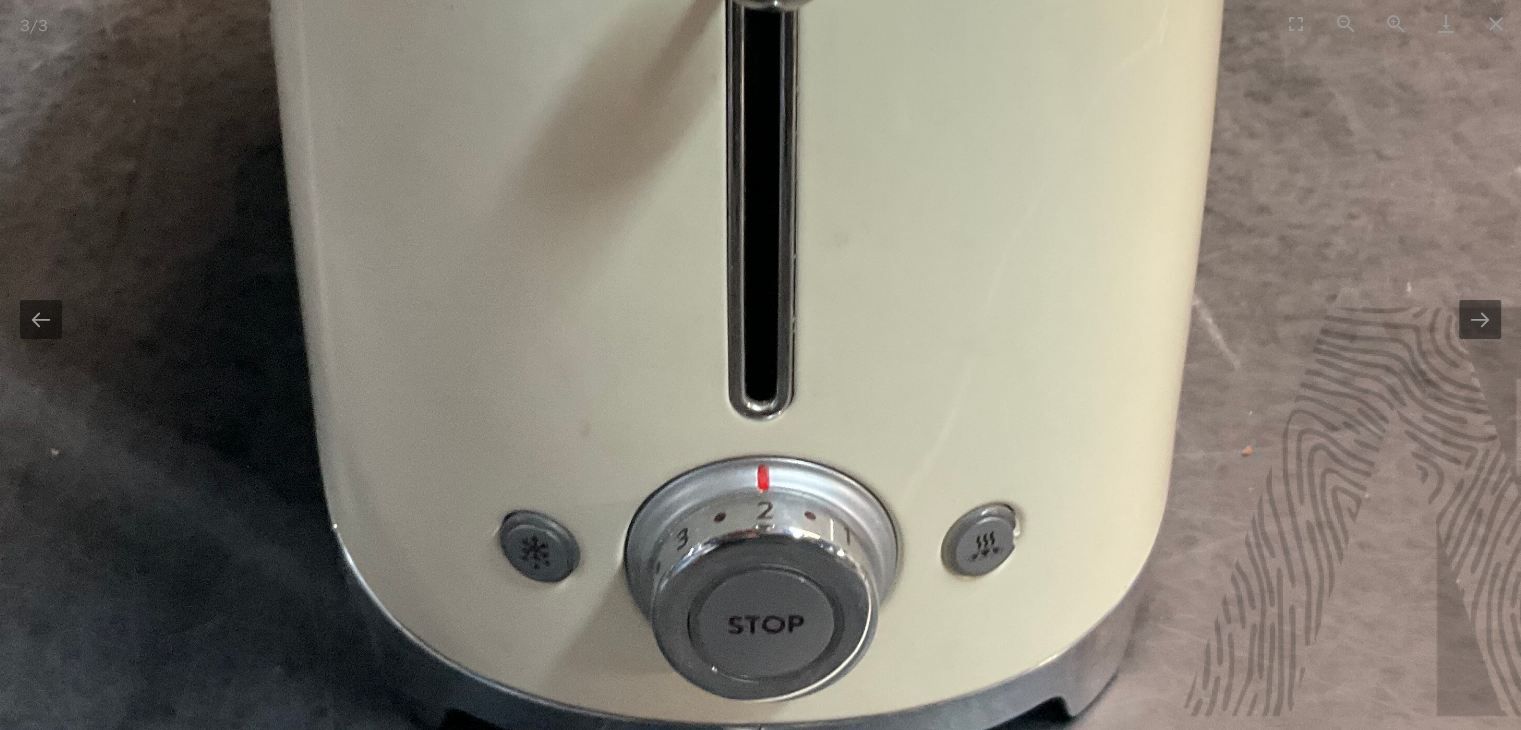 drag, startPoint x: 1108, startPoint y: 465, endPoint x: 1084, endPoint y: 570, distance: 107.70794 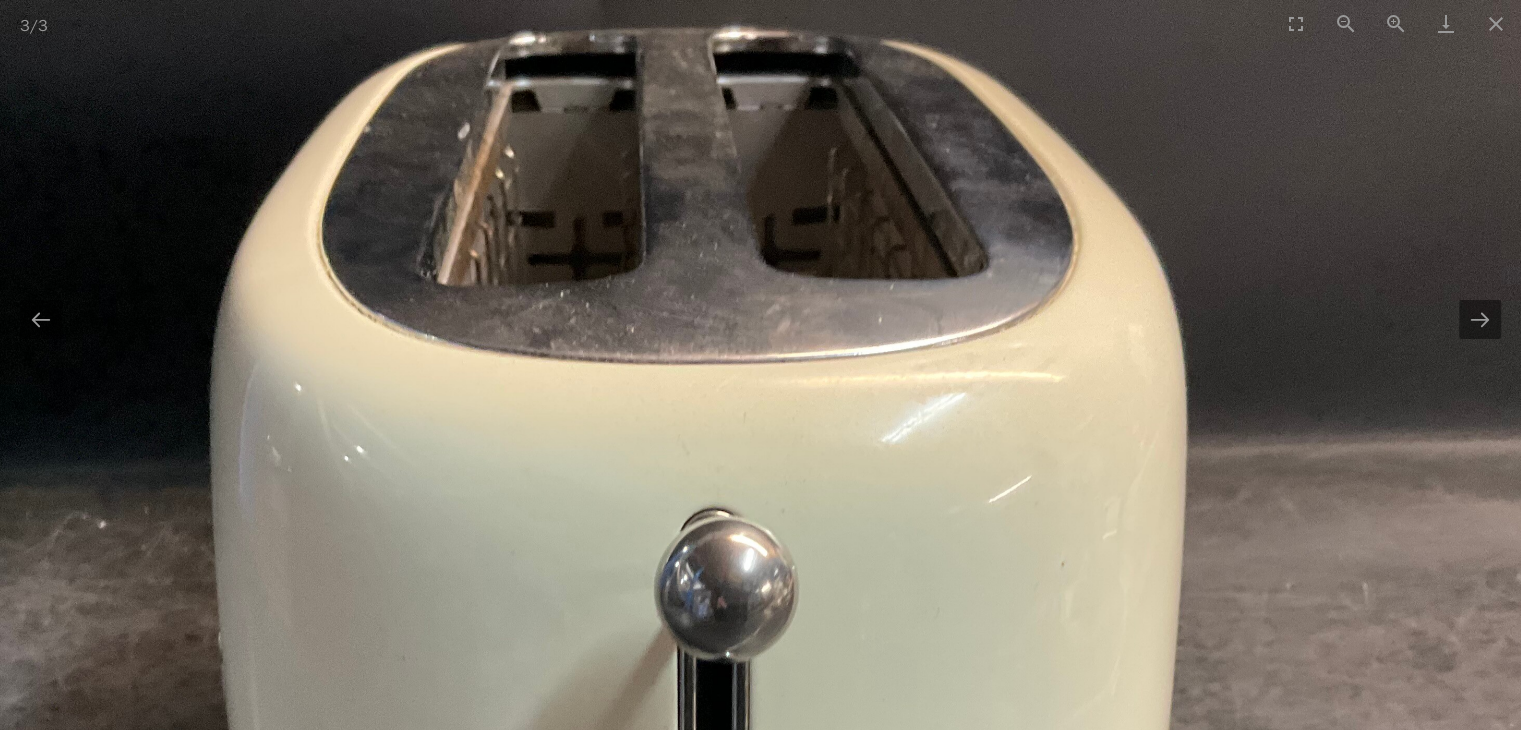 scroll, scrollTop: 0, scrollLeft: 0, axis: both 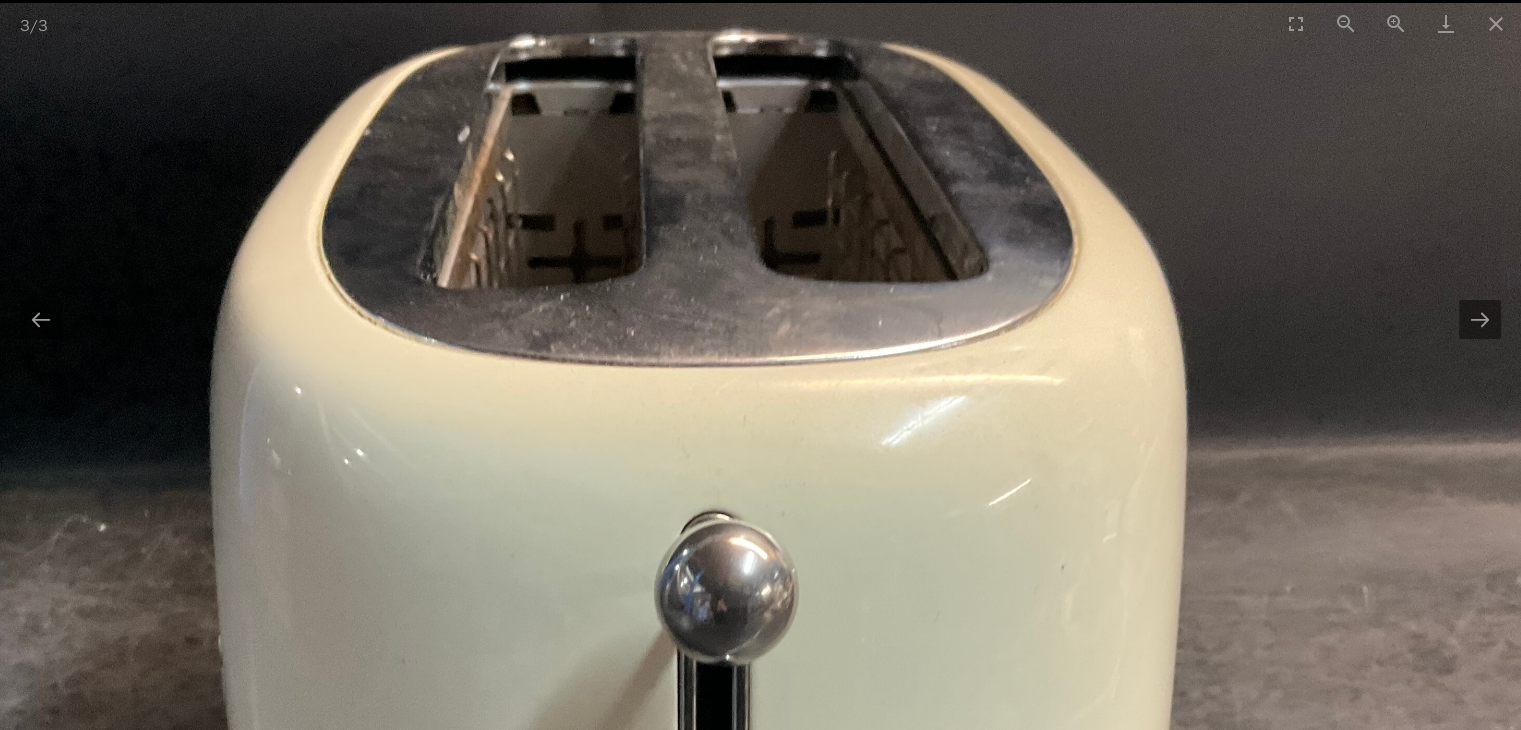 drag, startPoint x: 1096, startPoint y: 433, endPoint x: 1096, endPoint y: 451, distance: 18 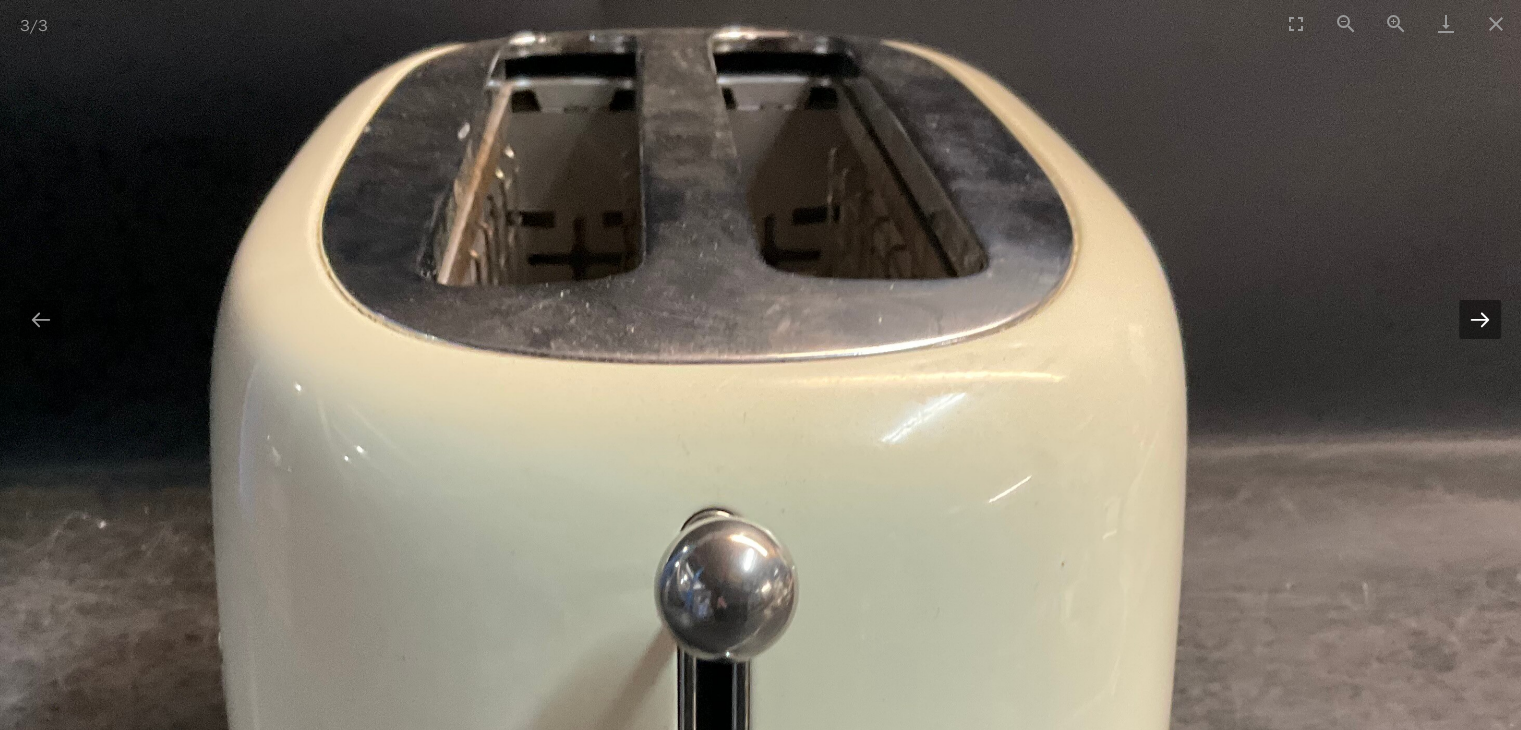 click at bounding box center (1480, 319) 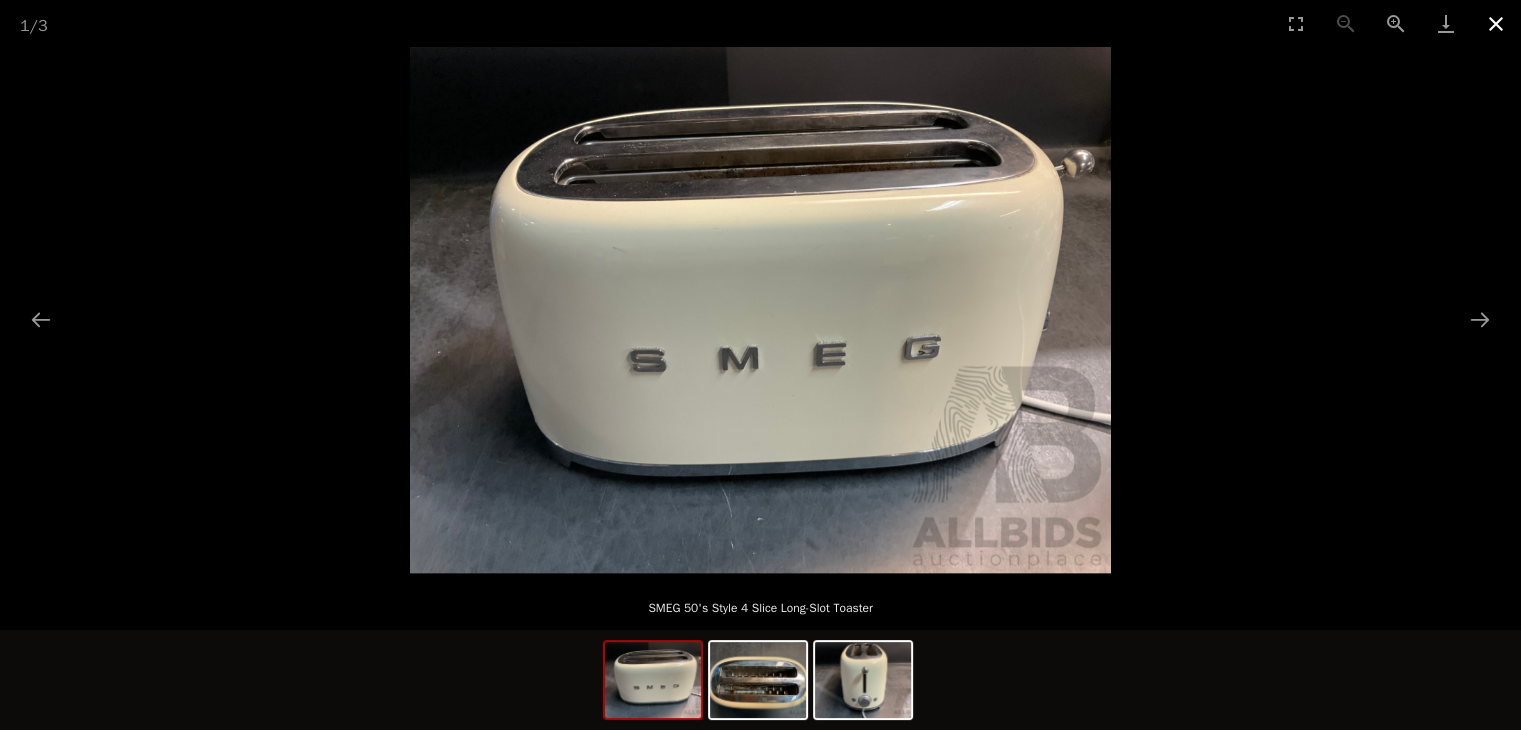 click at bounding box center [1496, 23] 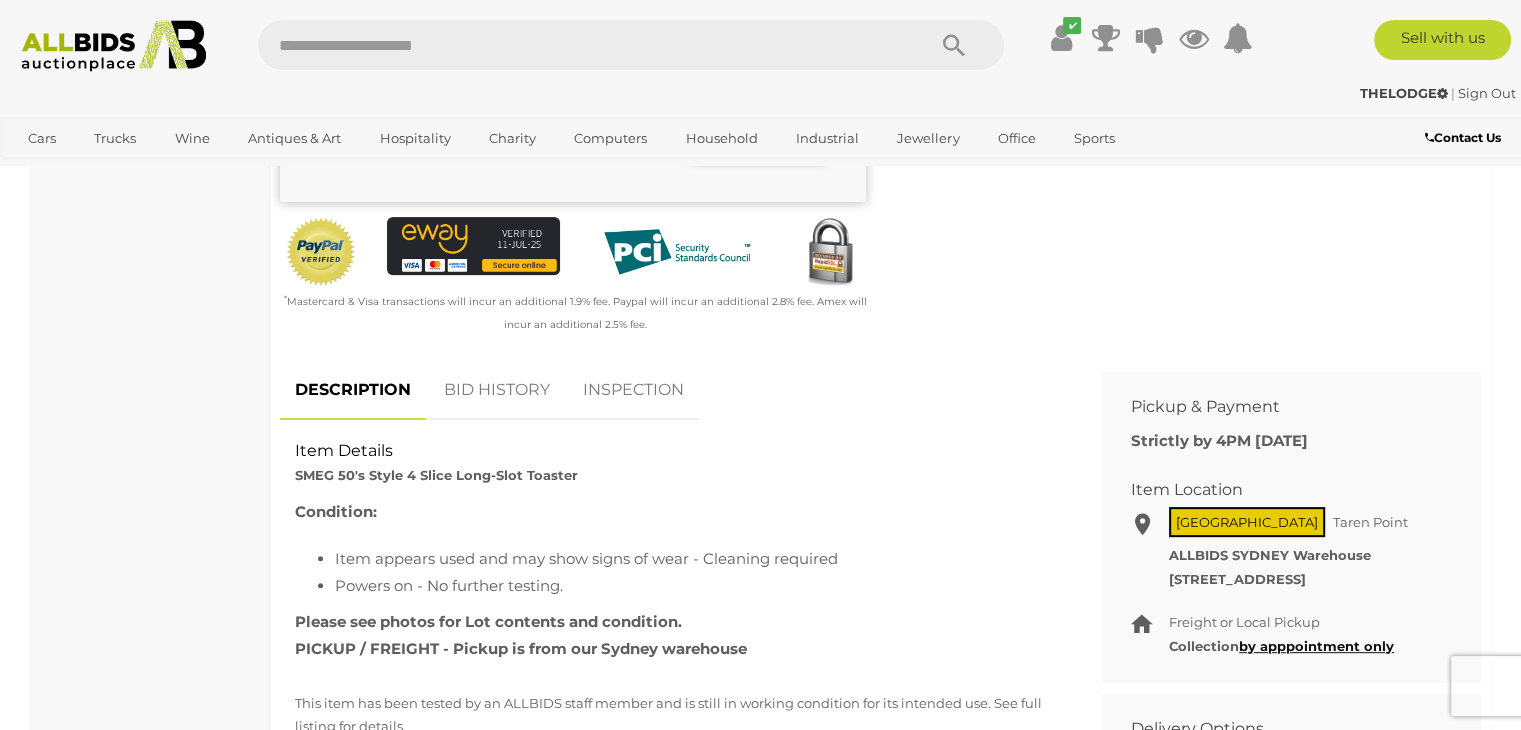 scroll, scrollTop: 600, scrollLeft: 0, axis: vertical 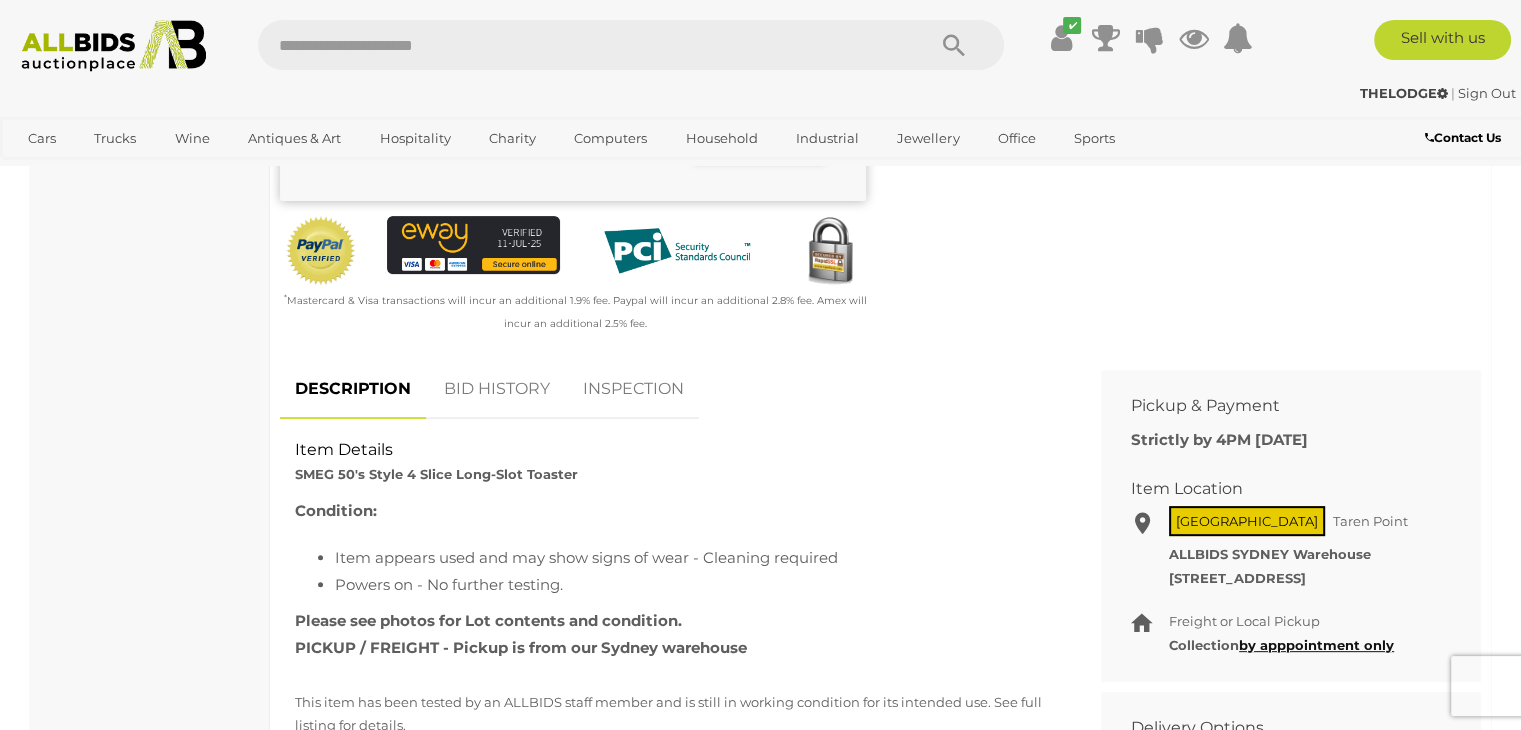 click on "BID HISTORY" at bounding box center [497, 389] 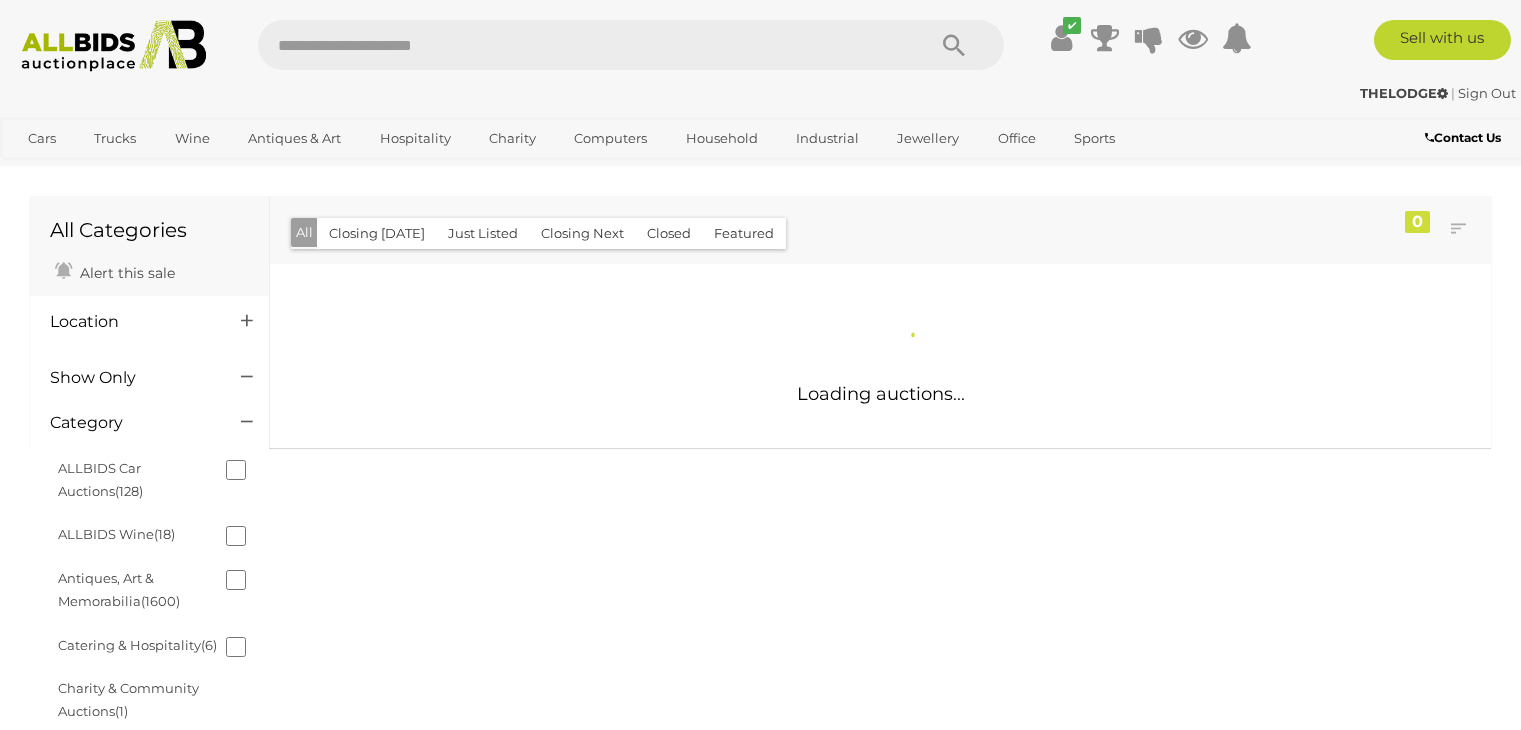 scroll, scrollTop: 1123, scrollLeft: 0, axis: vertical 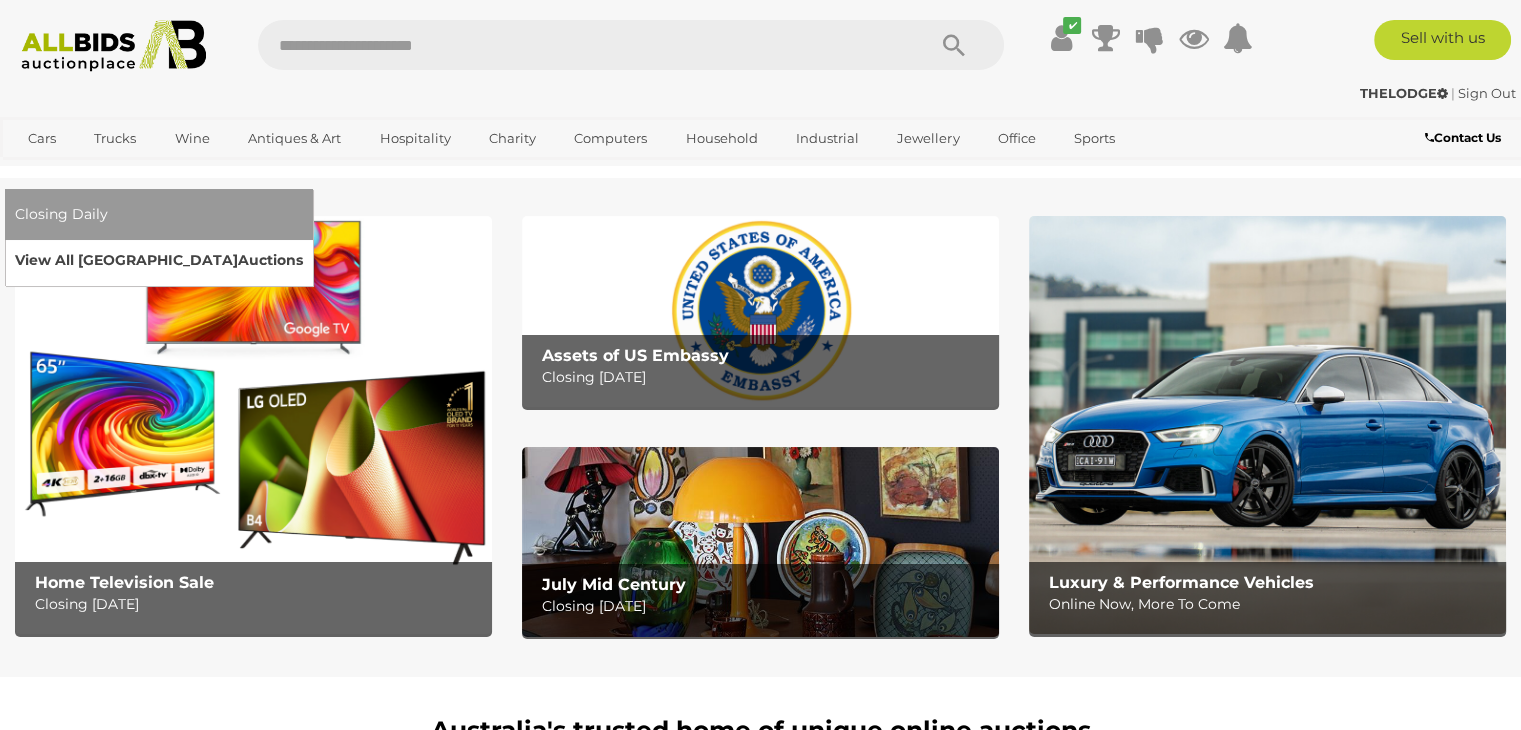 click on "View All Sydney  Auctions" at bounding box center (159, 260) 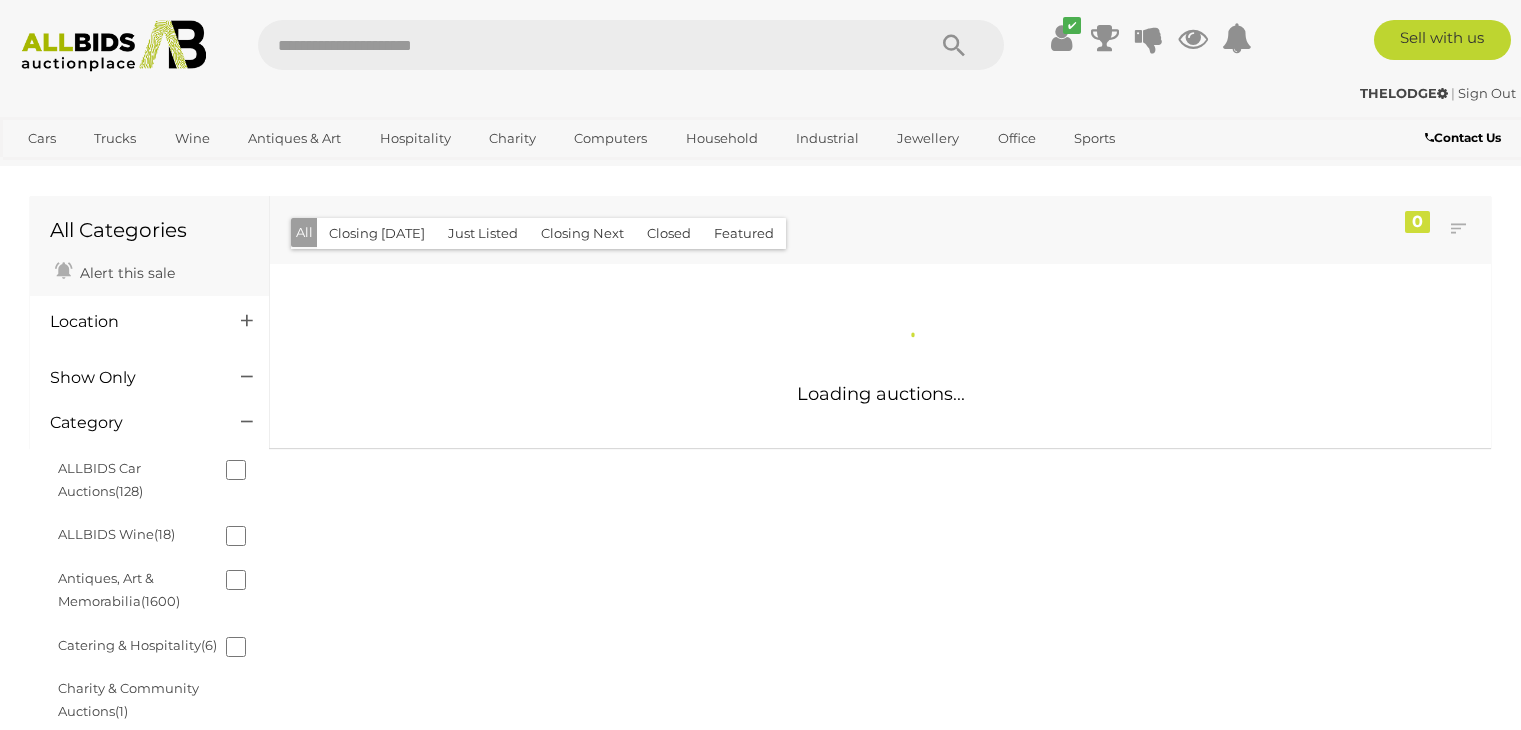 scroll, scrollTop: 0, scrollLeft: 0, axis: both 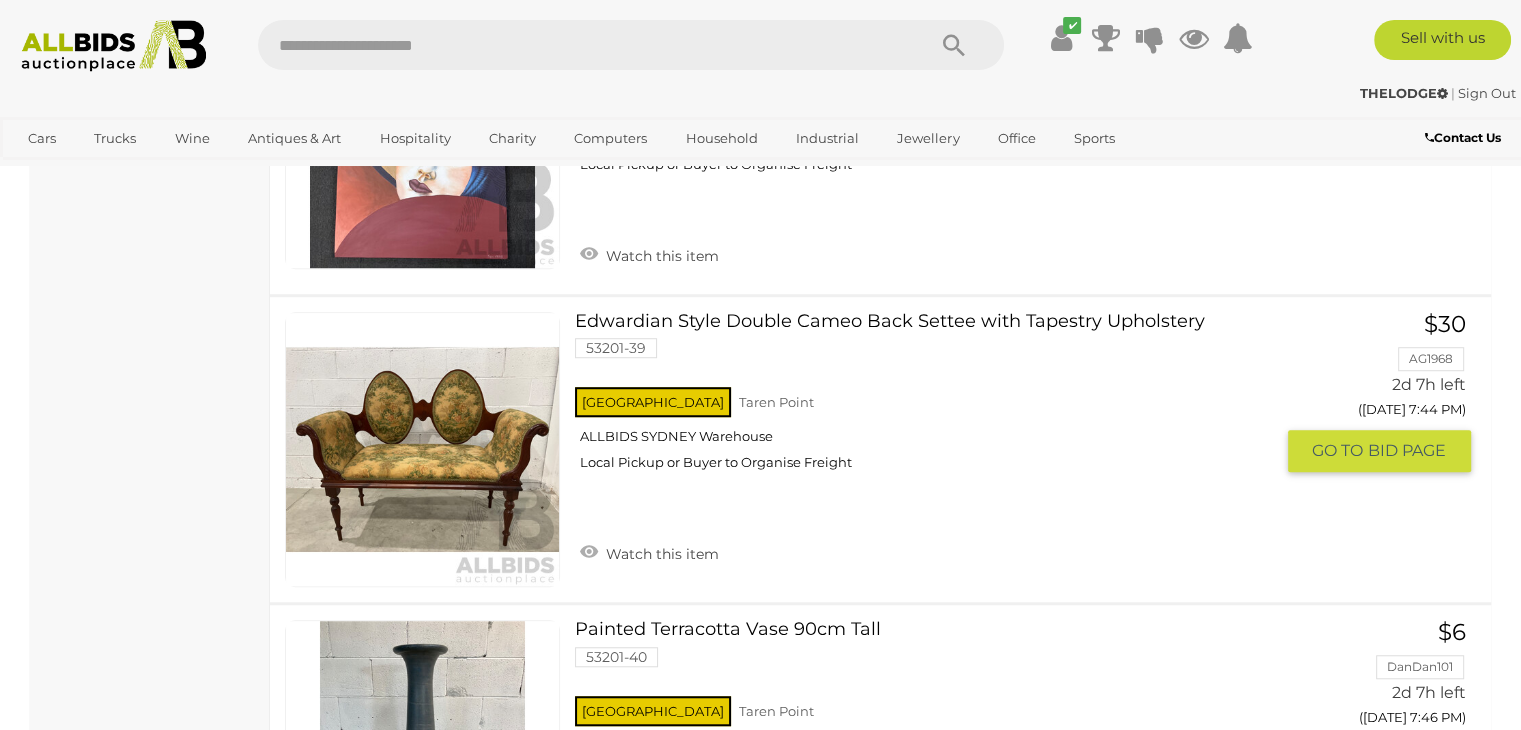 click at bounding box center [422, 449] 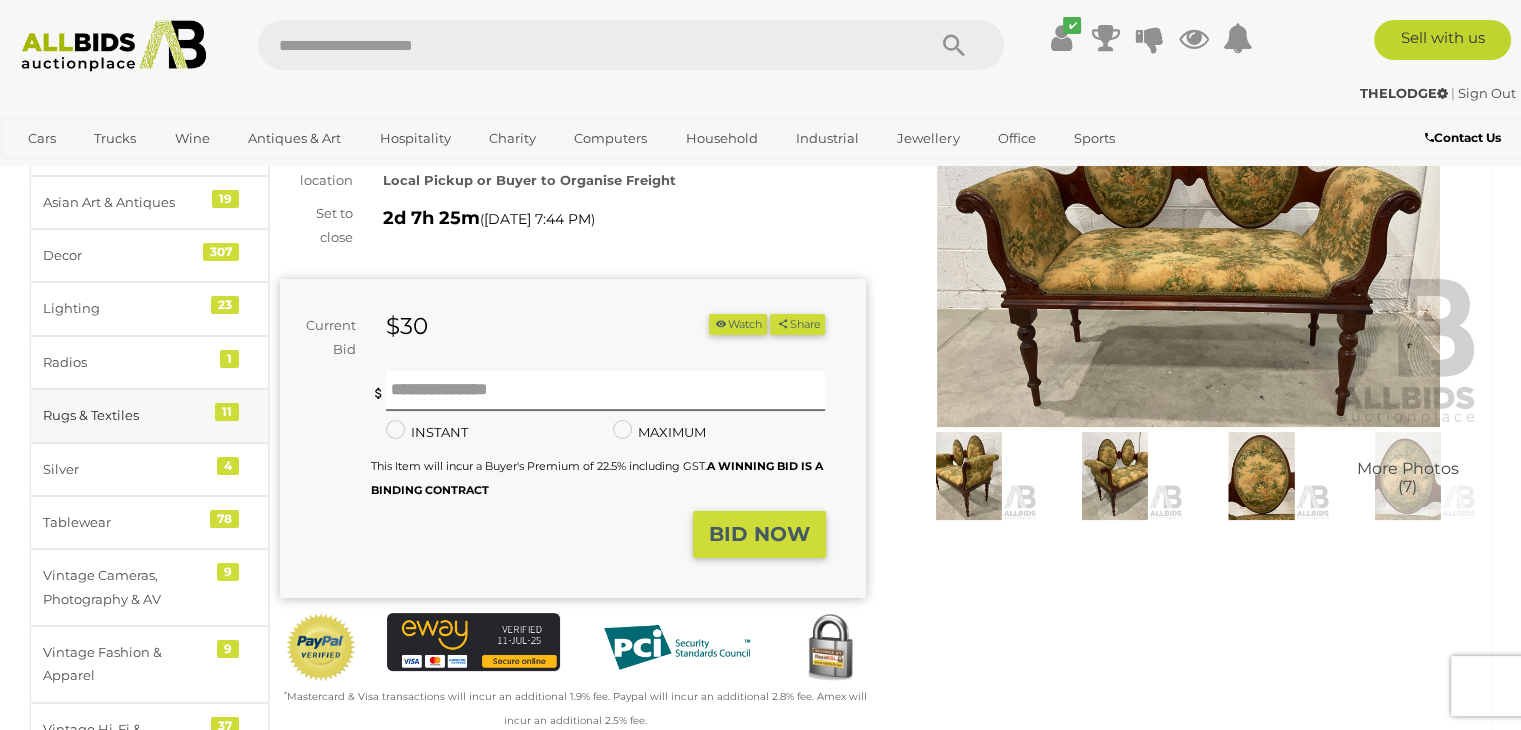 scroll, scrollTop: 100, scrollLeft: 0, axis: vertical 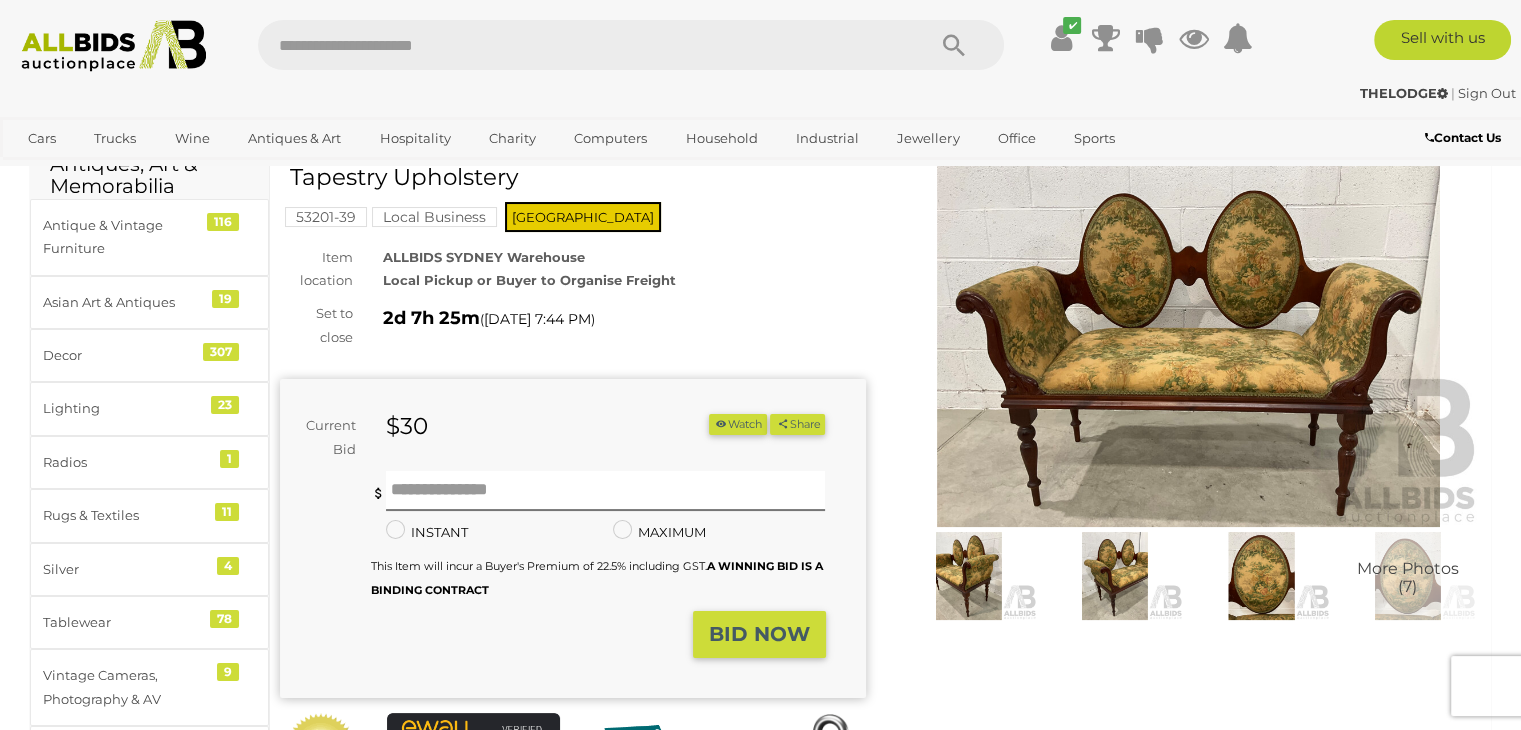 click at bounding box center [1189, 338] 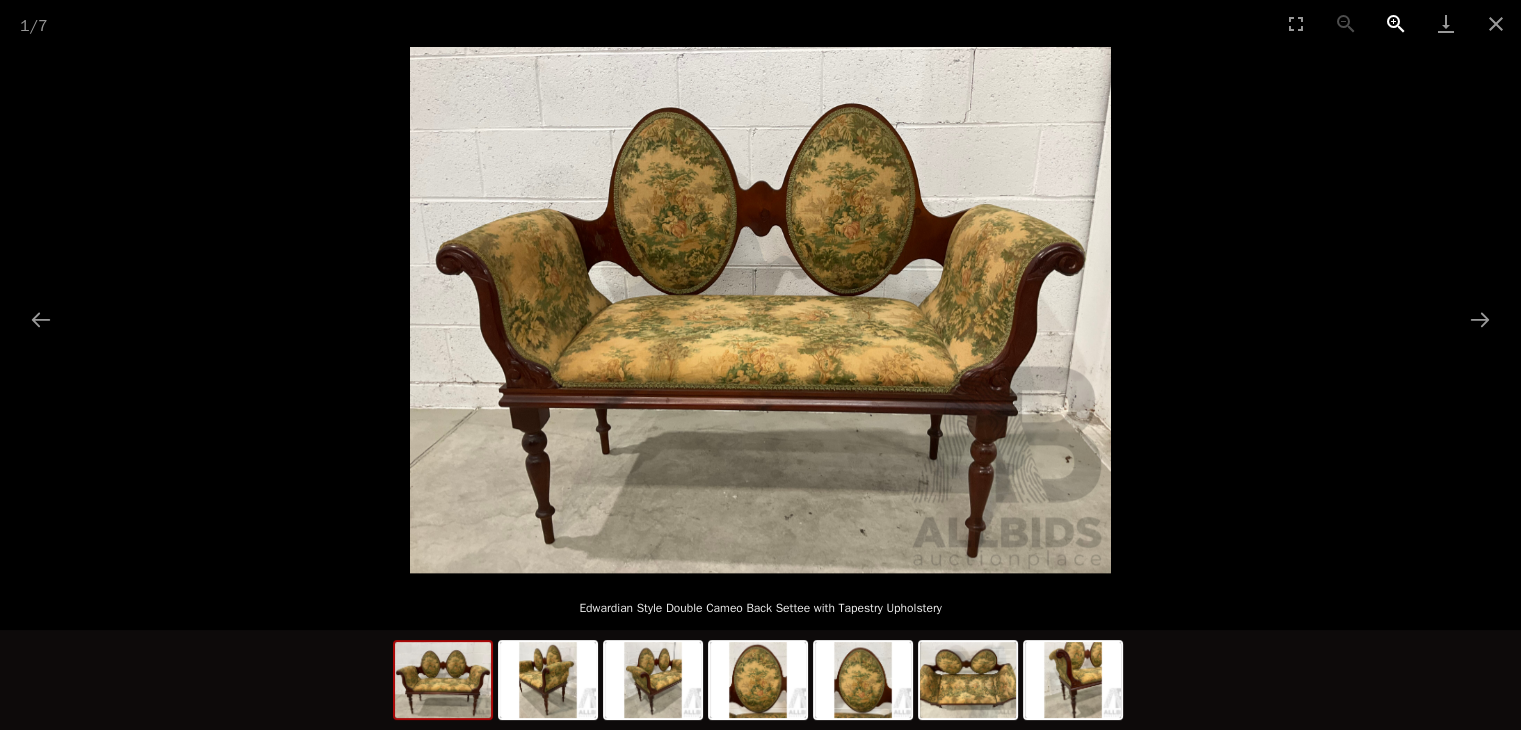 click at bounding box center [1396, 23] 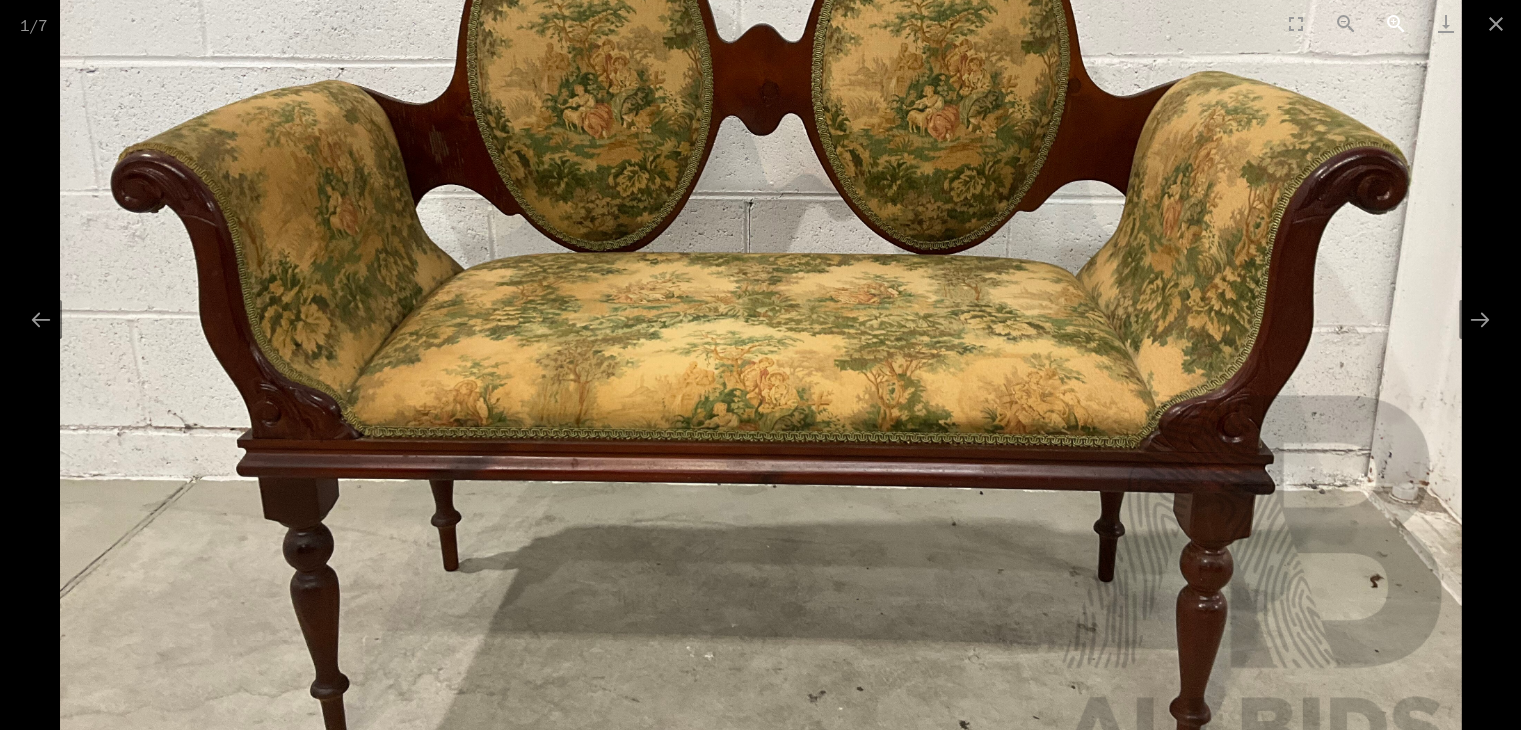 click at bounding box center [1396, 23] 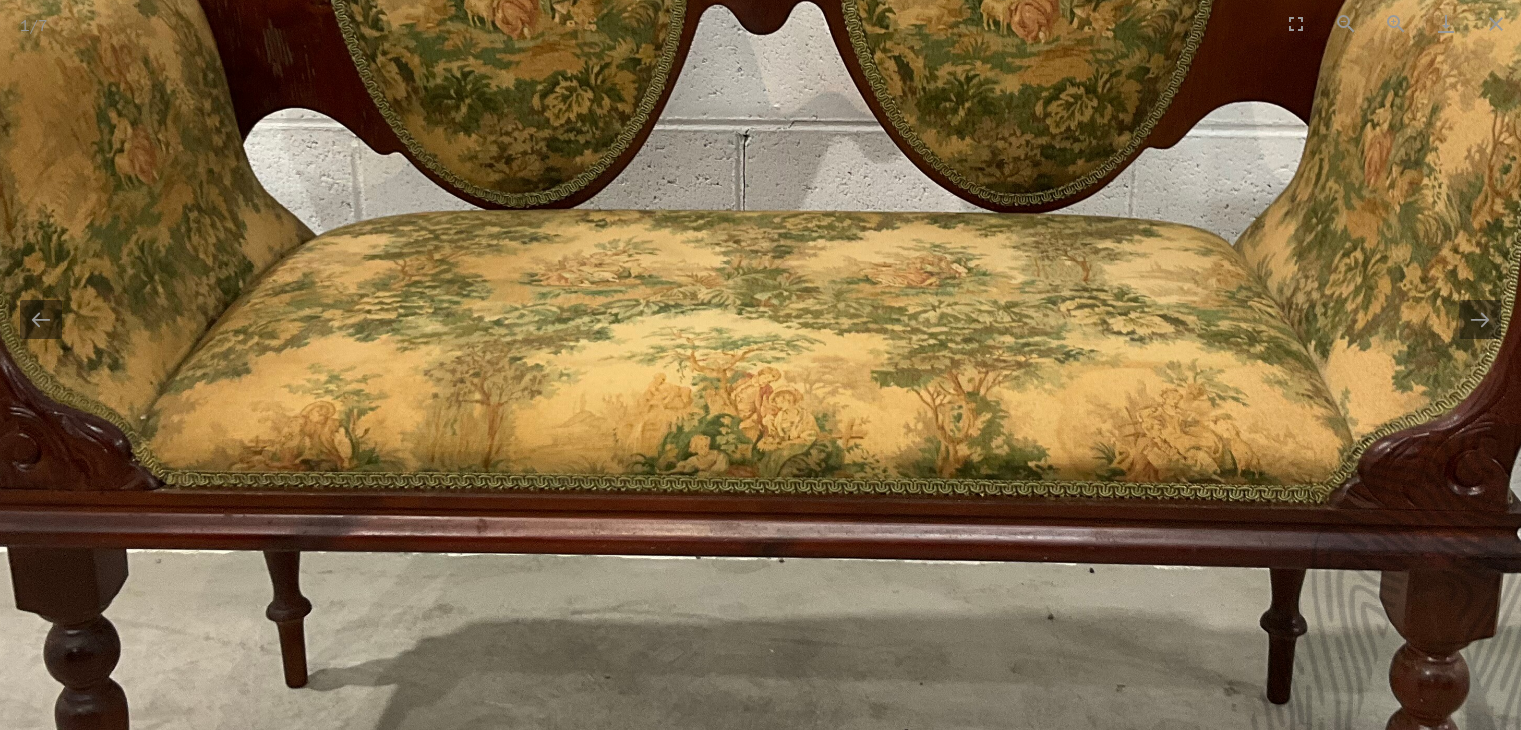 scroll, scrollTop: 0, scrollLeft: 0, axis: both 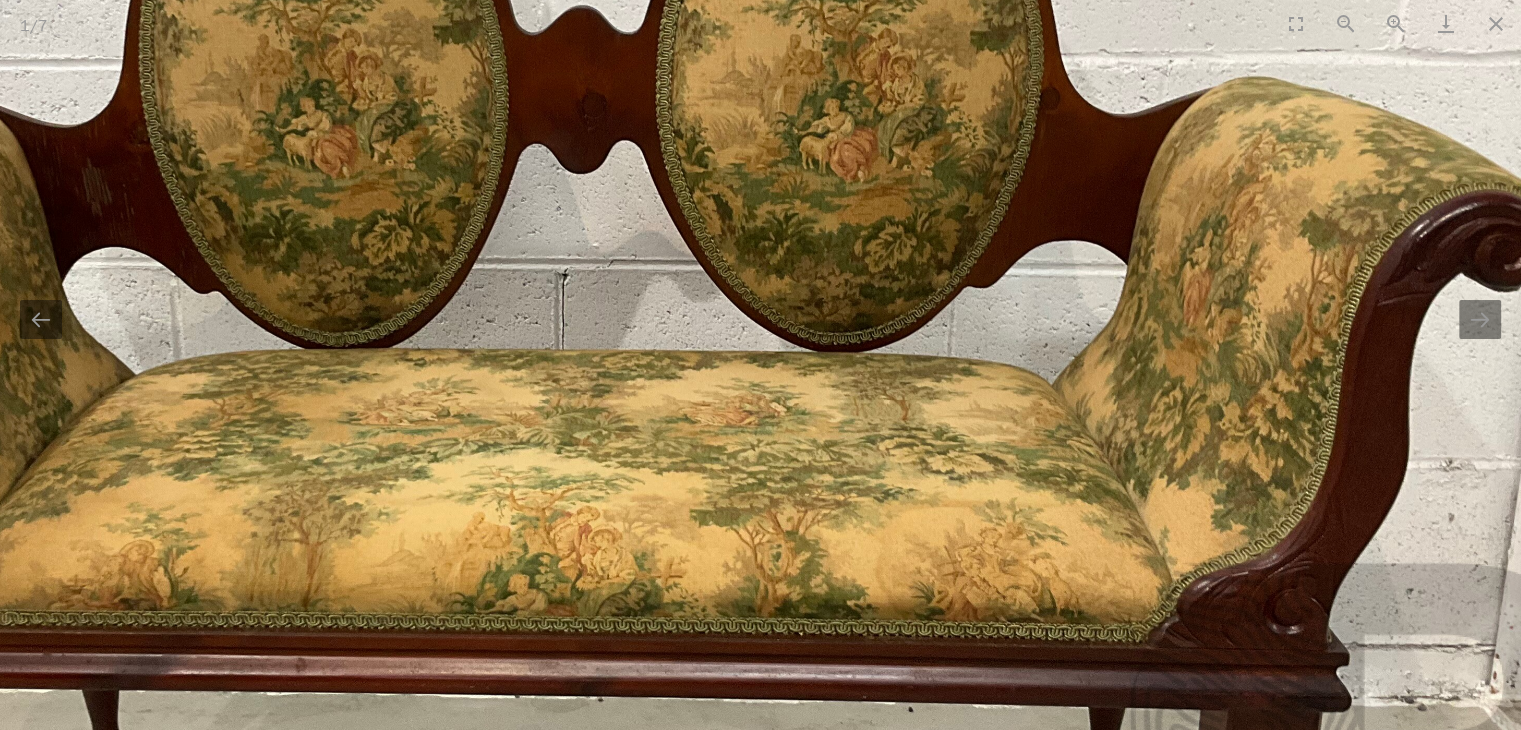 drag, startPoint x: 496, startPoint y: 396, endPoint x: 245, endPoint y: 513, distance: 276.9296 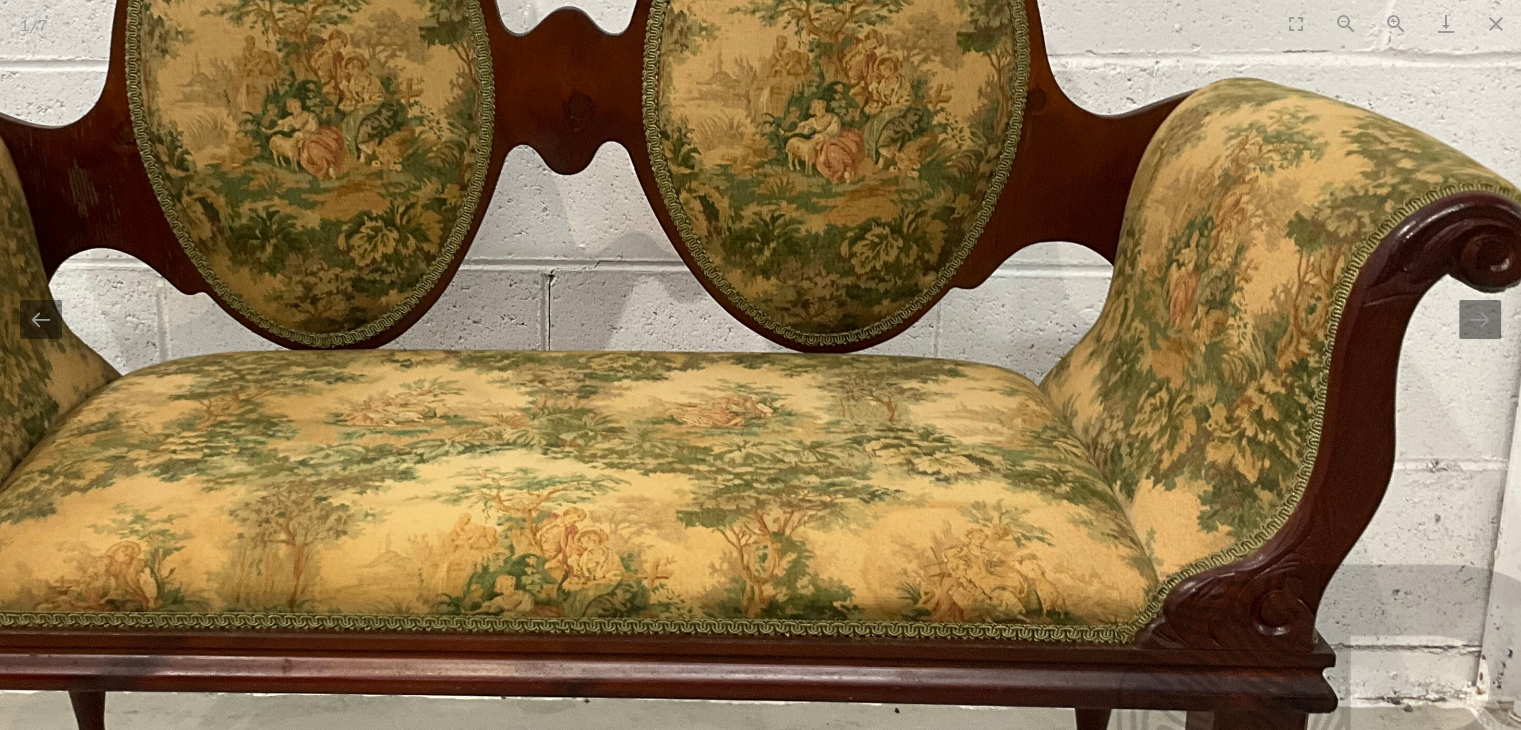 click at bounding box center (566, 395) 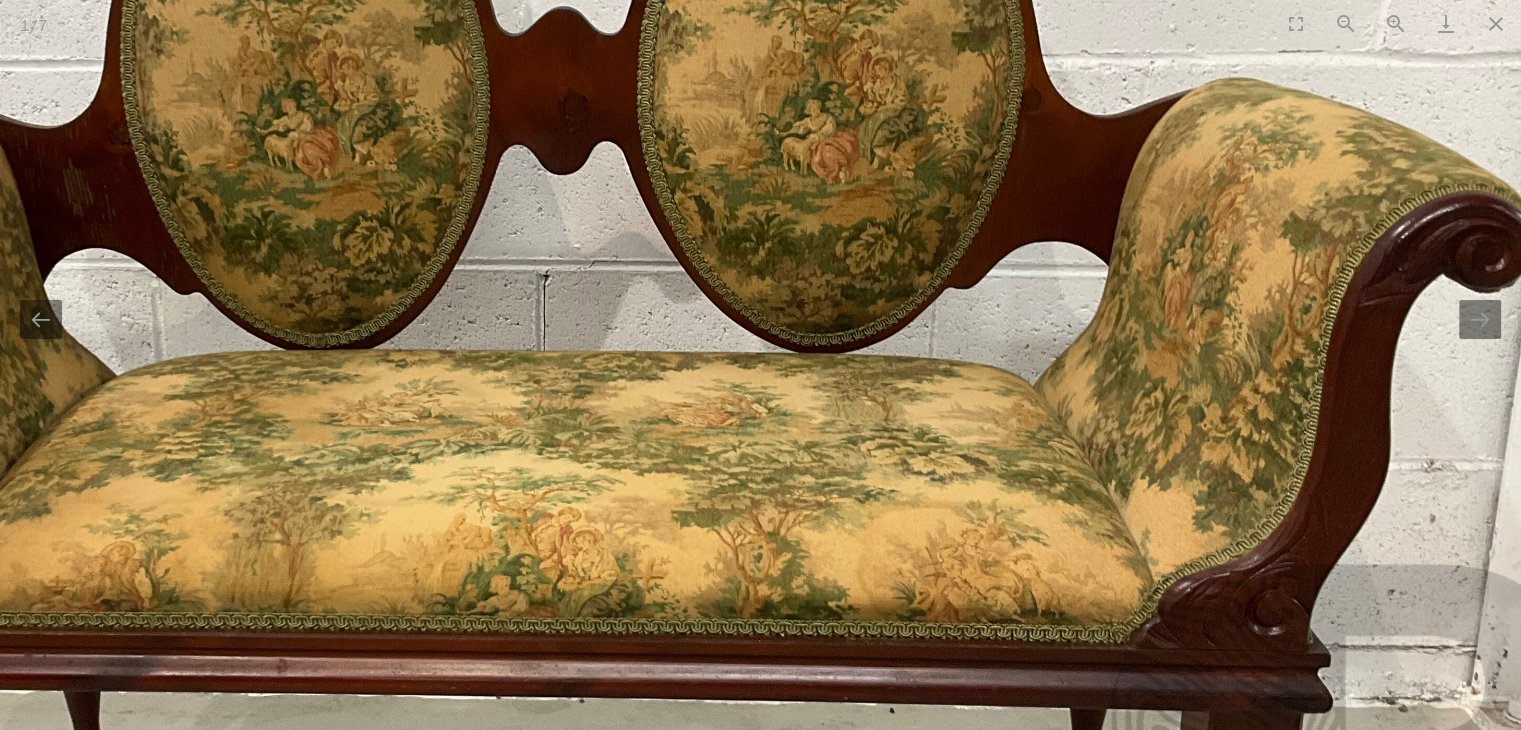 scroll, scrollTop: 0, scrollLeft: 0, axis: both 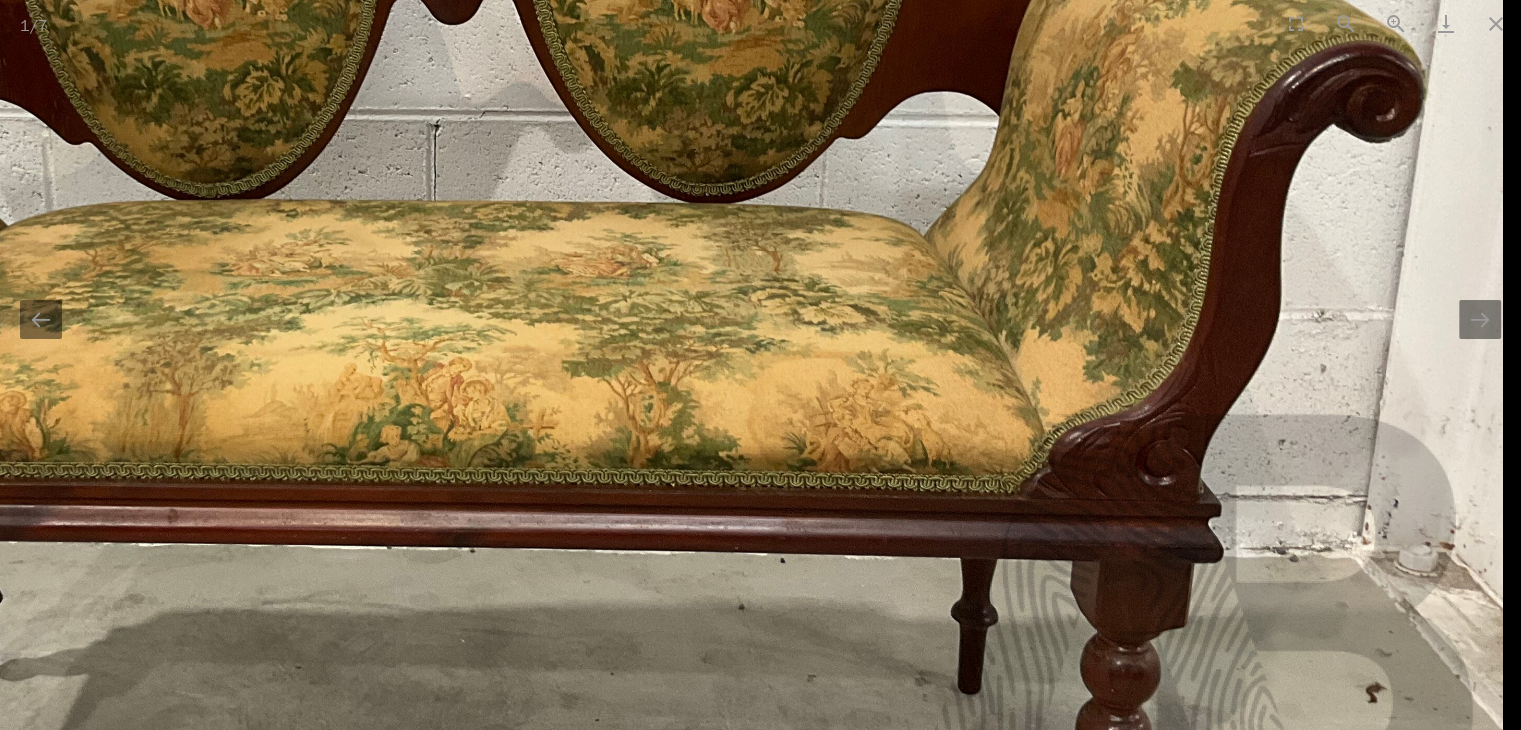 drag, startPoint x: 801, startPoint y: 581, endPoint x: 620, endPoint y: 350, distance: 293.4655 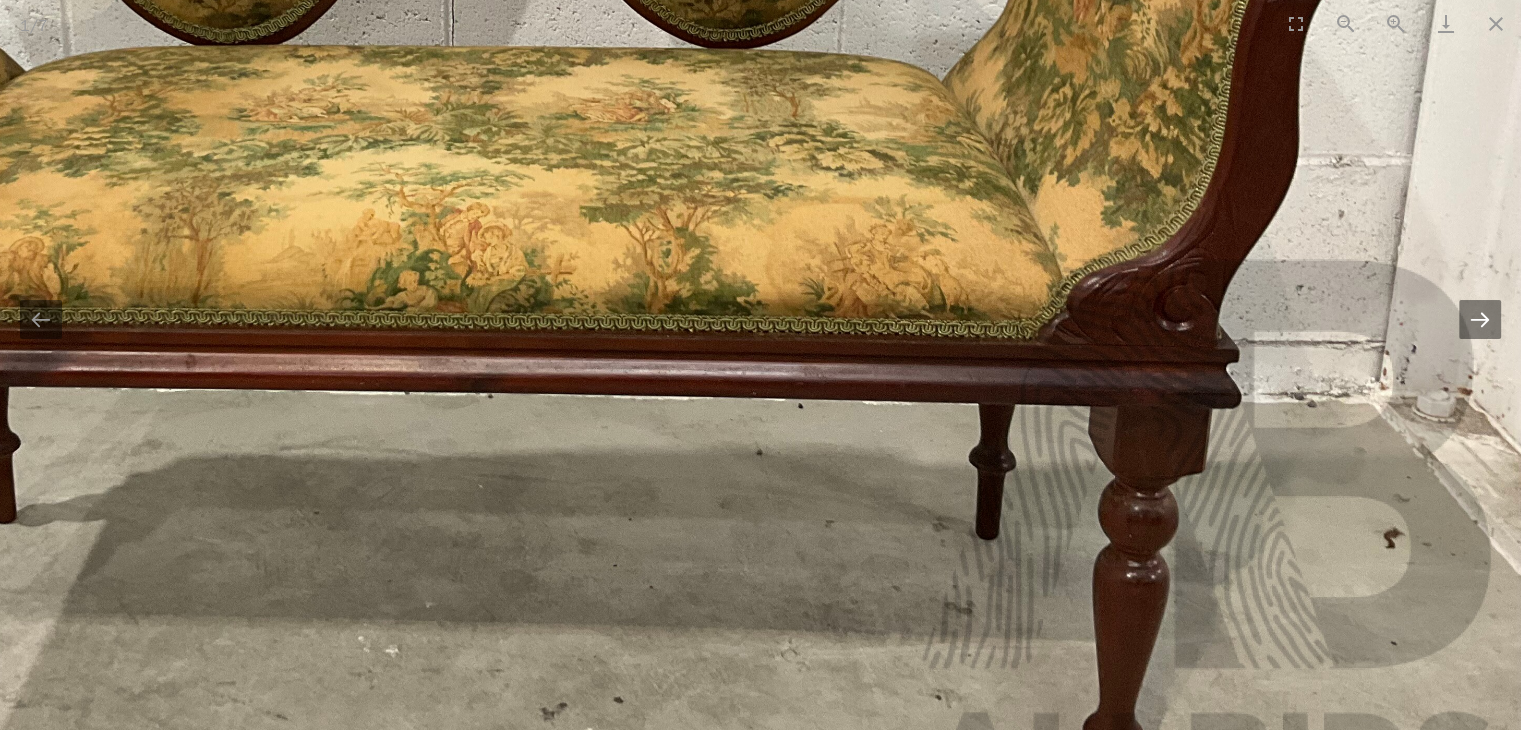 click at bounding box center (1480, 319) 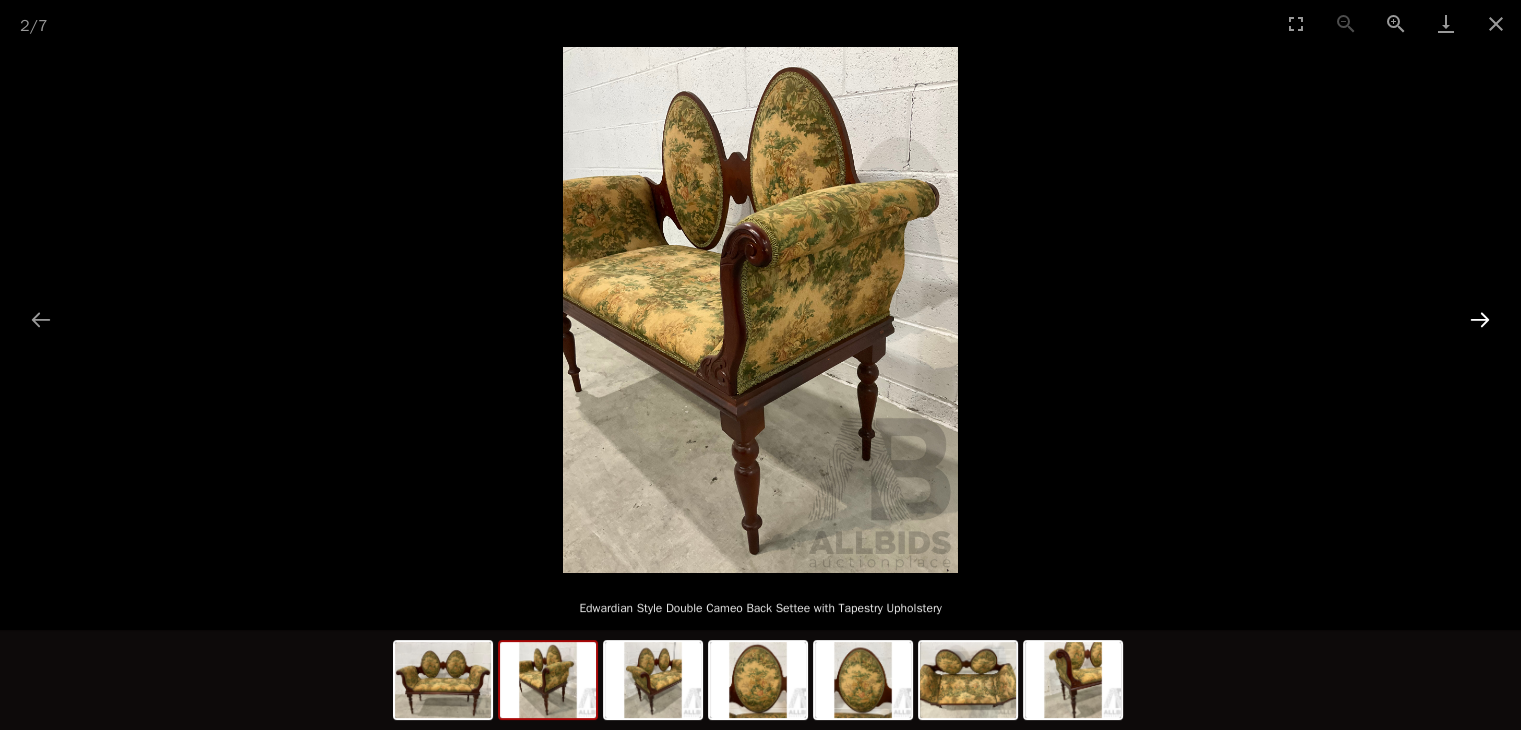 click at bounding box center [1480, 319] 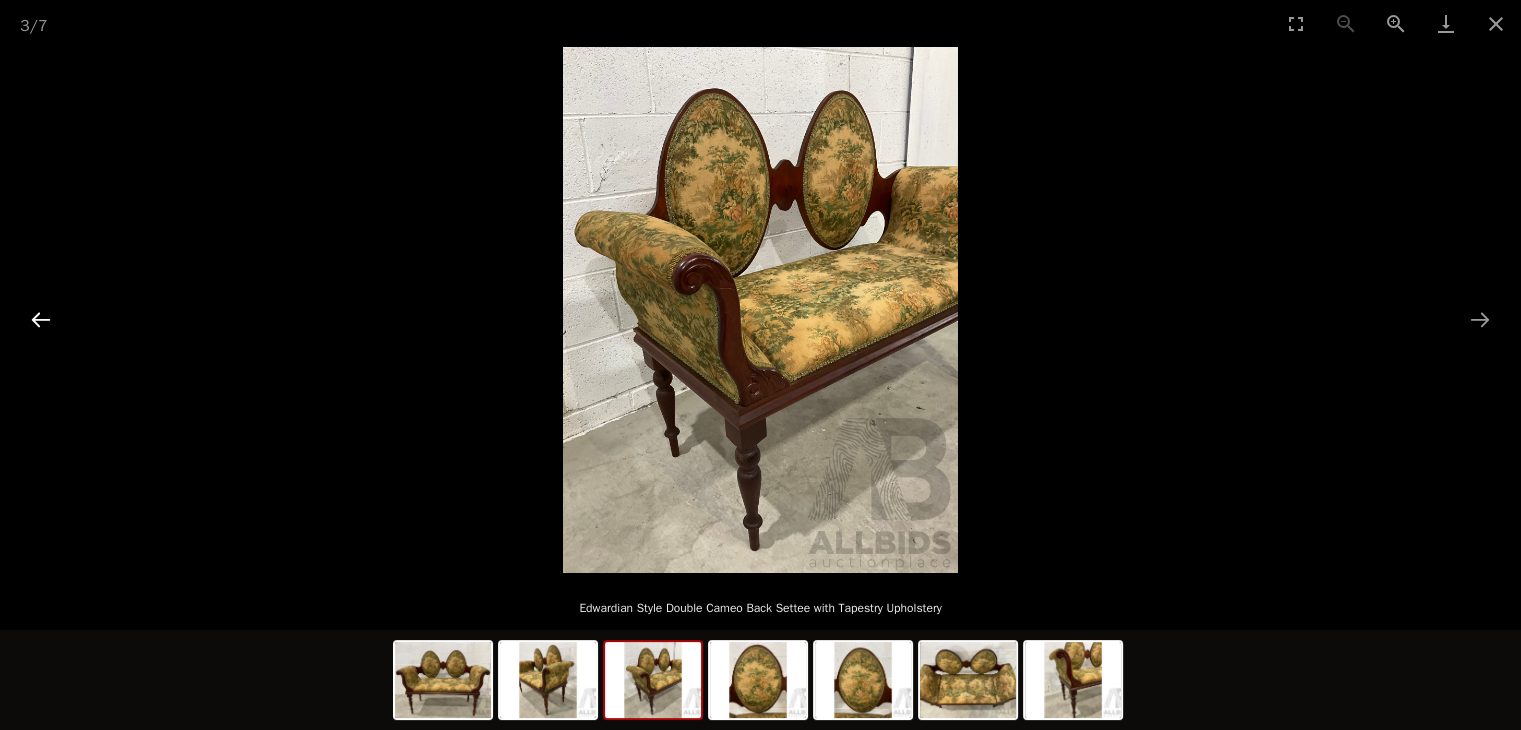click at bounding box center [41, 319] 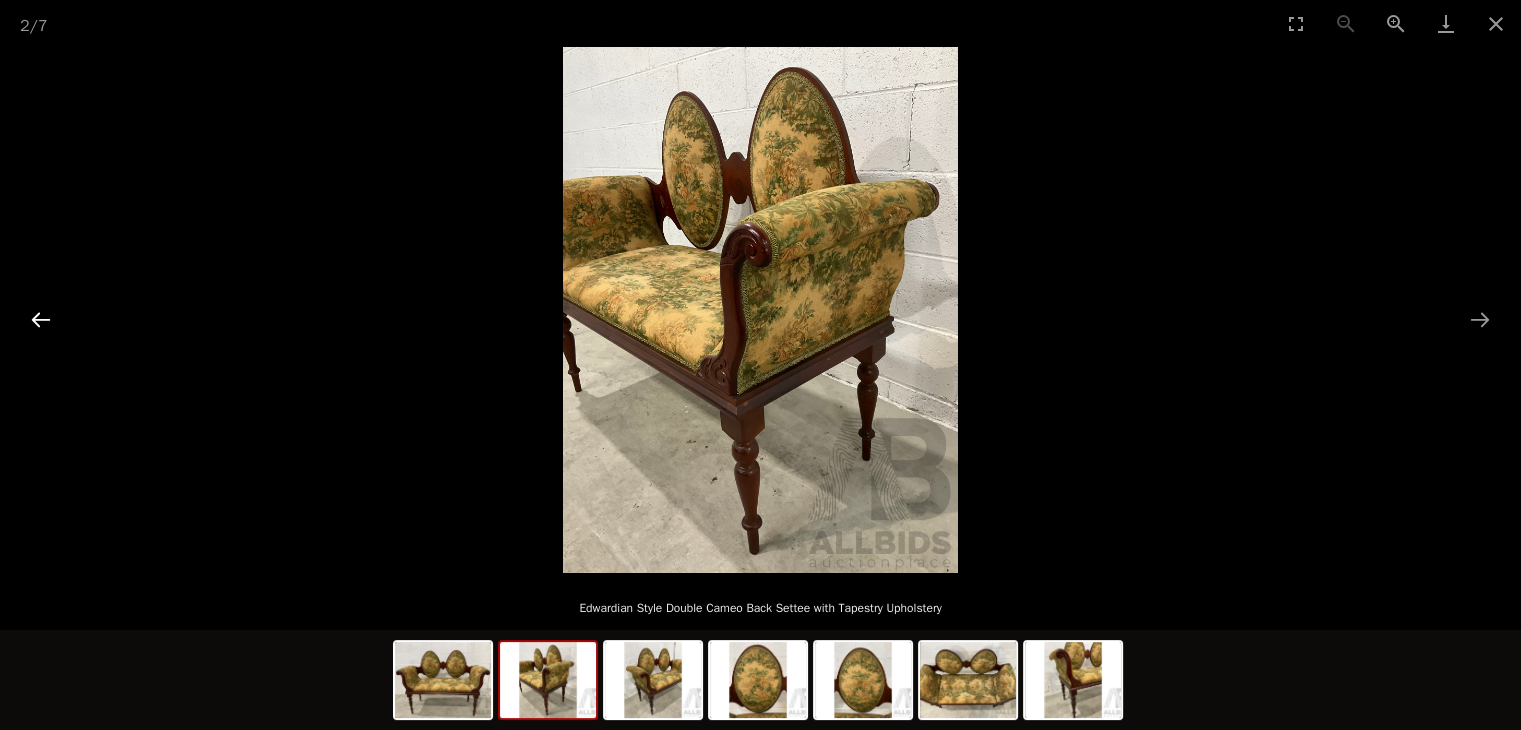 click at bounding box center [41, 319] 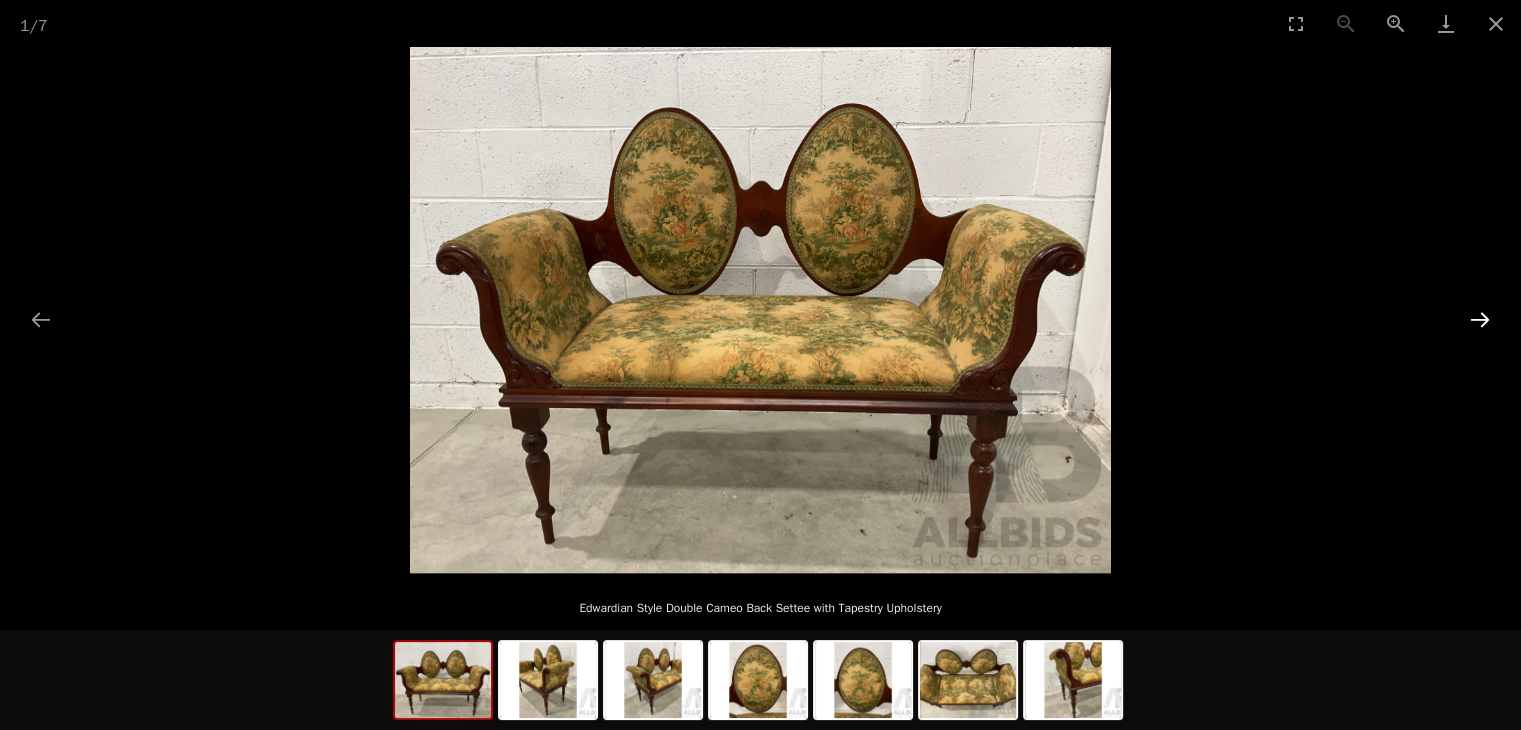 click at bounding box center [1480, 319] 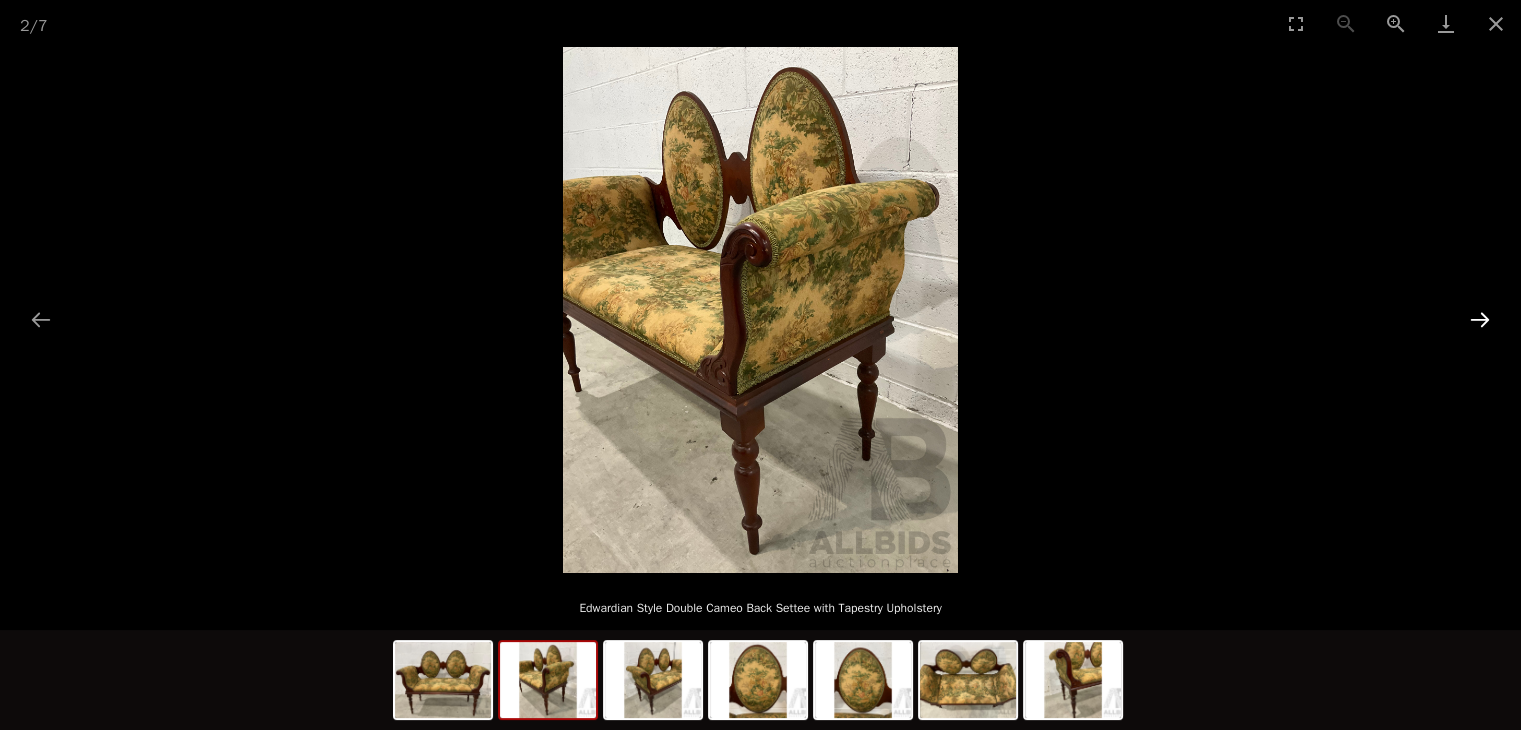 click at bounding box center (1480, 319) 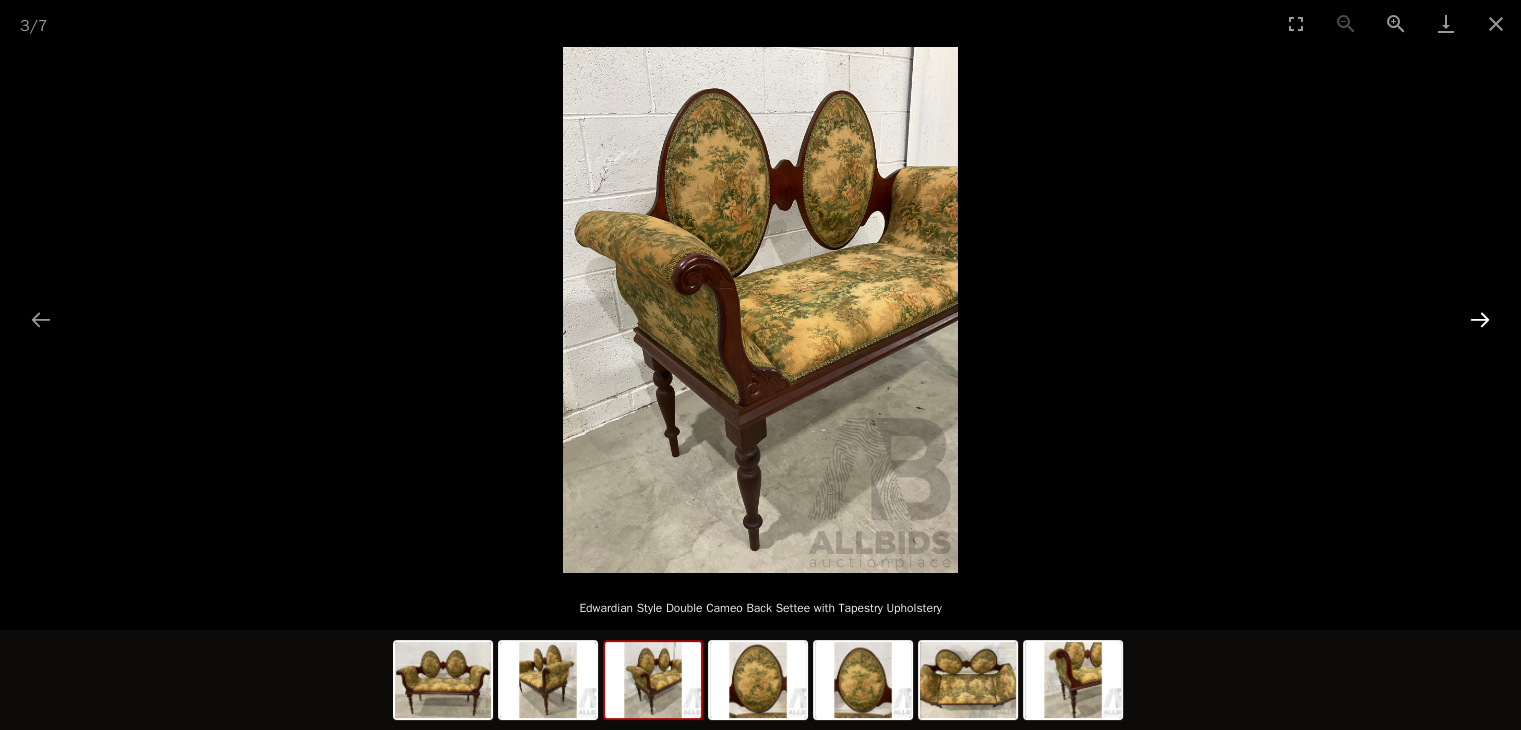 click at bounding box center [1480, 319] 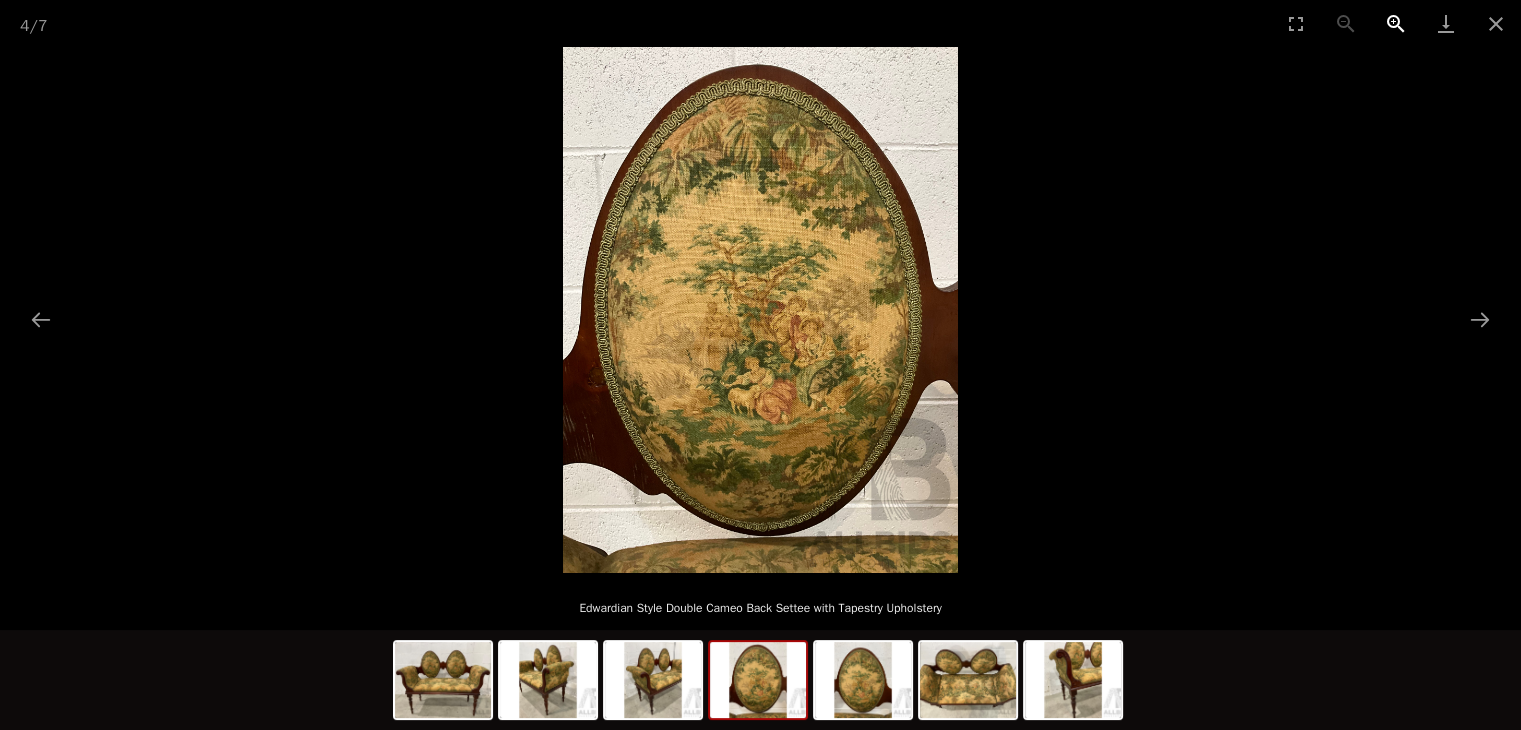 click at bounding box center (1396, 23) 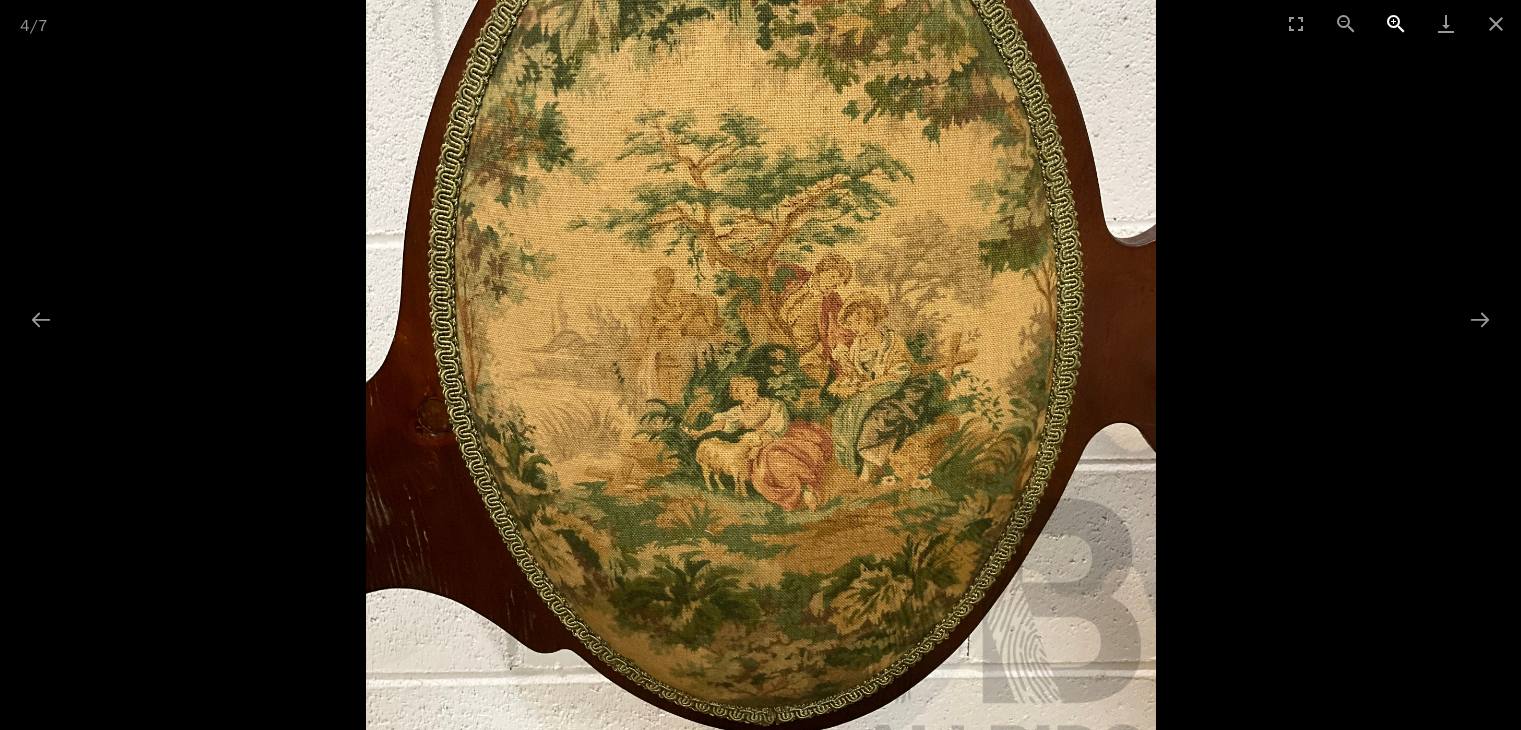 click at bounding box center (1396, 23) 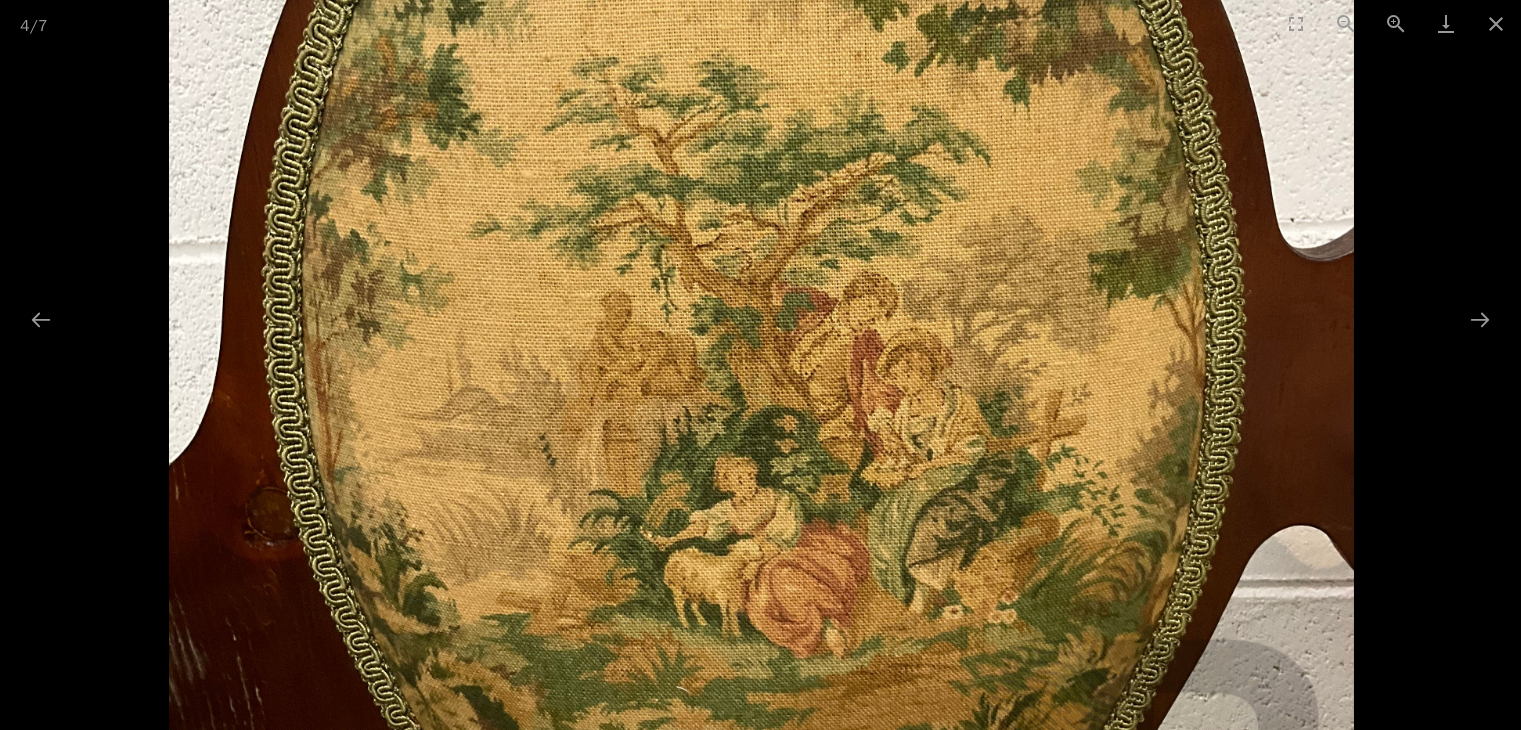 drag, startPoint x: 705, startPoint y: 441, endPoint x: 1074, endPoint y: 501, distance: 373.84622 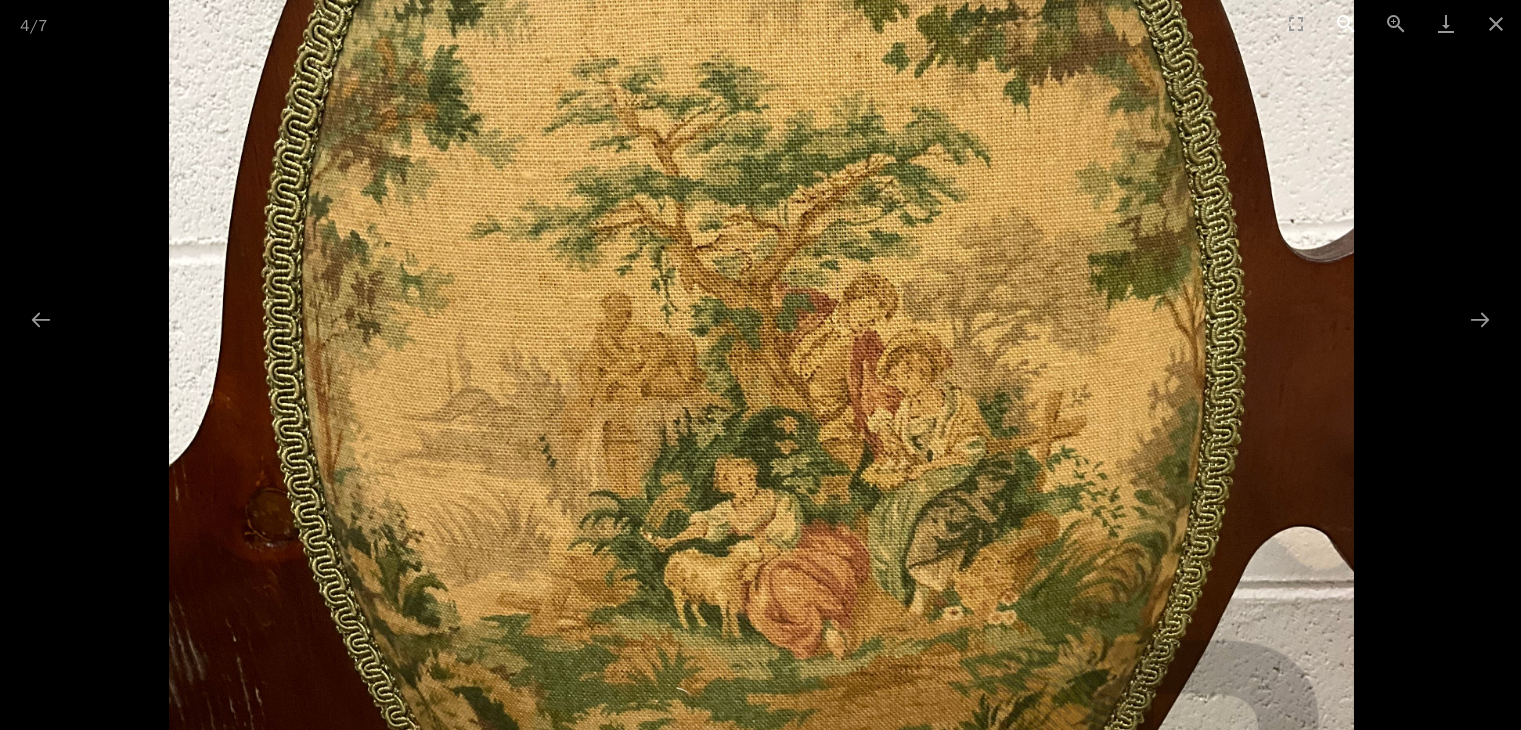 click at bounding box center [1346, 23] 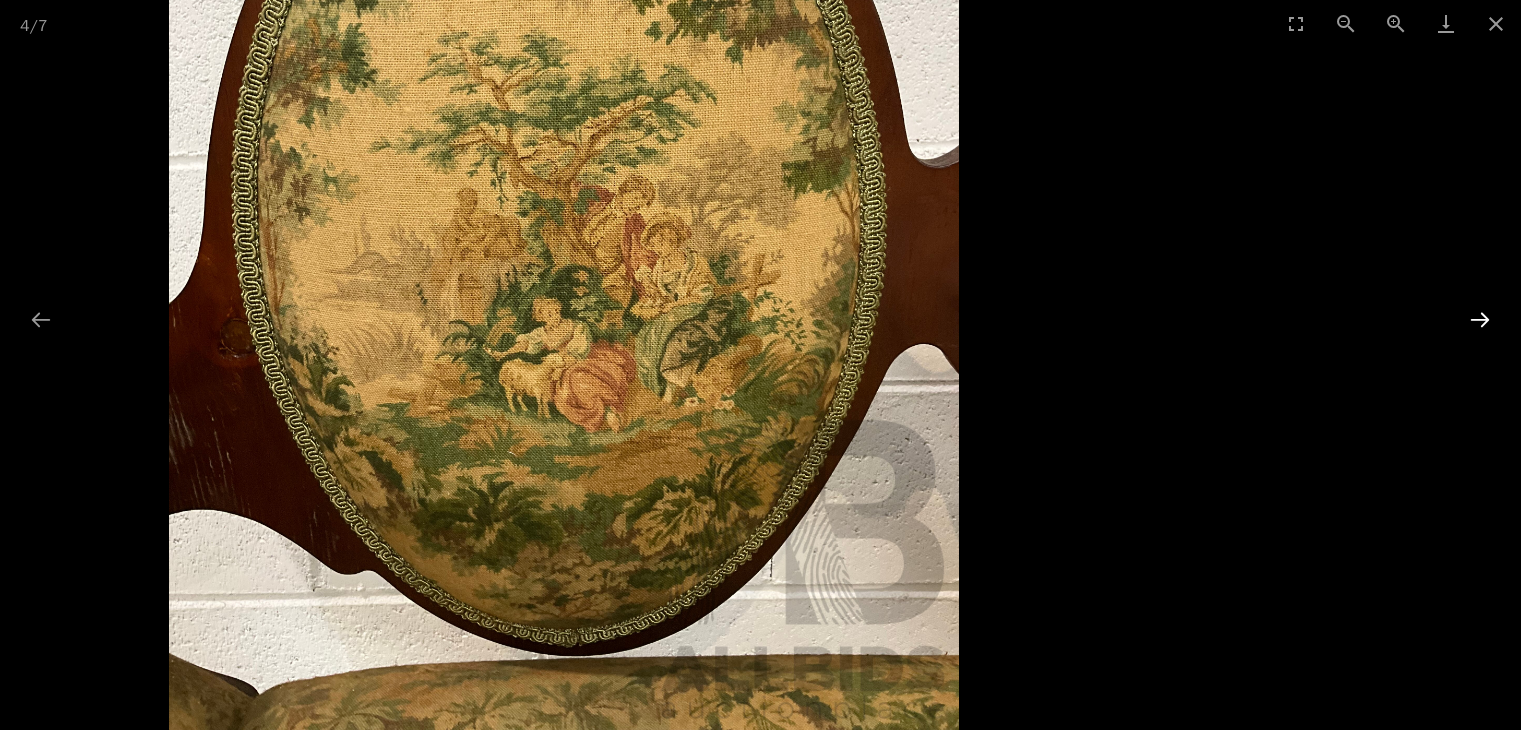click at bounding box center [1480, 319] 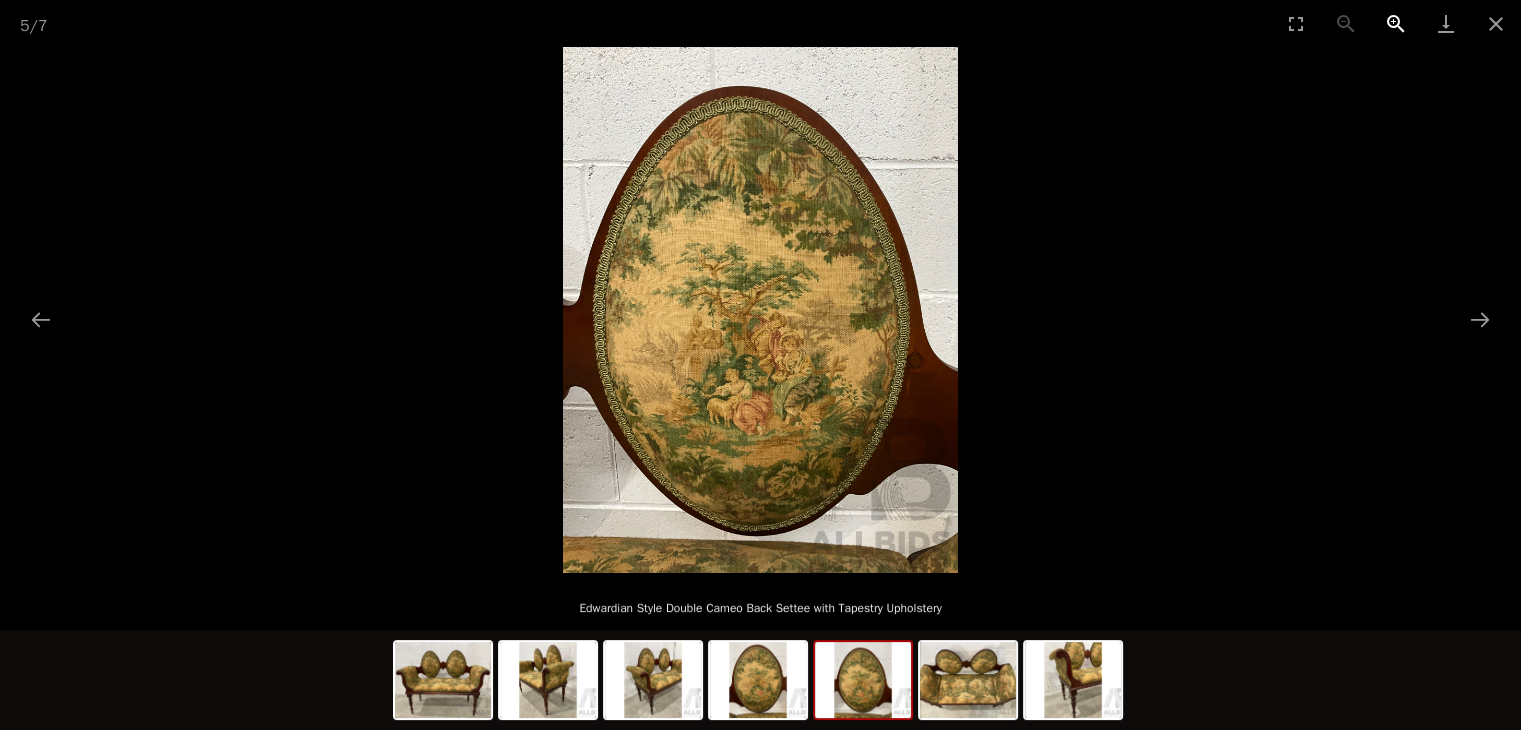 click at bounding box center (1396, 23) 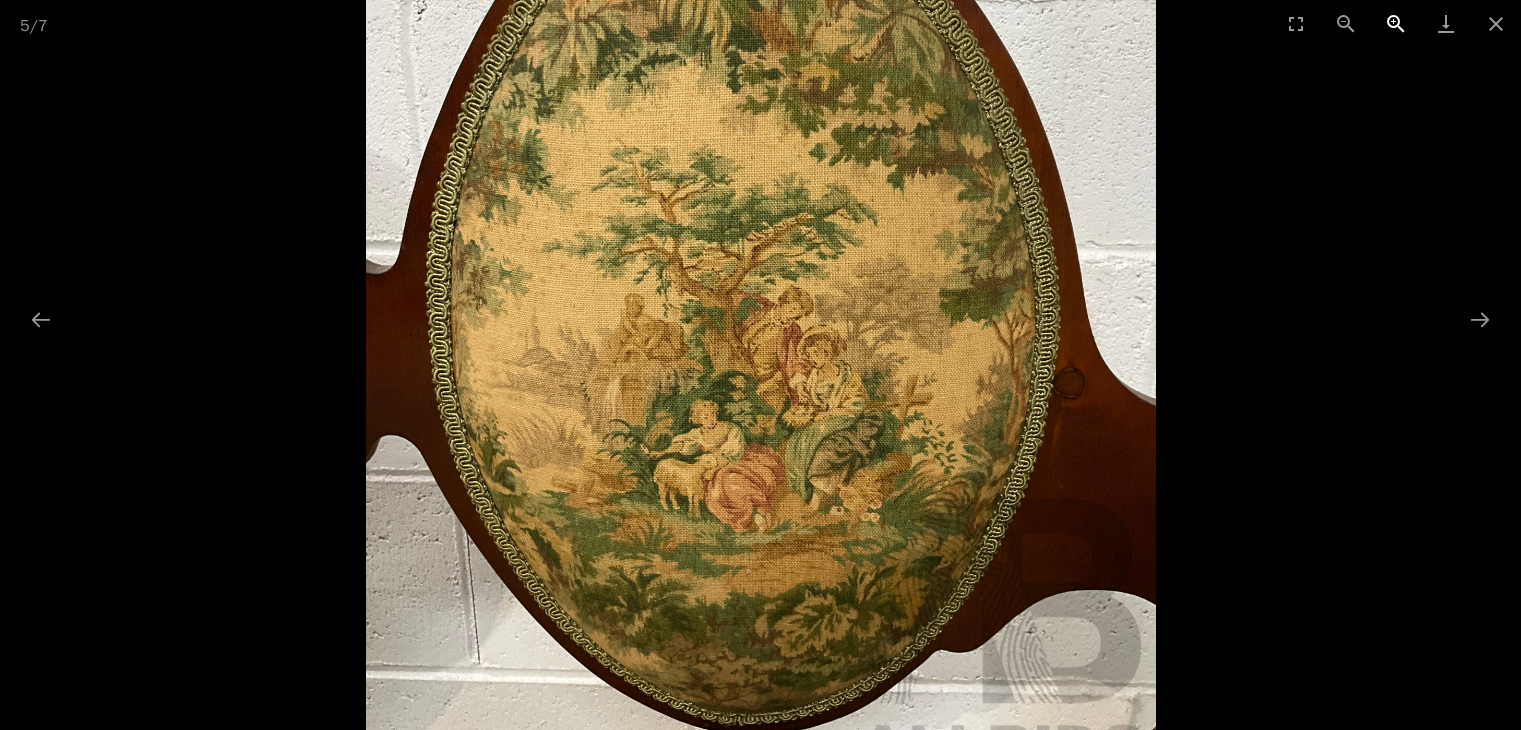 click at bounding box center (1396, 23) 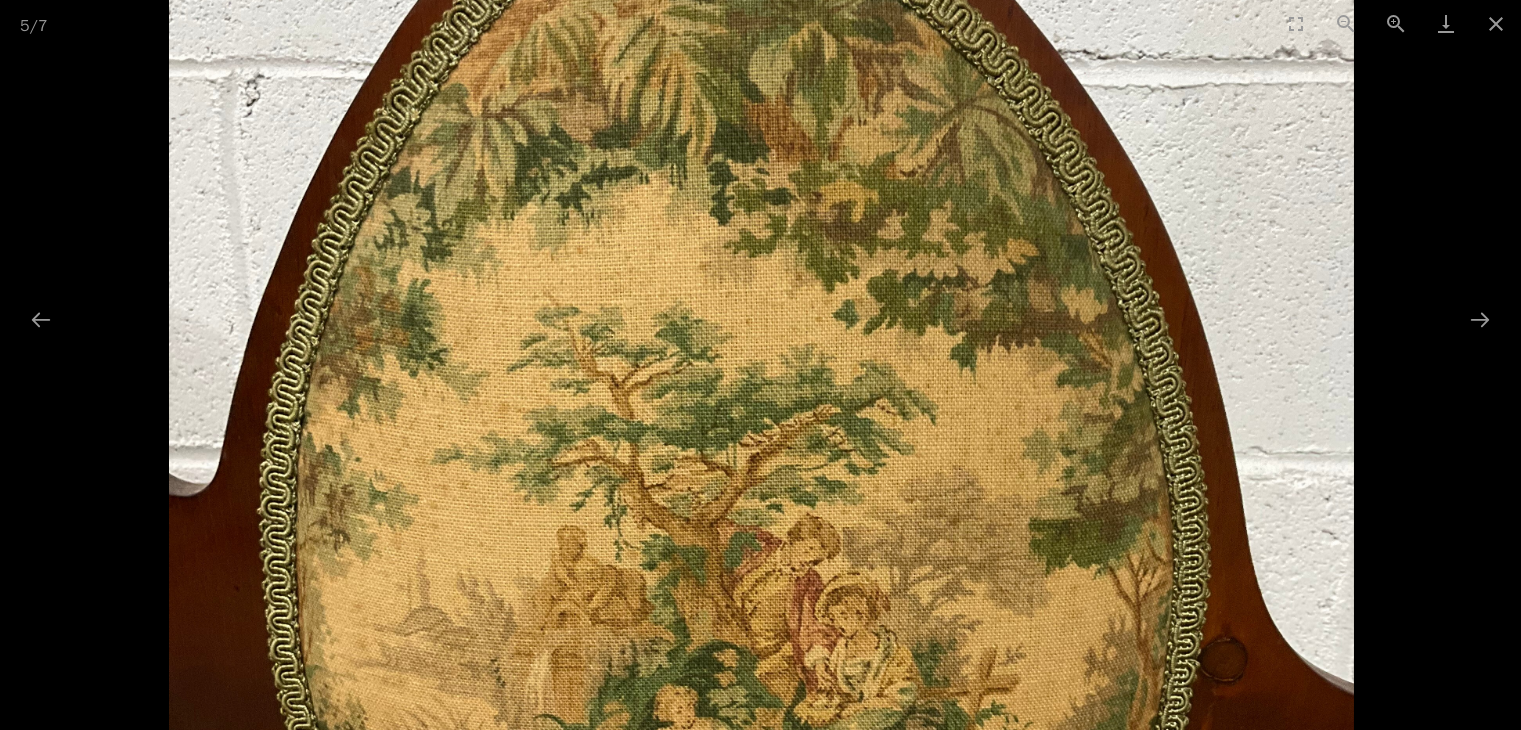 drag, startPoint x: 881, startPoint y: 177, endPoint x: 830, endPoint y: 223, distance: 68.68042 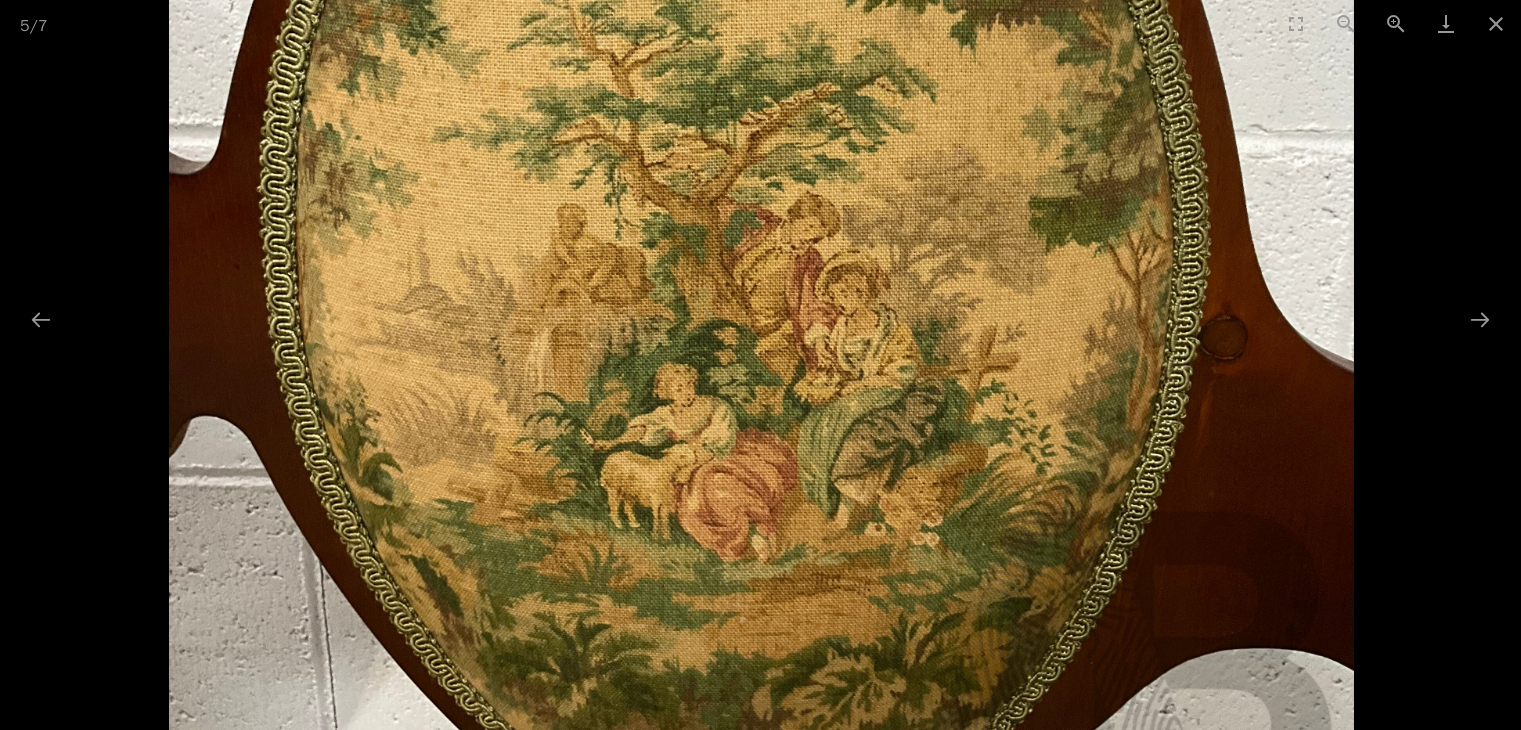 drag, startPoint x: 781, startPoint y: 449, endPoint x: 809, endPoint y: 239, distance: 211.85844 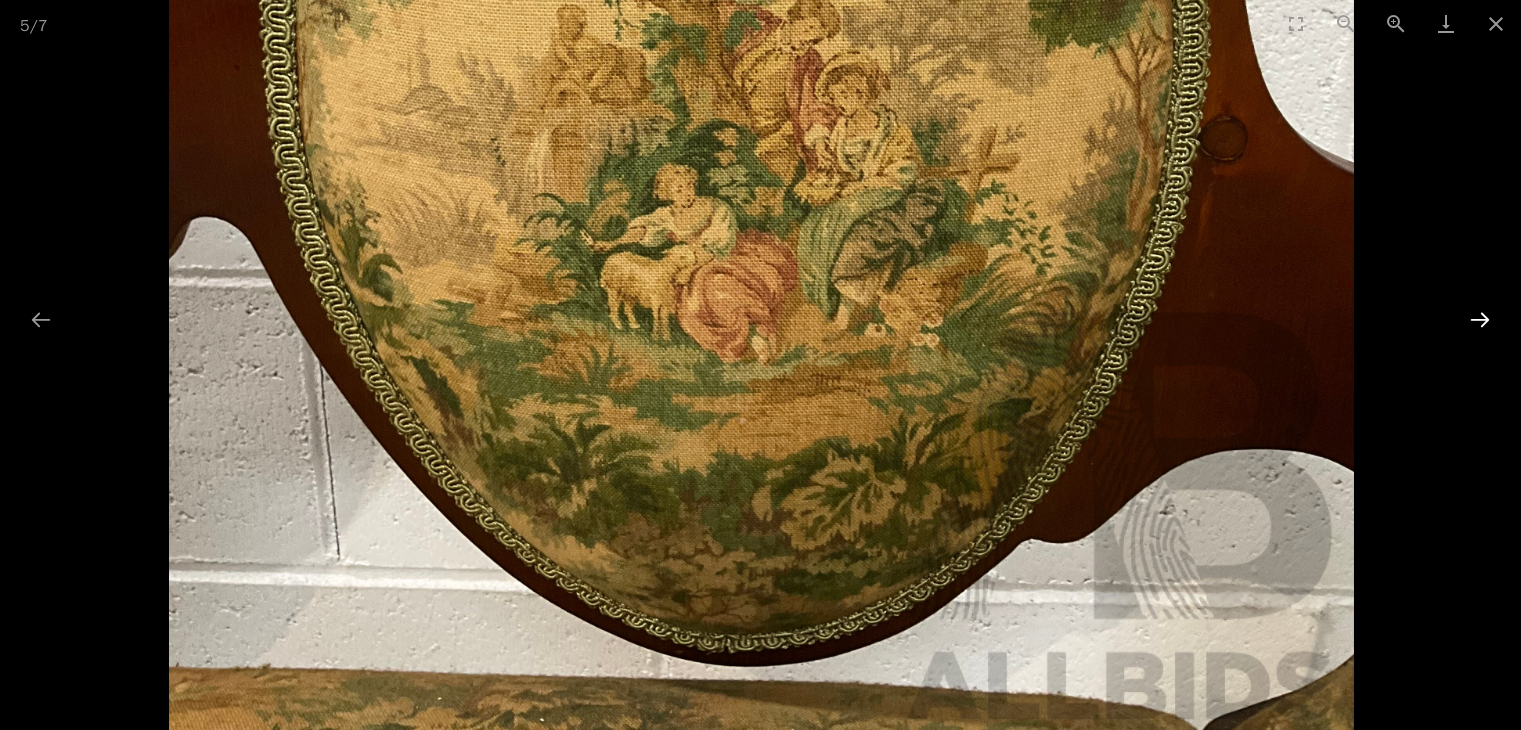 click at bounding box center (1480, 319) 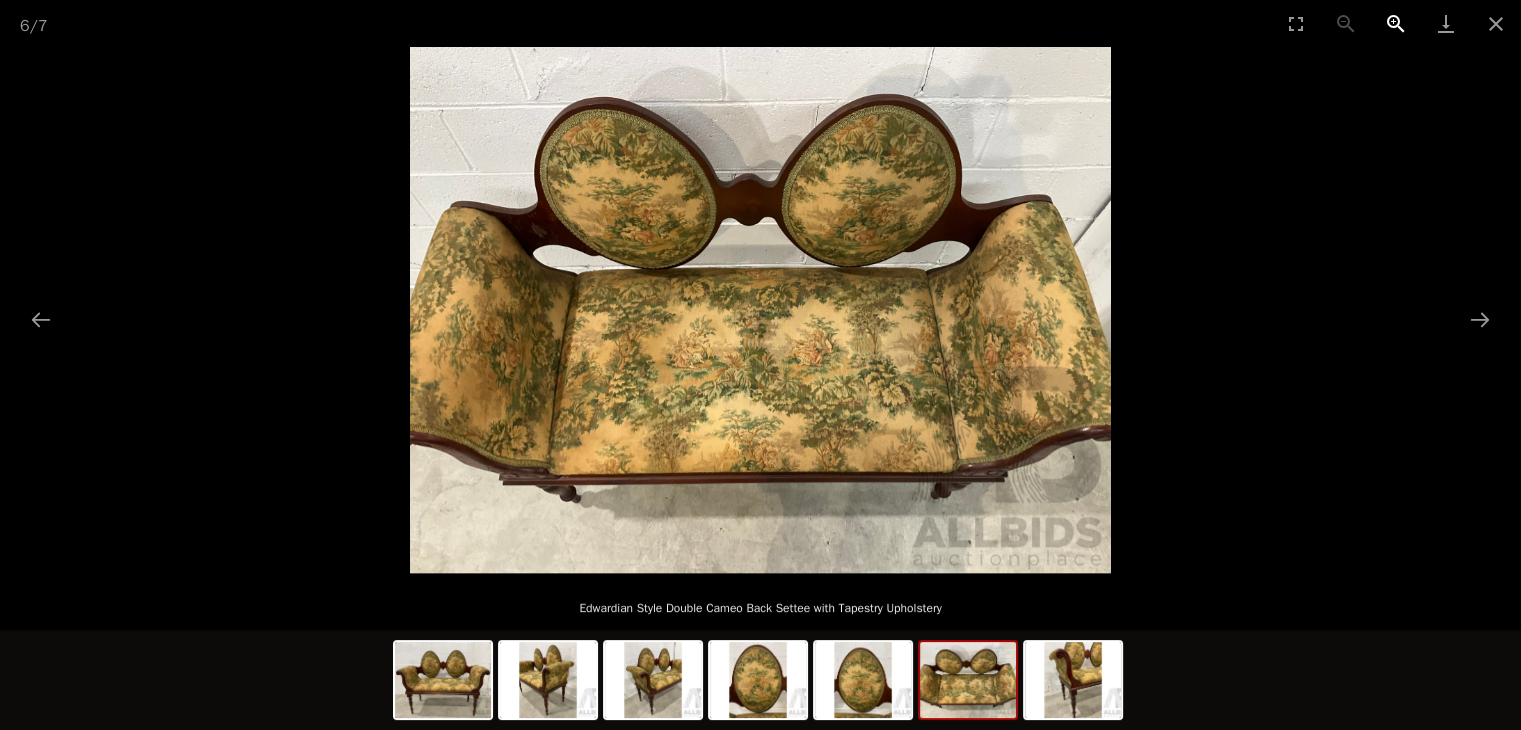 click at bounding box center [1396, 23] 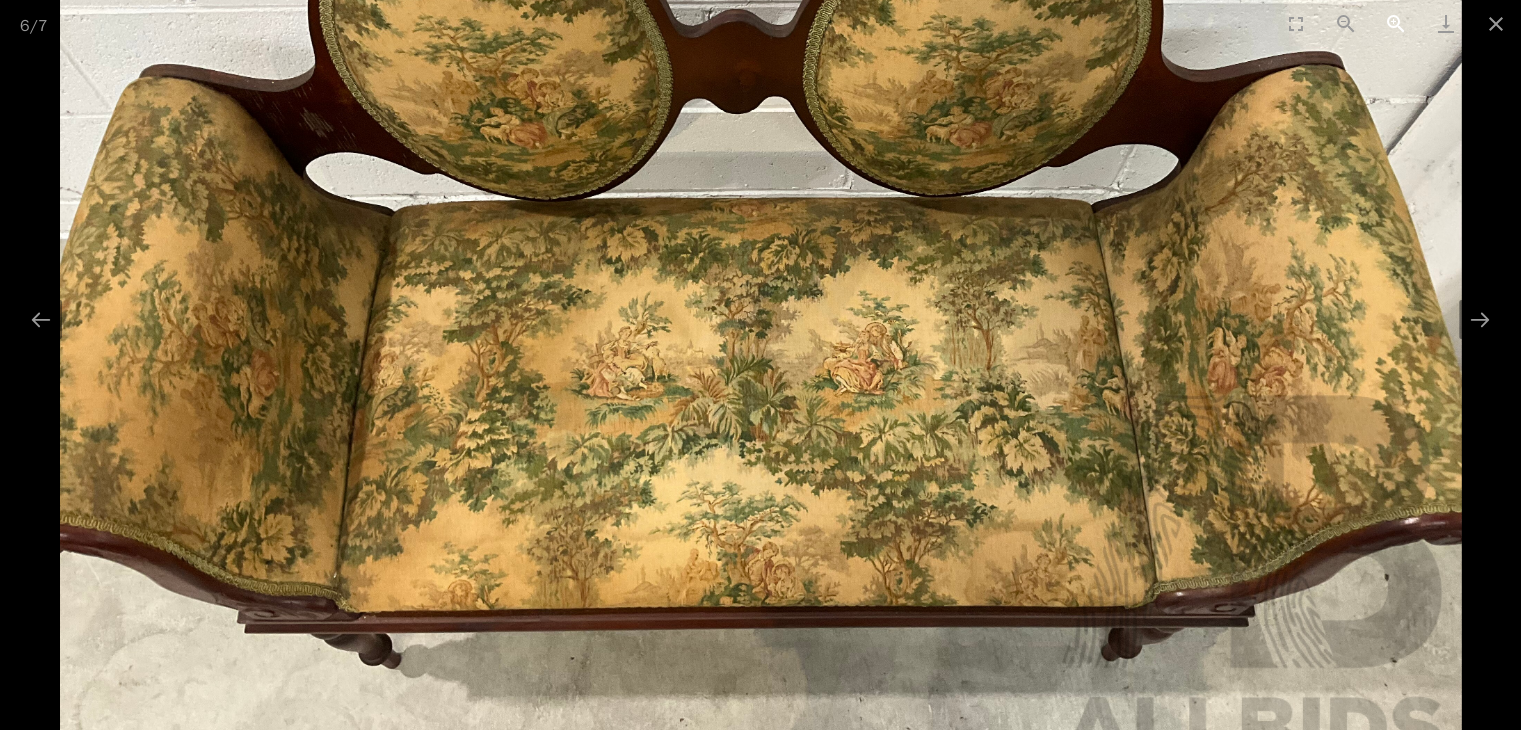 click at bounding box center [1396, 23] 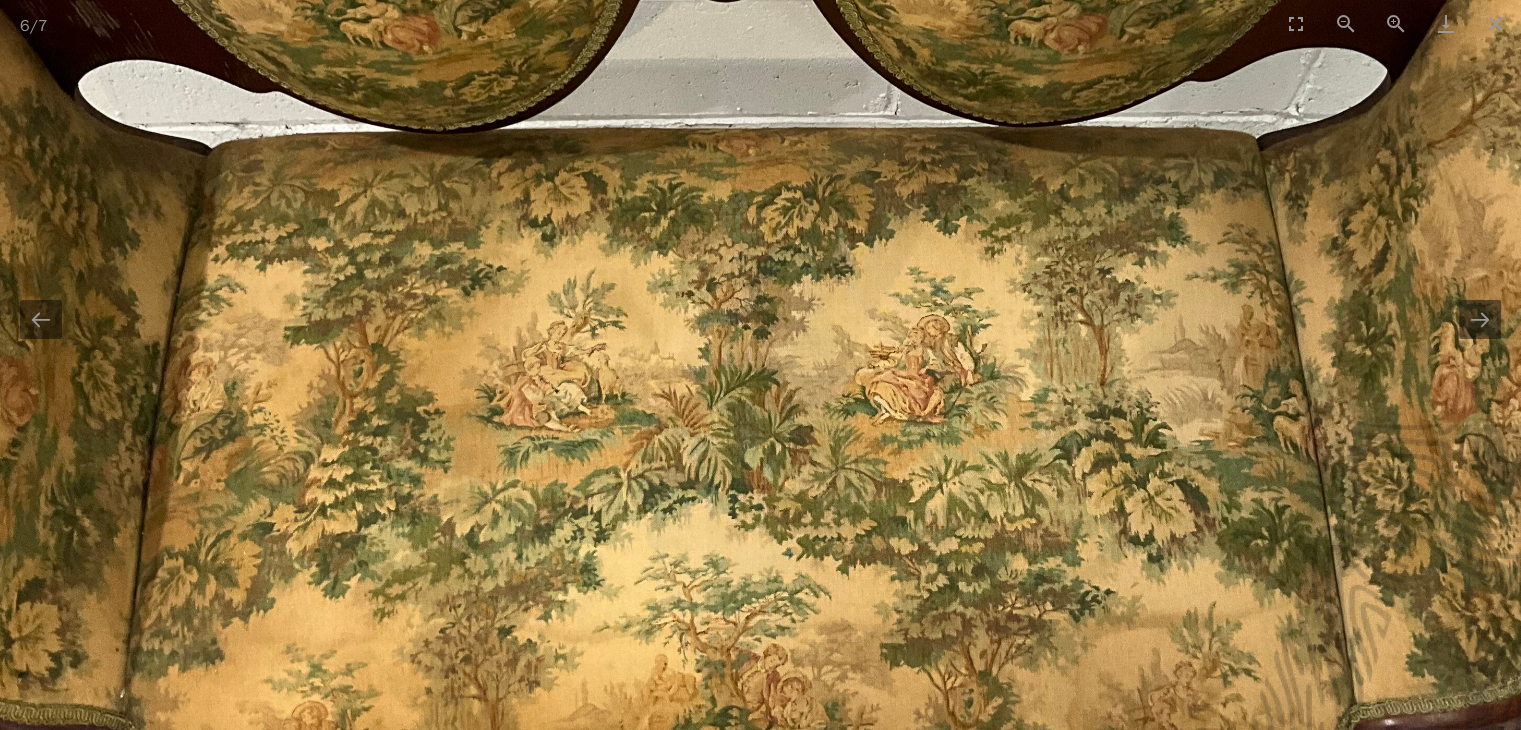 scroll, scrollTop: 0, scrollLeft: 0, axis: both 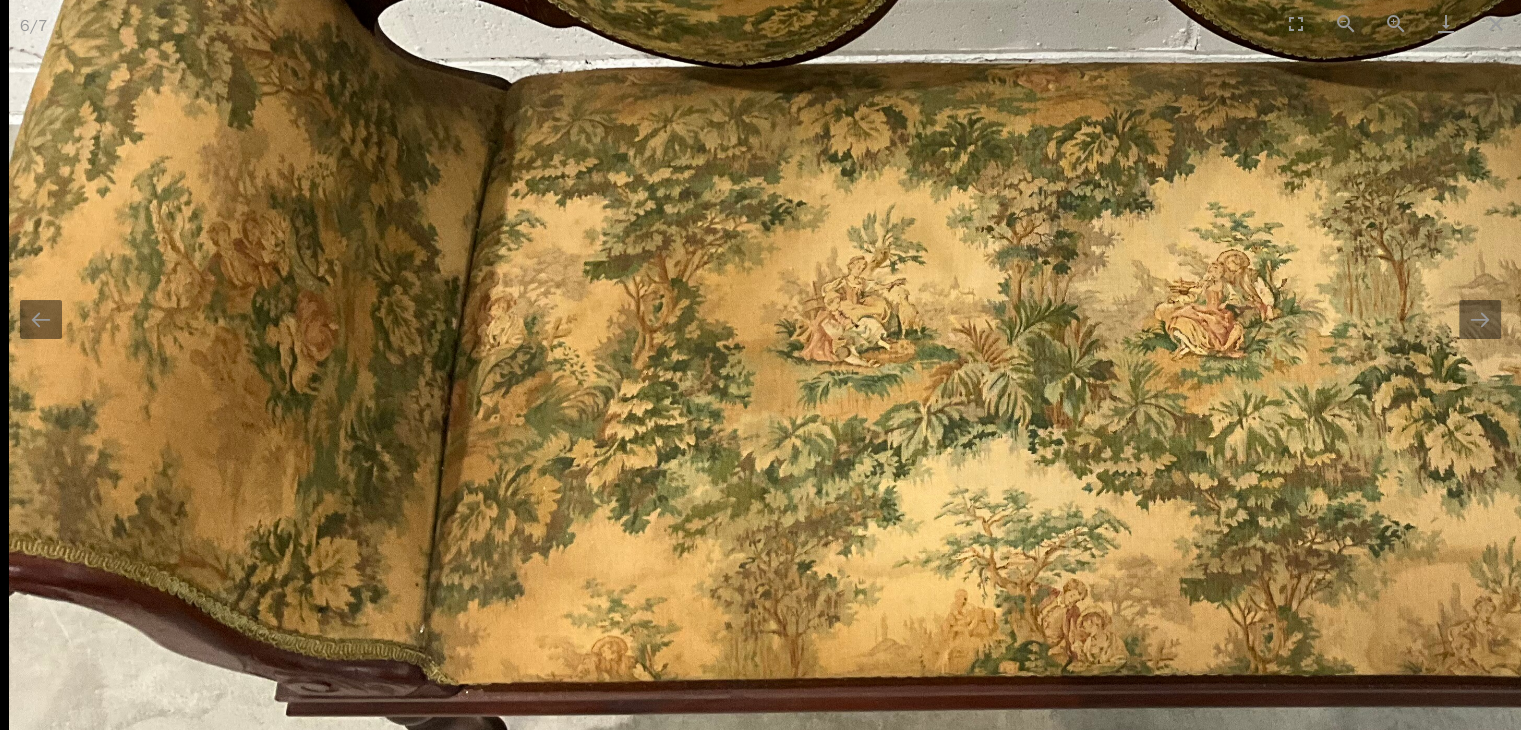 drag, startPoint x: 1192, startPoint y: 389, endPoint x: 1530, endPoint y: 341, distance: 341.39127 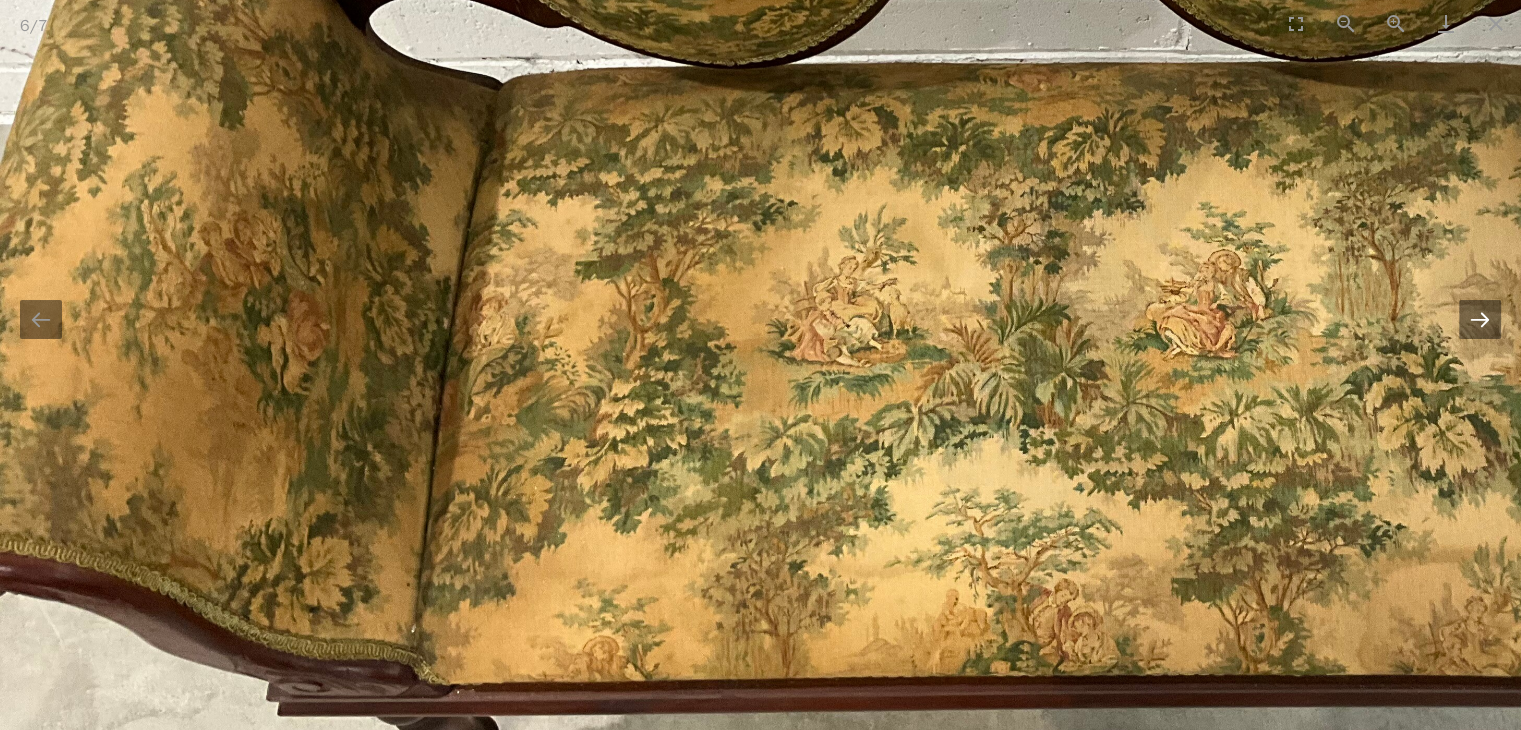 click at bounding box center (1480, 319) 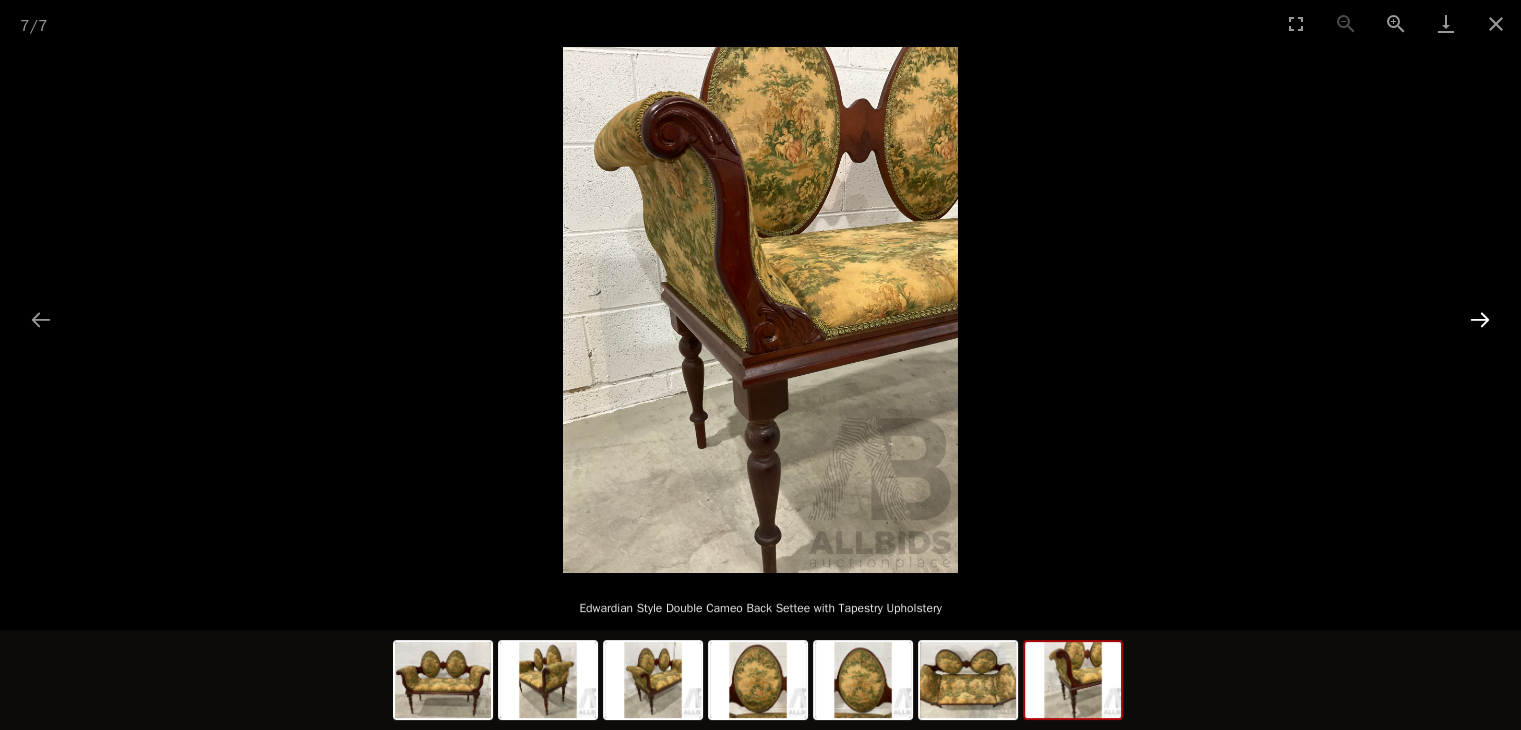 click at bounding box center [1480, 319] 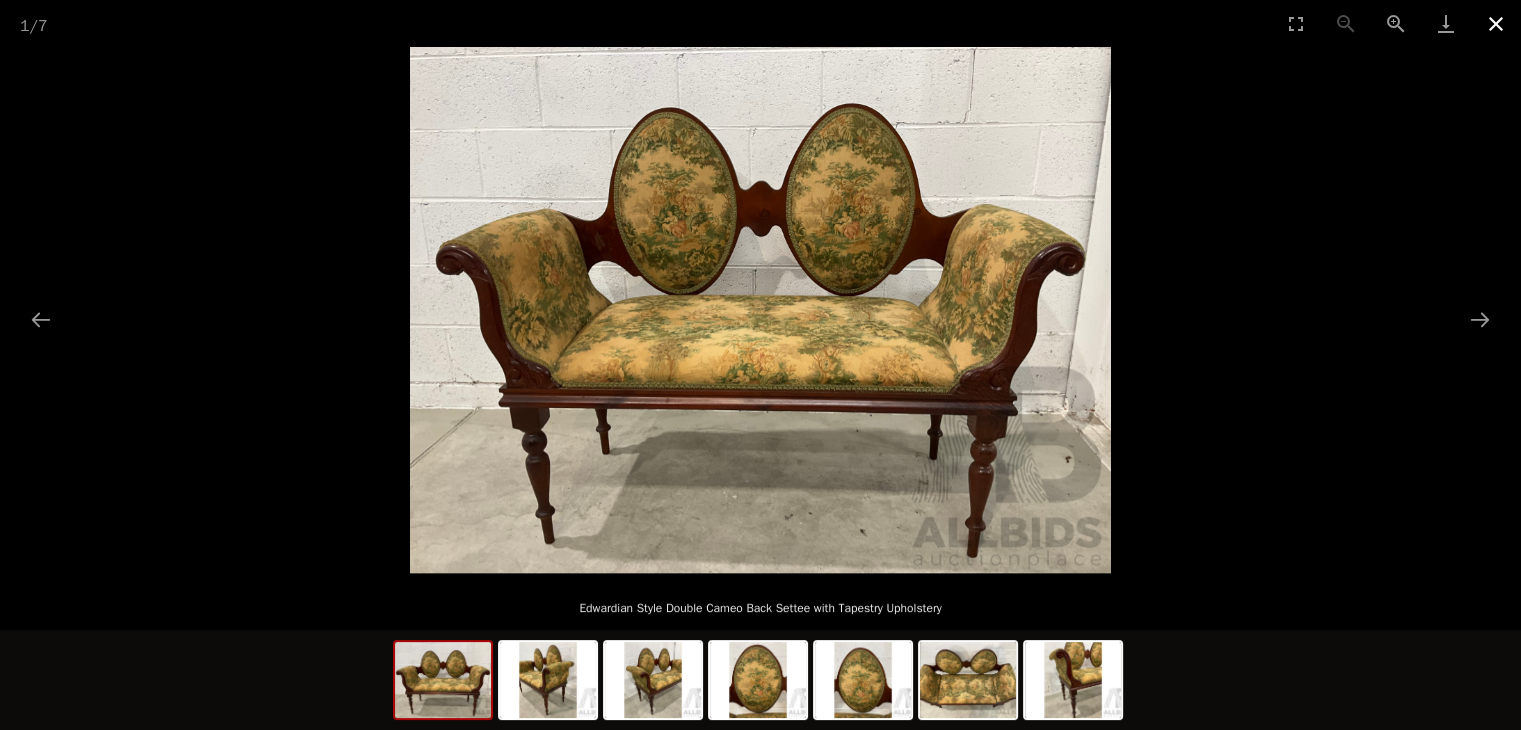 click at bounding box center [1496, 23] 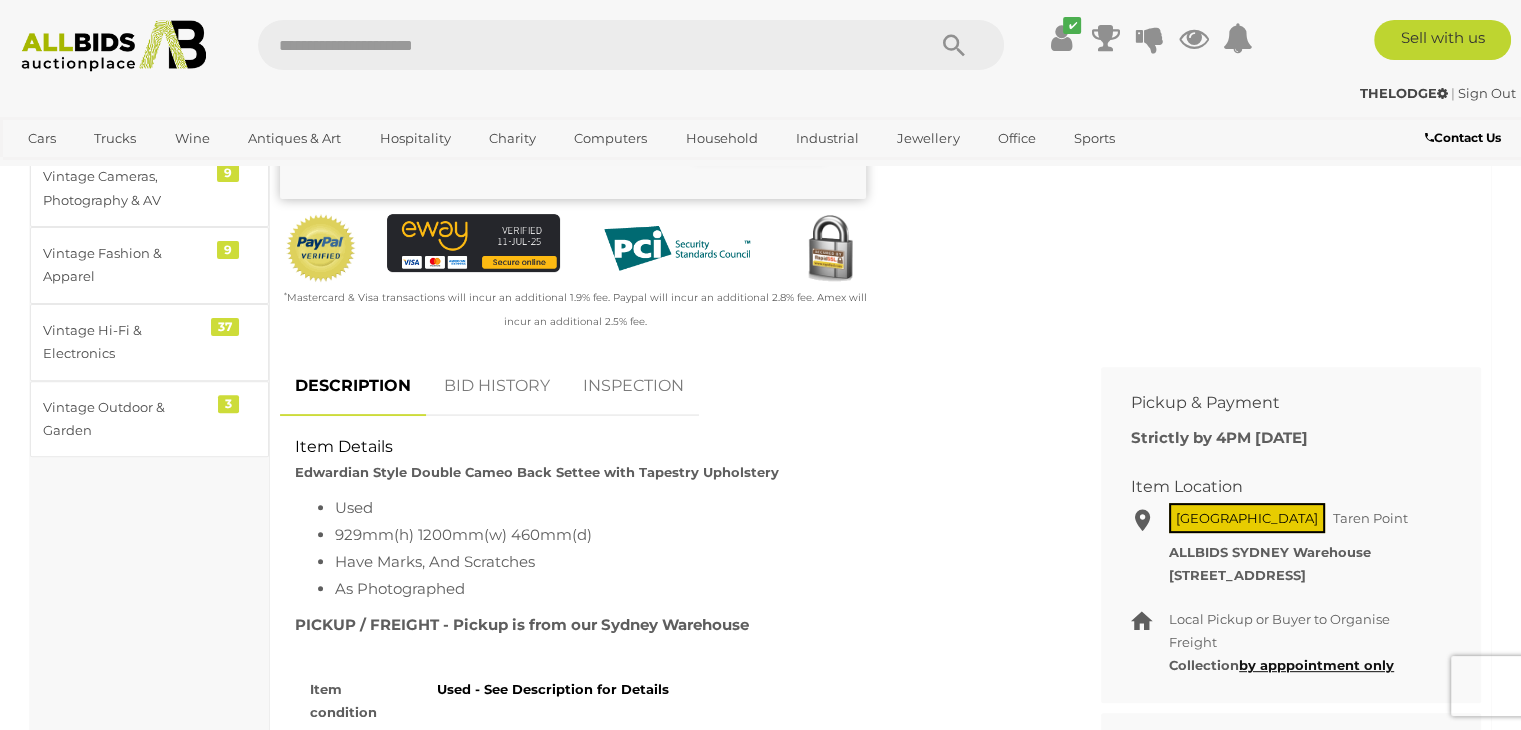 scroll, scrollTop: 600, scrollLeft: 0, axis: vertical 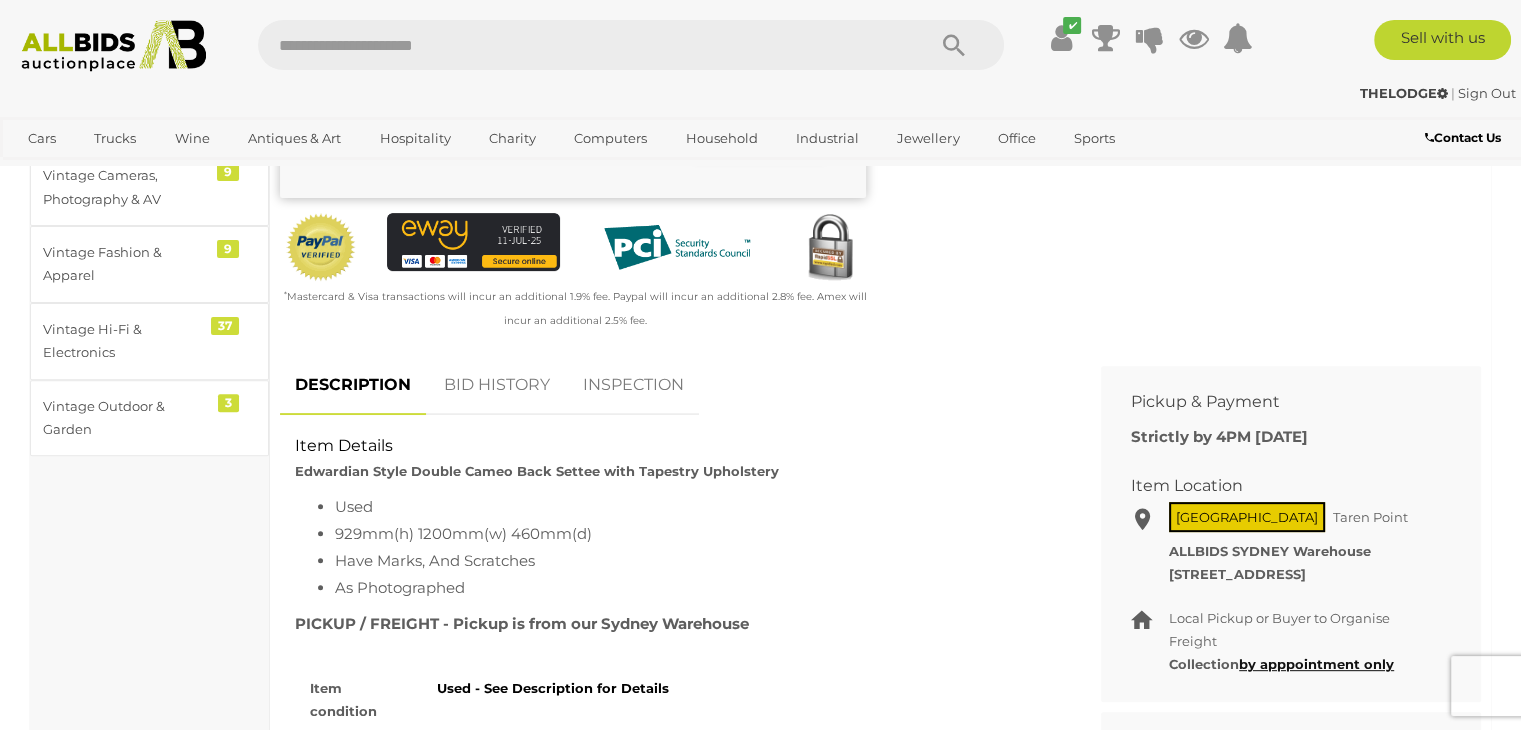 click on "BID HISTORY" at bounding box center (497, 385) 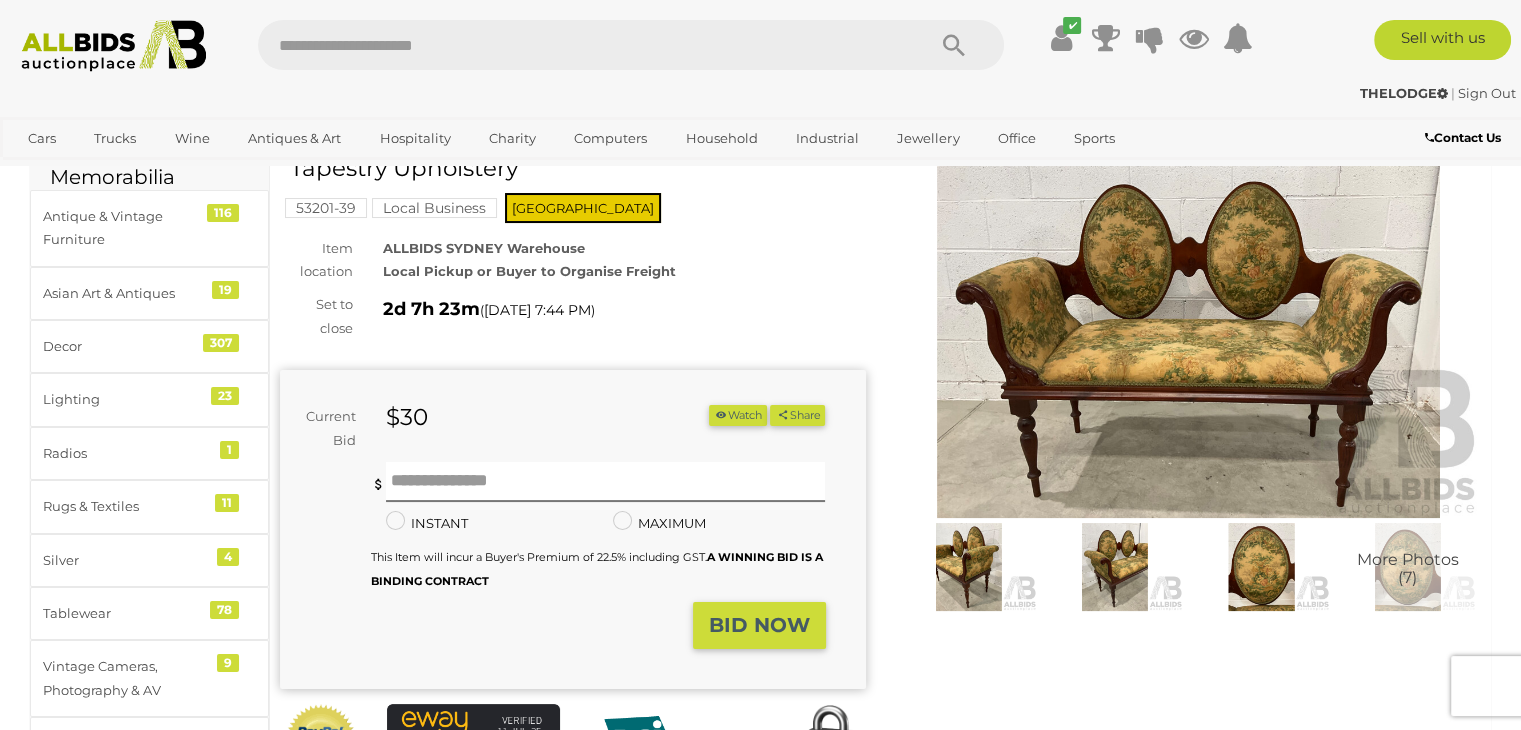 scroll, scrollTop: 0, scrollLeft: 0, axis: both 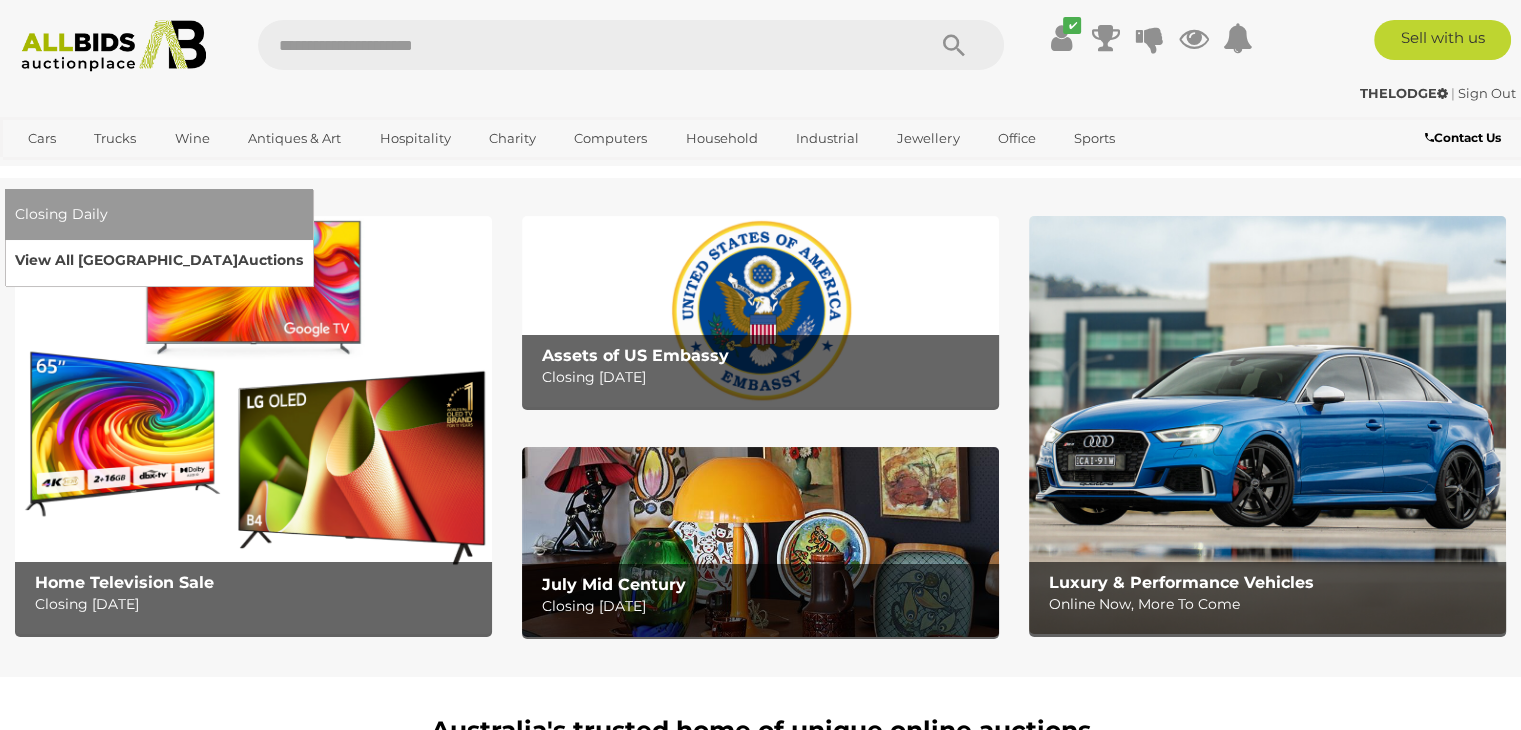 click on "View All Sydney  Auctions" at bounding box center [159, 260] 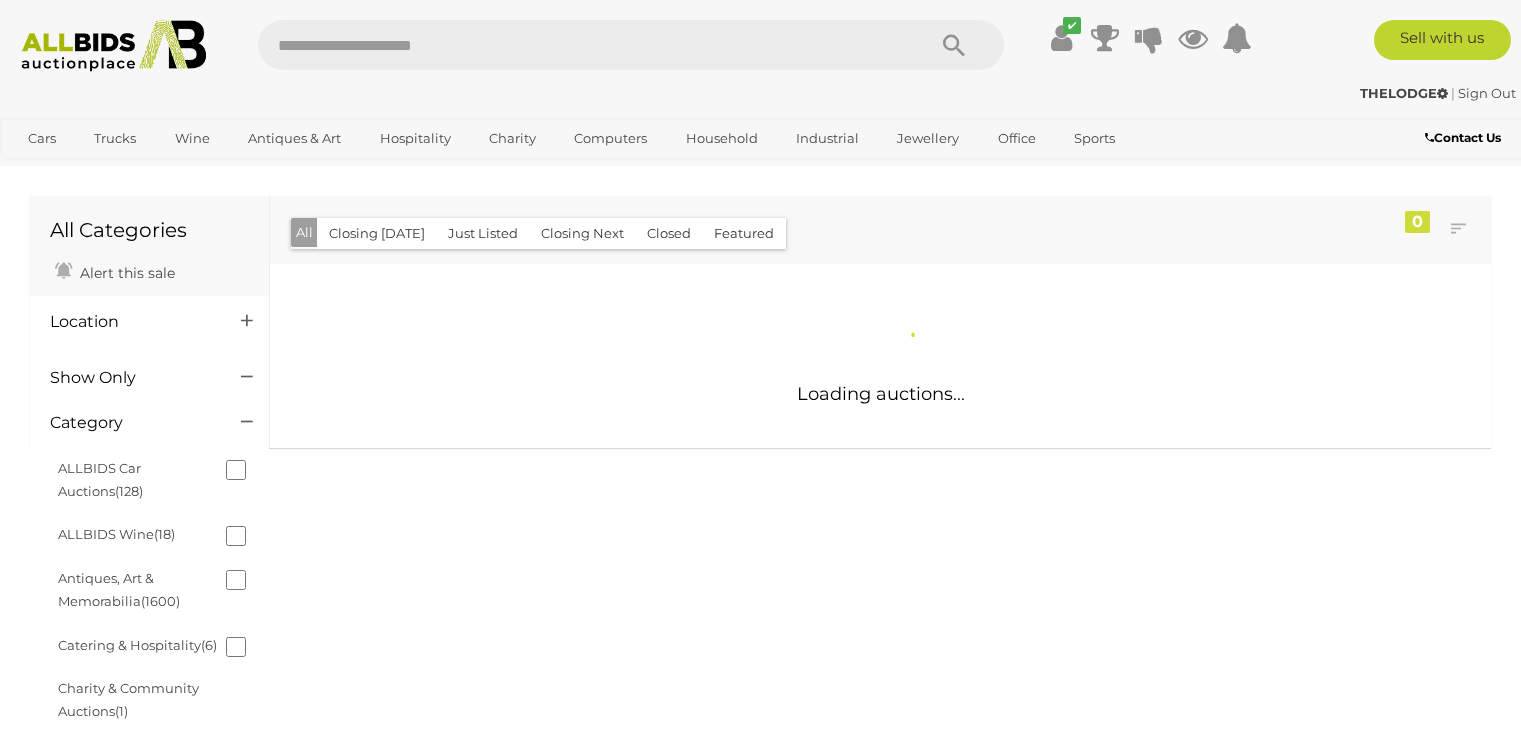 scroll, scrollTop: 0, scrollLeft: 0, axis: both 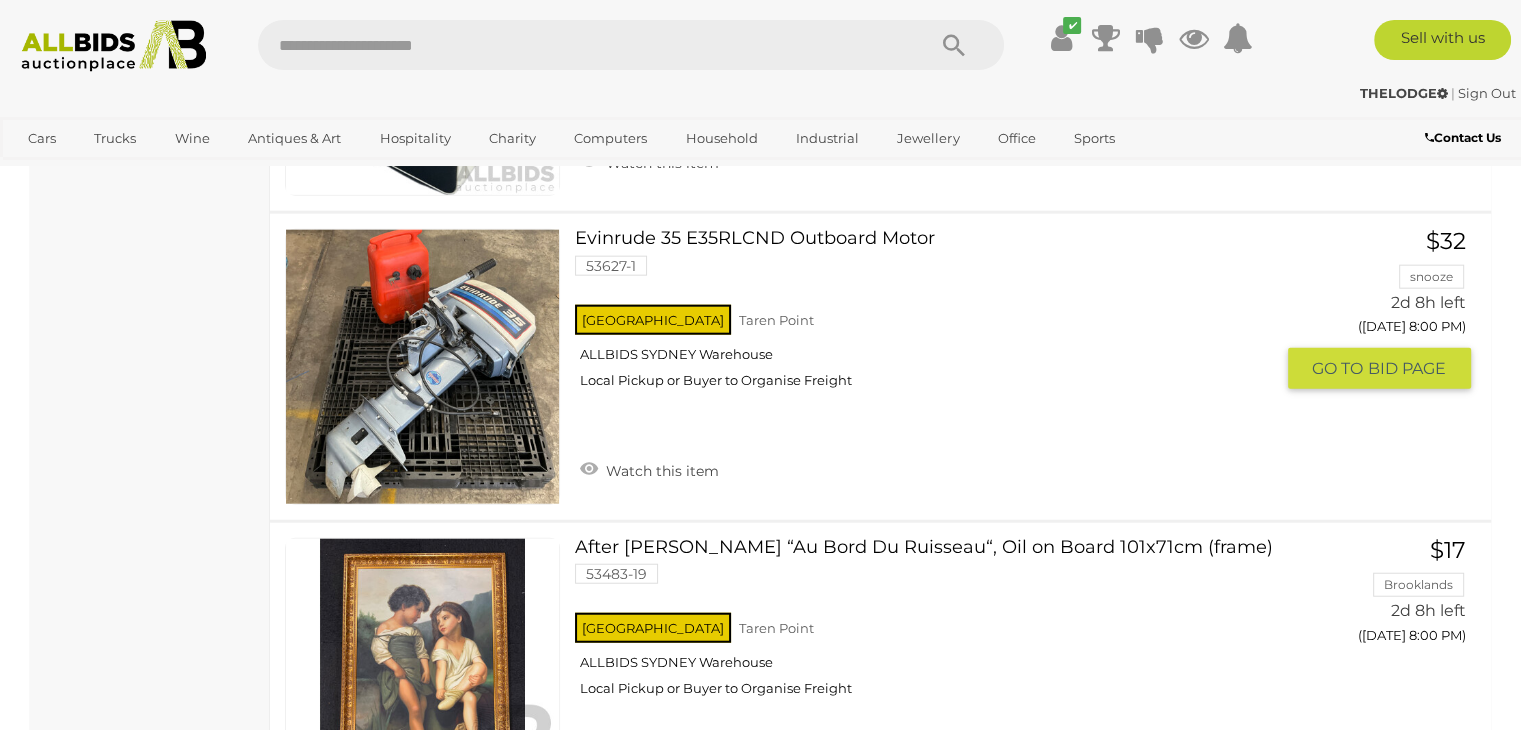 click at bounding box center [422, 366] 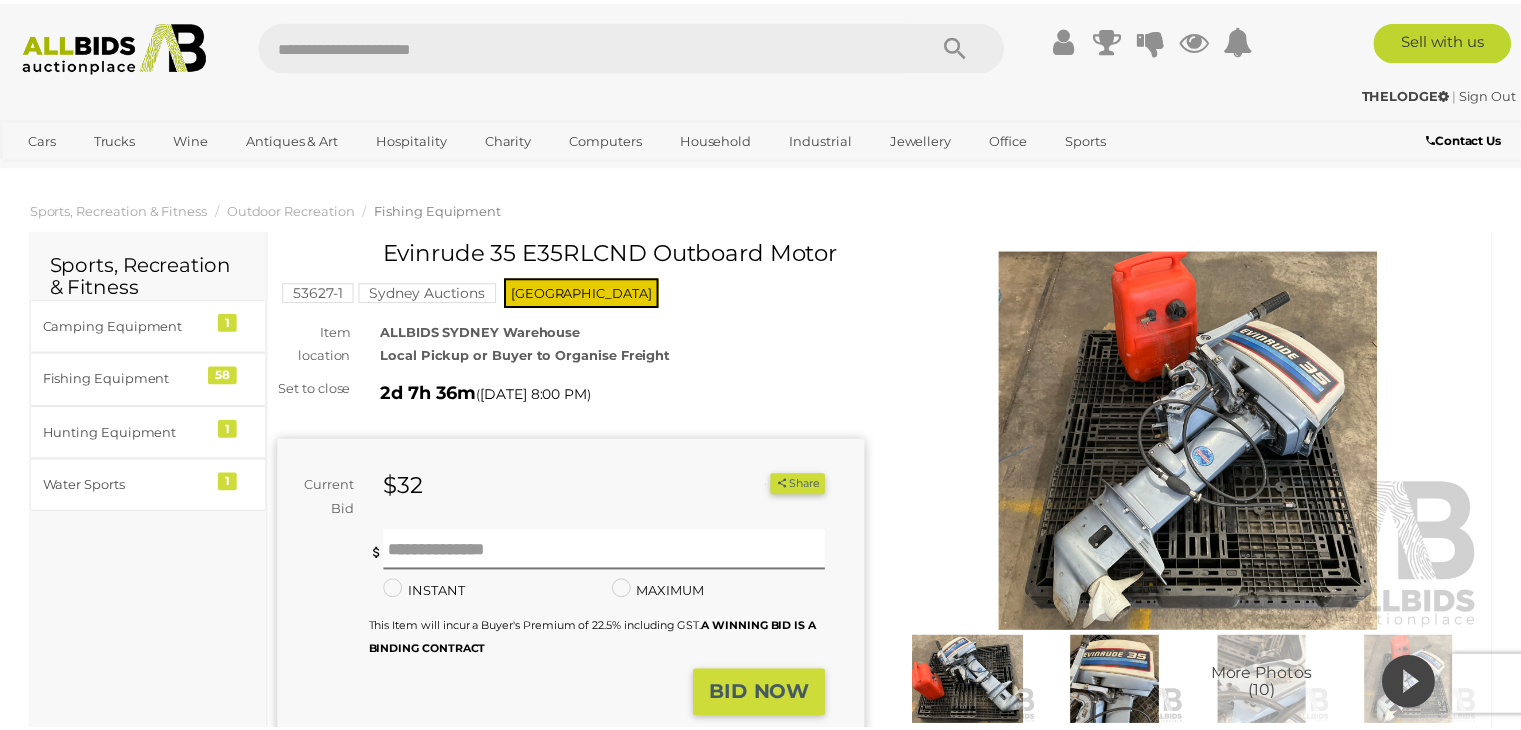 scroll, scrollTop: 0, scrollLeft: 0, axis: both 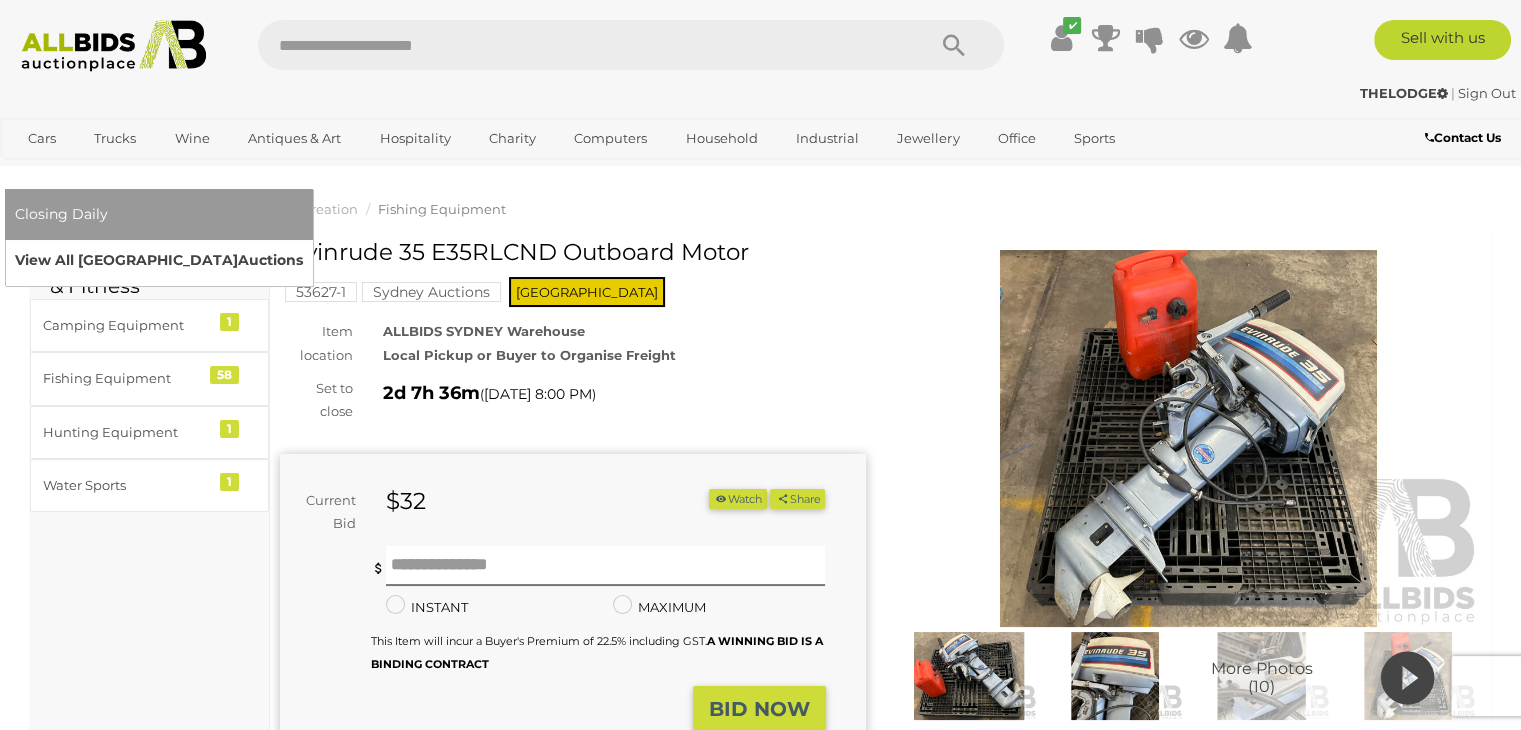 click on "View All Sydney  Auctions" at bounding box center (159, 260) 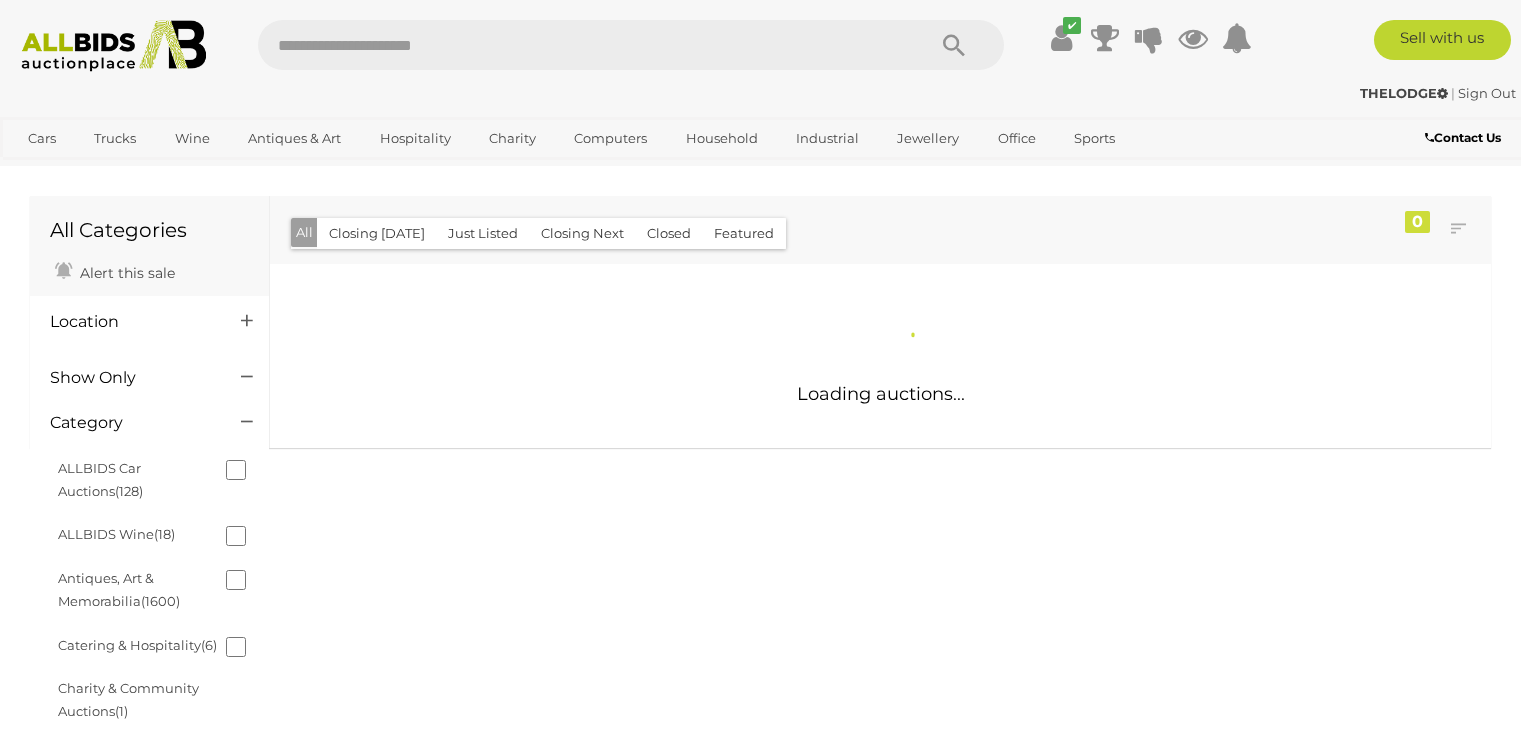 scroll, scrollTop: 0, scrollLeft: 0, axis: both 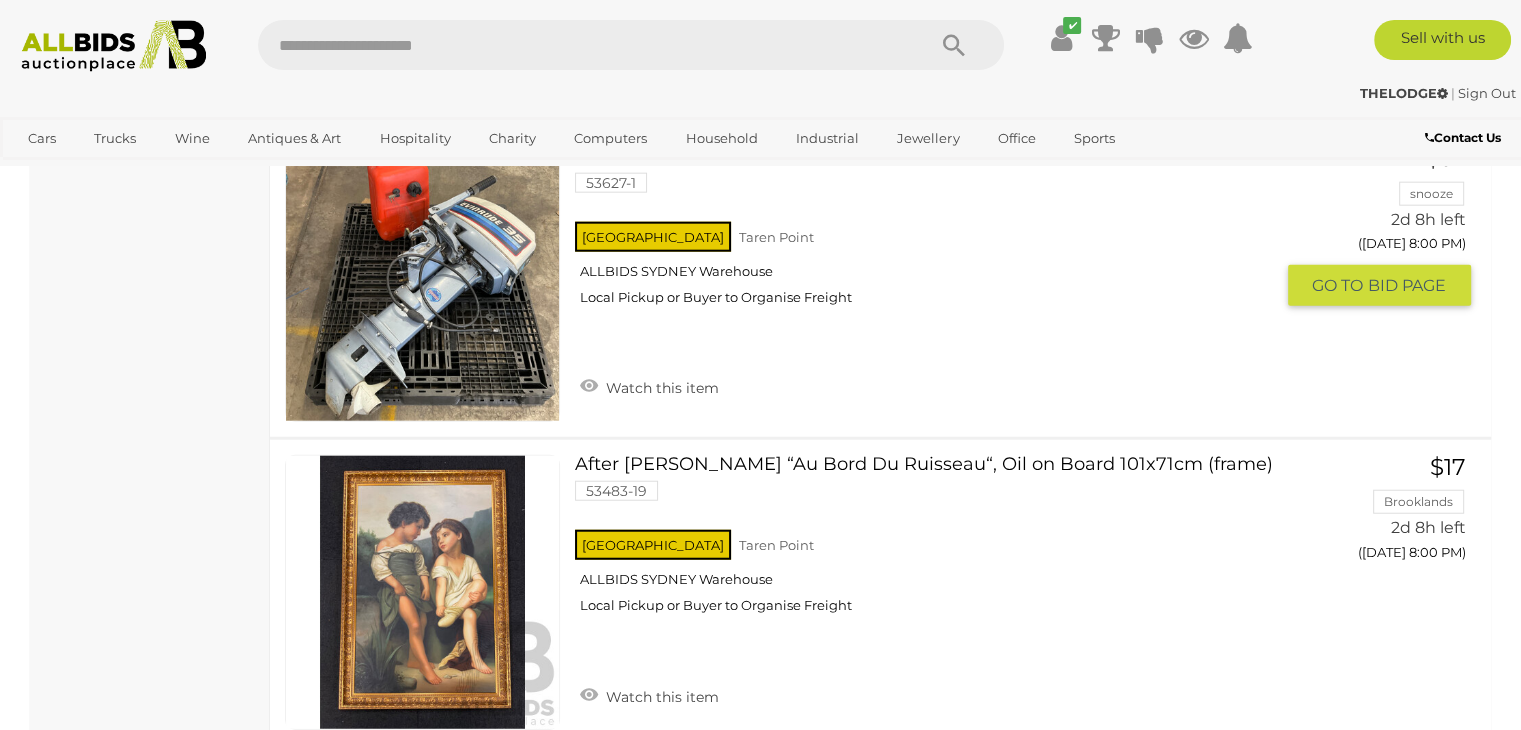 click at bounding box center (422, 283) 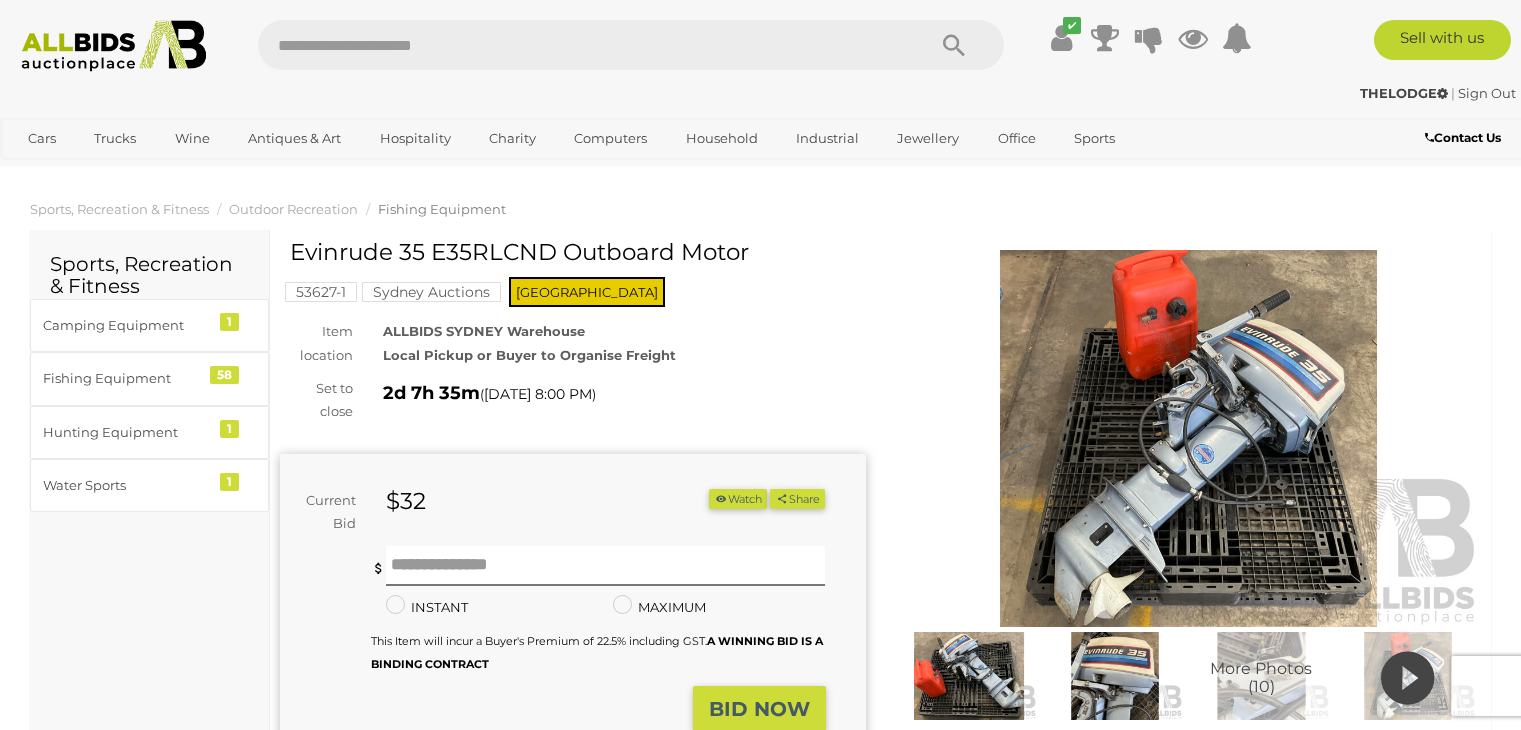 scroll, scrollTop: 0, scrollLeft: 0, axis: both 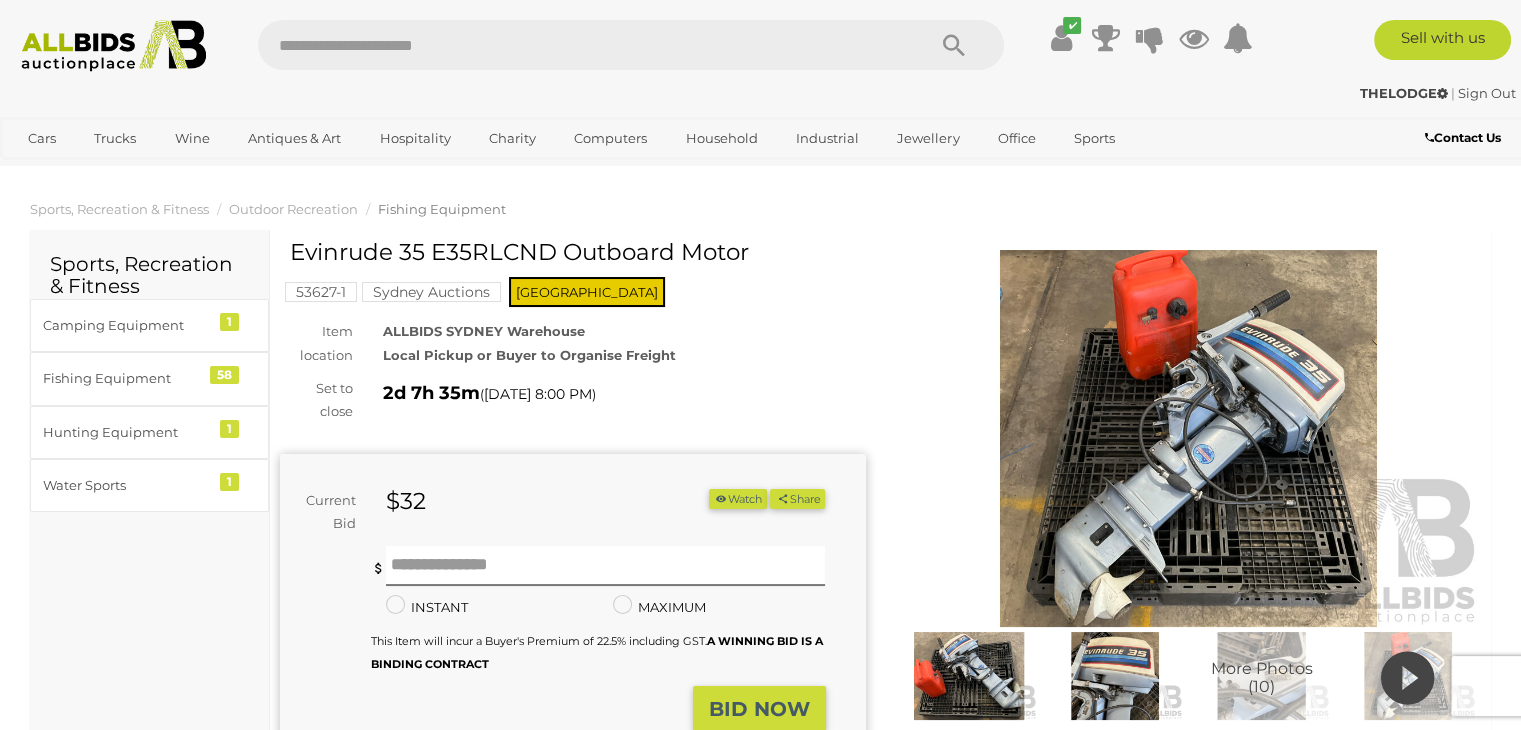 click at bounding box center (1189, 438) 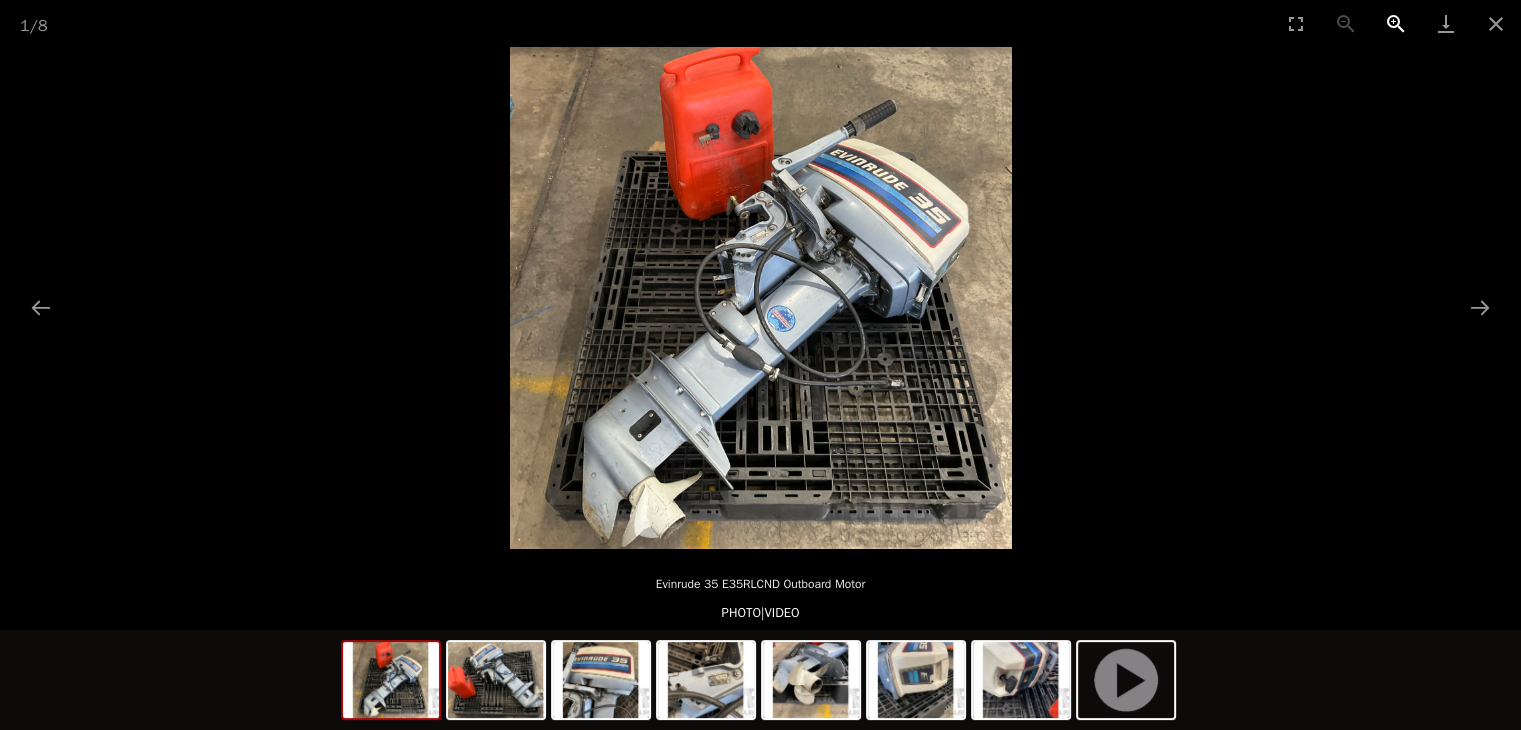 click at bounding box center (1396, 23) 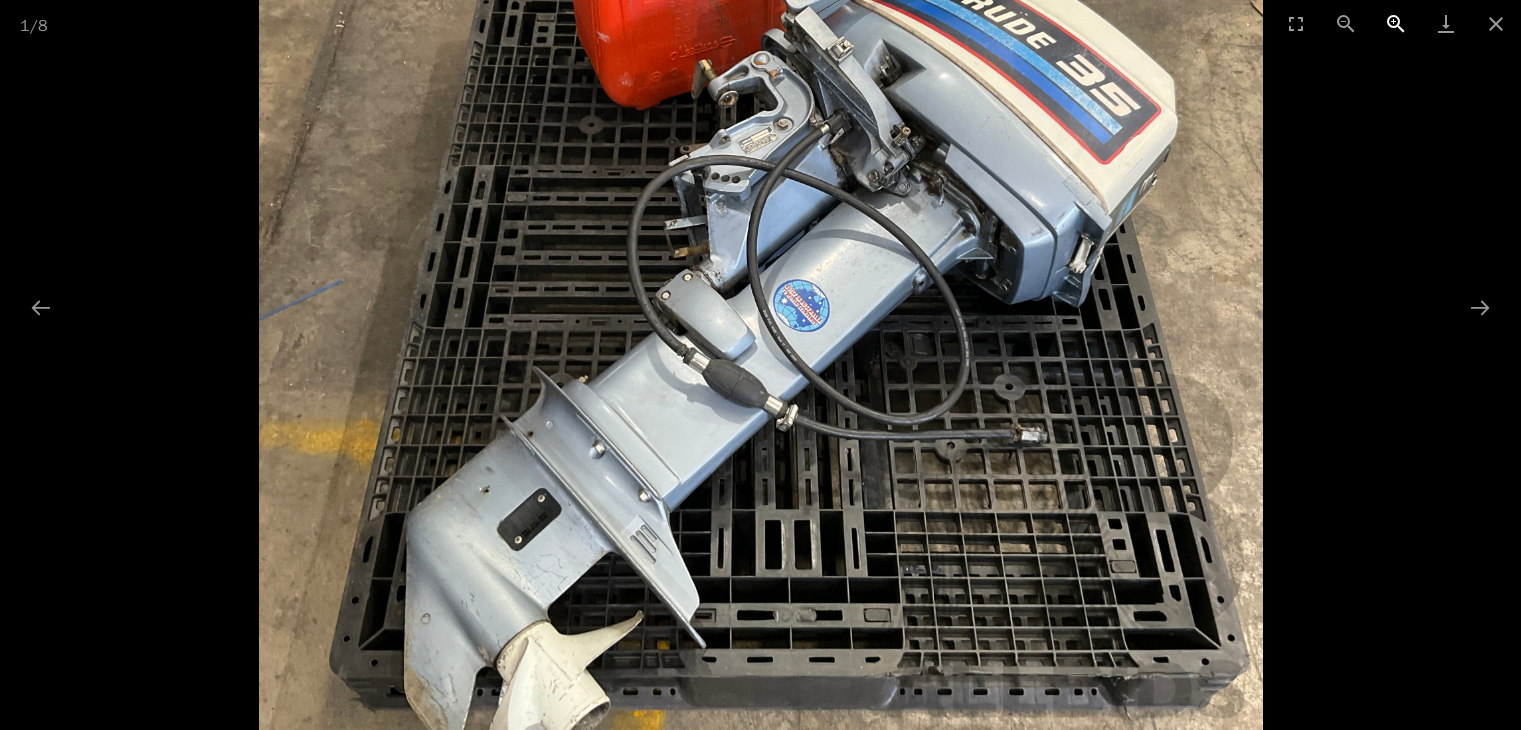 click at bounding box center [1396, 23] 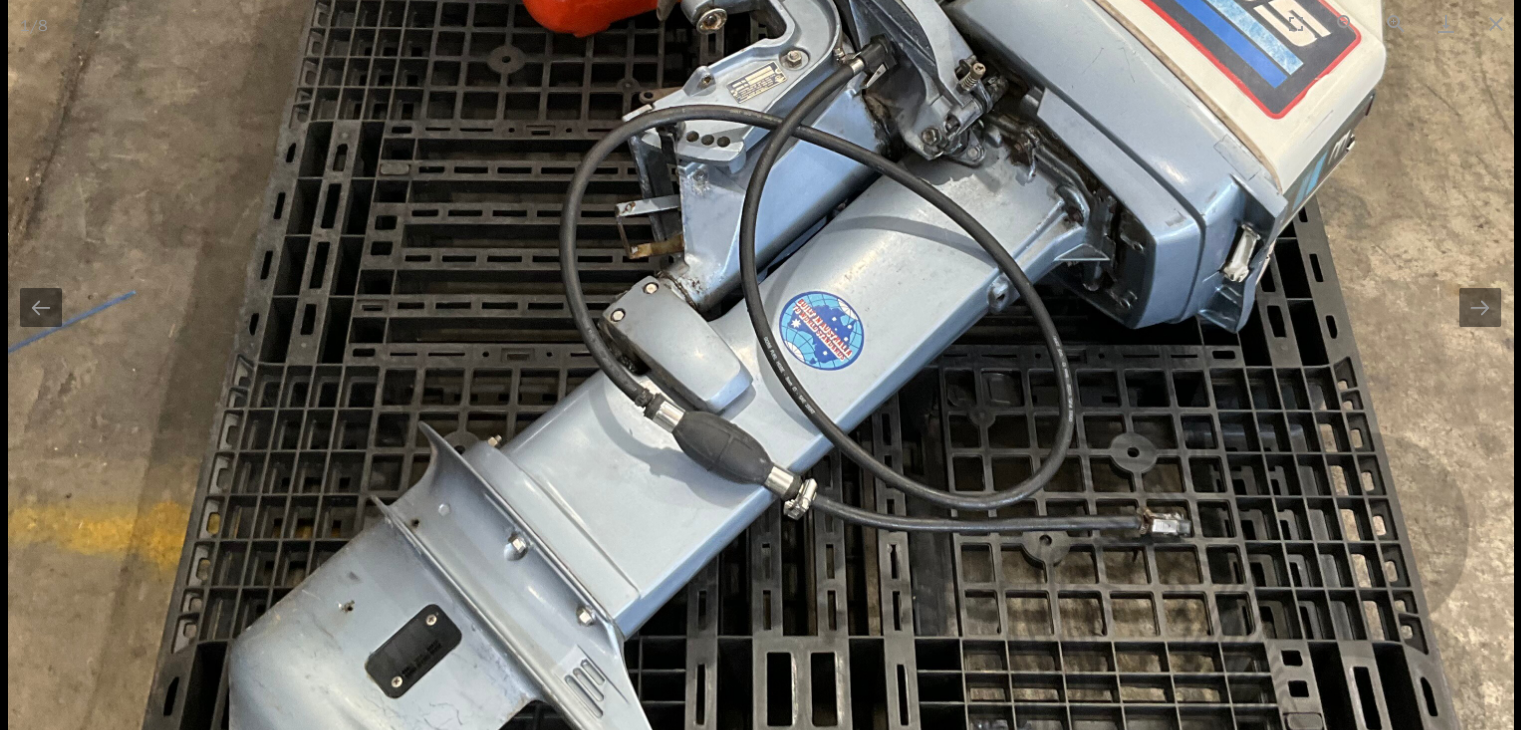 drag, startPoint x: 822, startPoint y: 569, endPoint x: 978, endPoint y: 645, distance: 173.52809 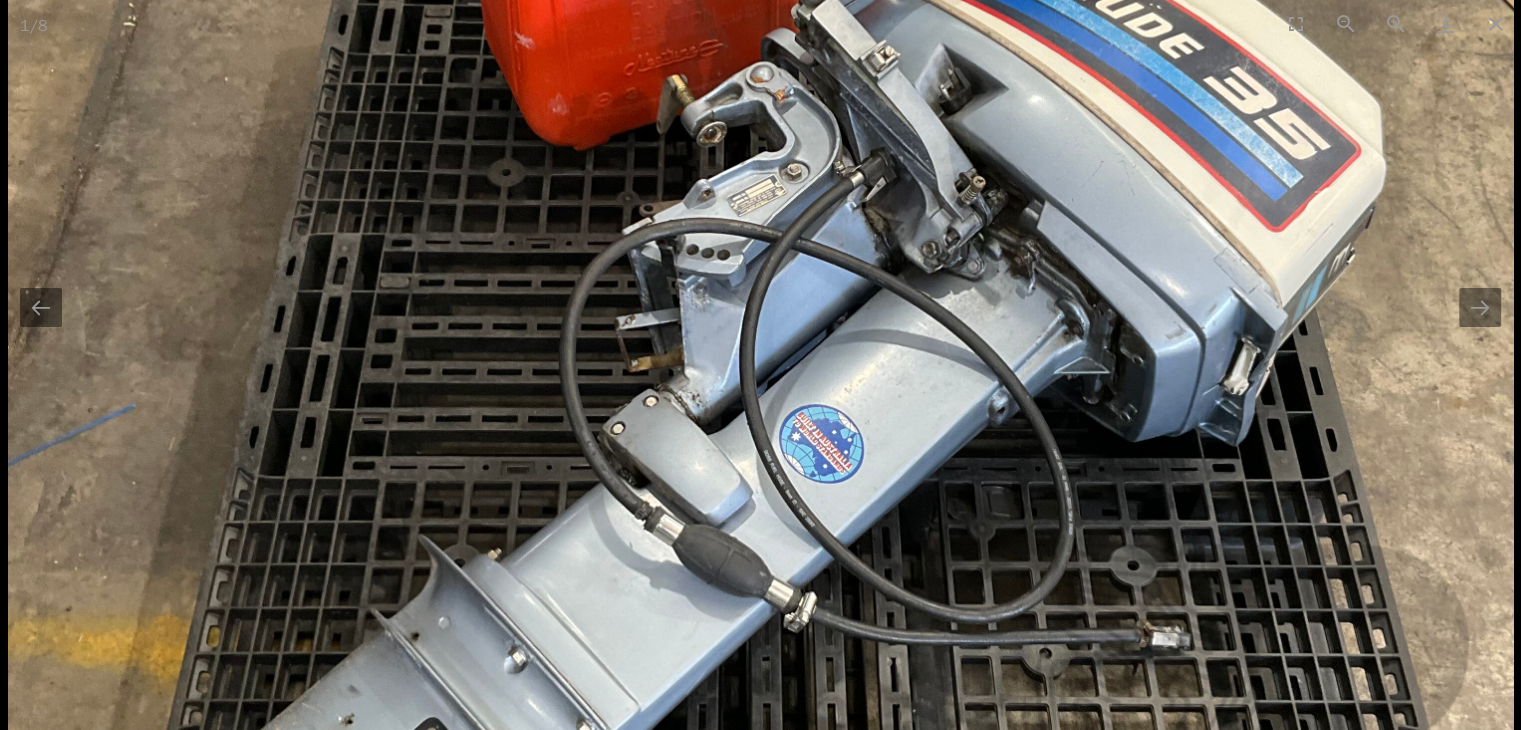 drag, startPoint x: 940, startPoint y: 265, endPoint x: 993, endPoint y: 166, distance: 112.29426 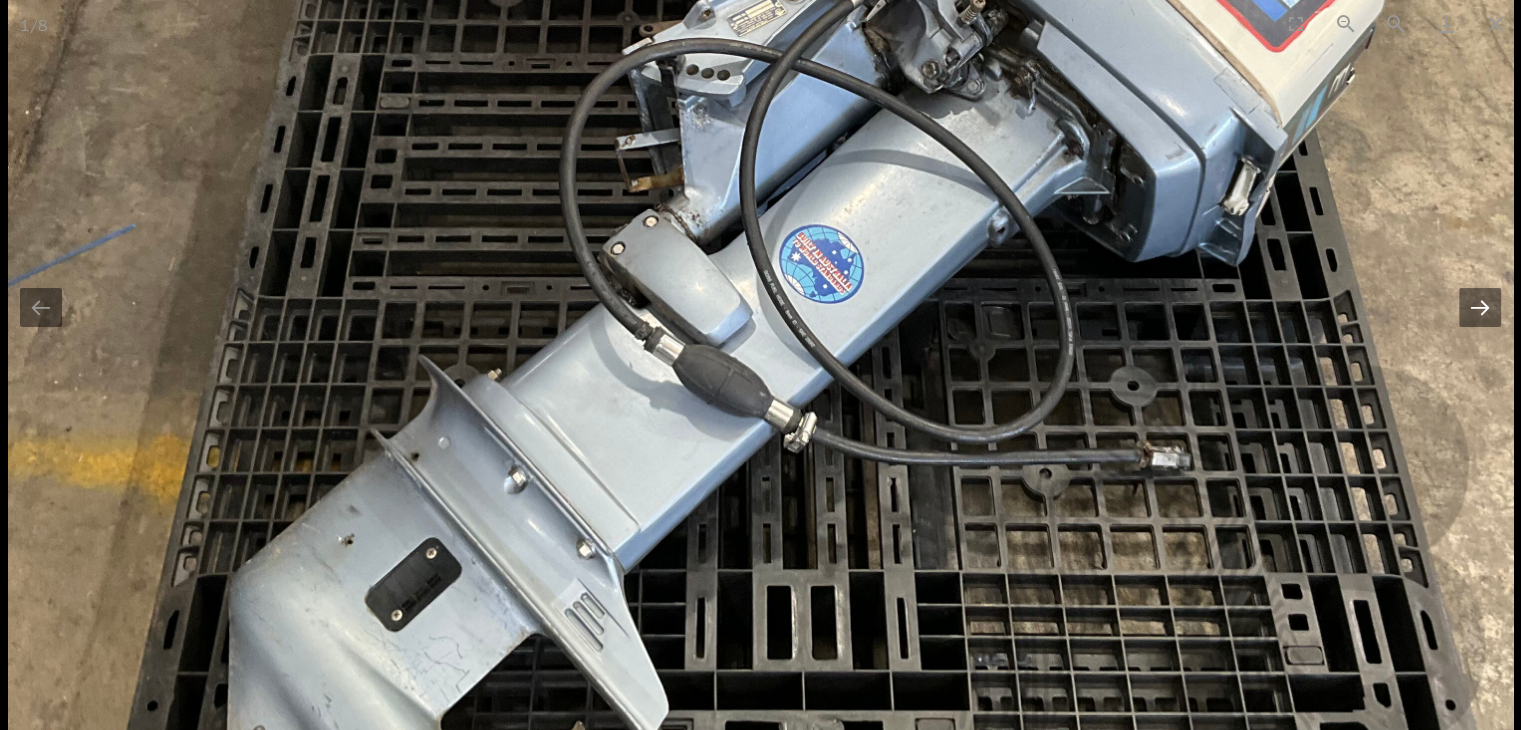 click at bounding box center (1480, 307) 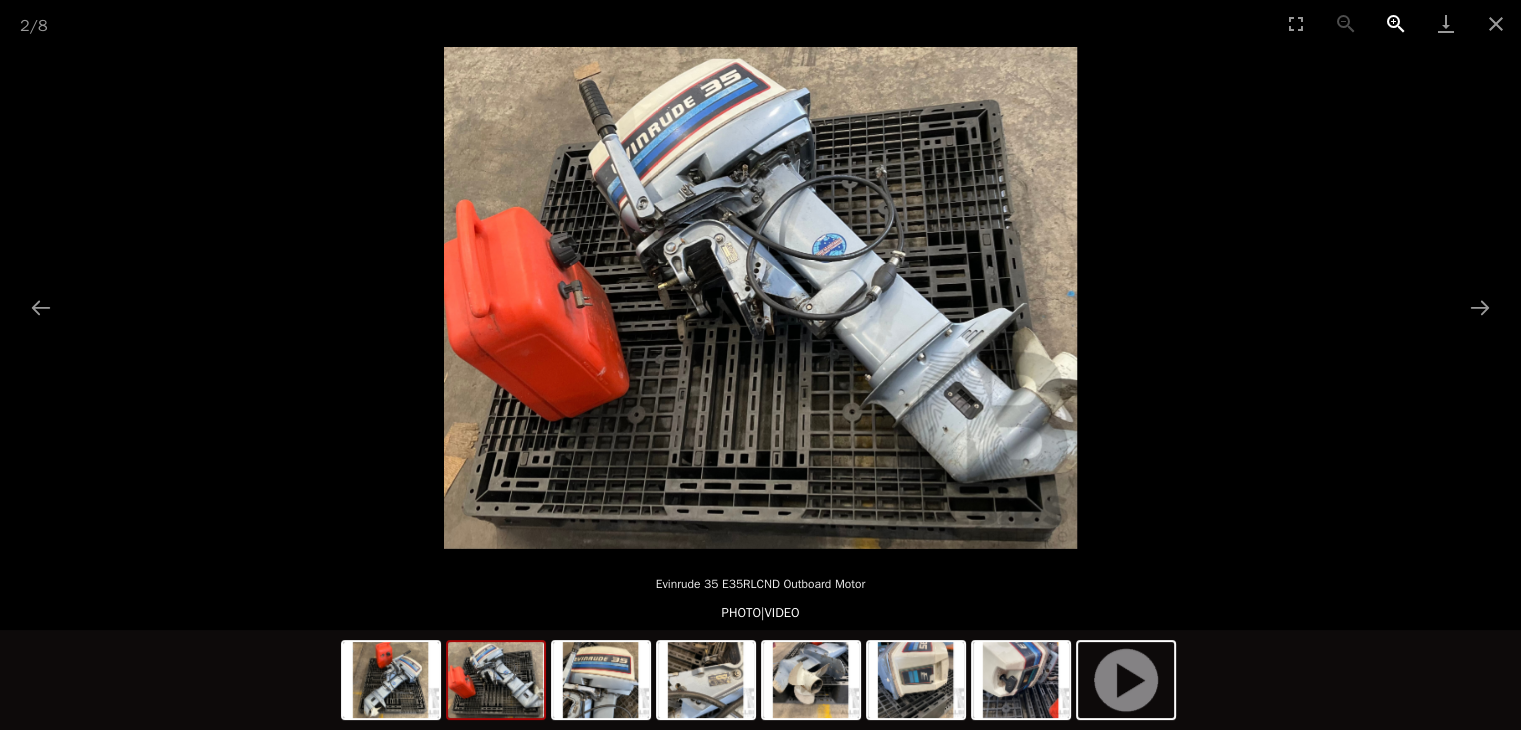 click at bounding box center [1396, 23] 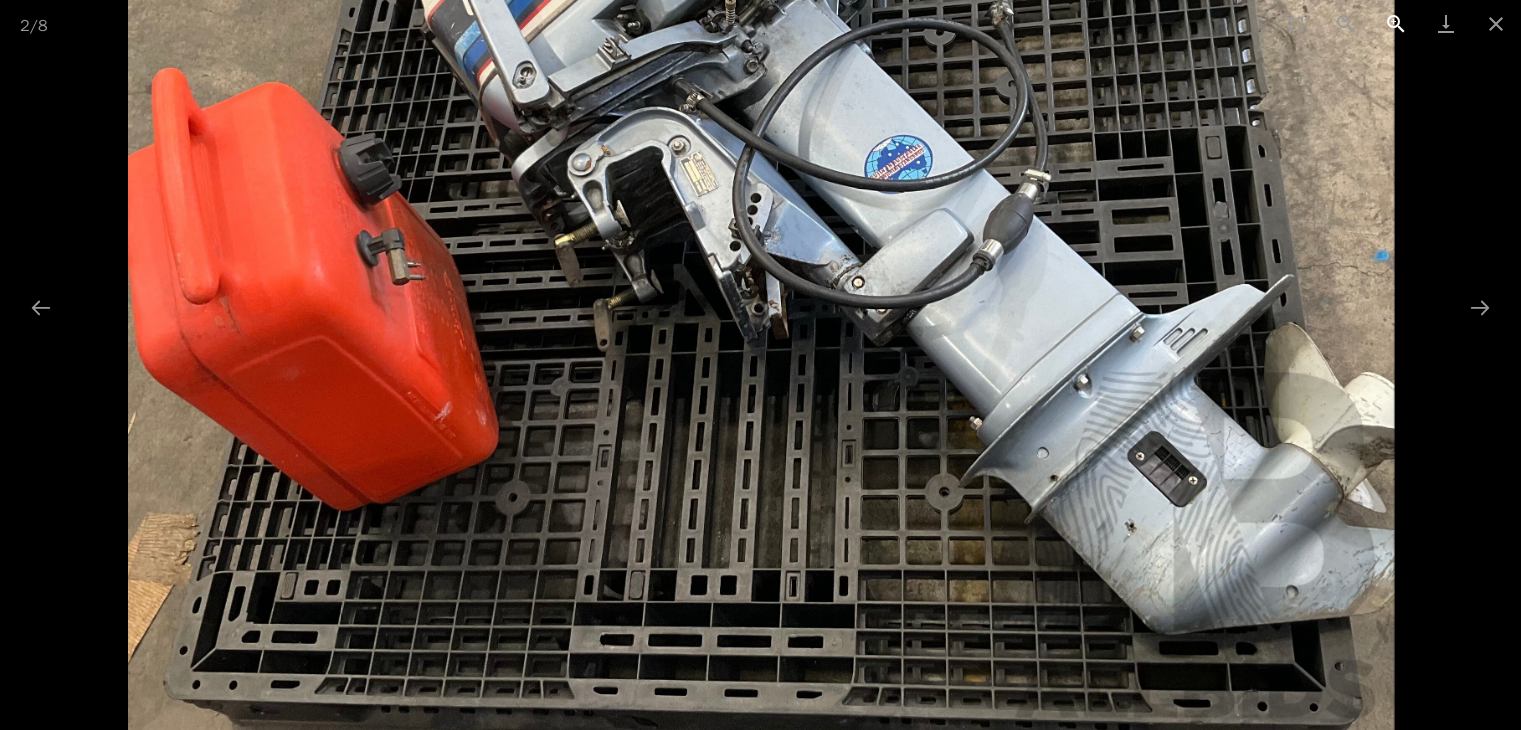 click at bounding box center [1396, 23] 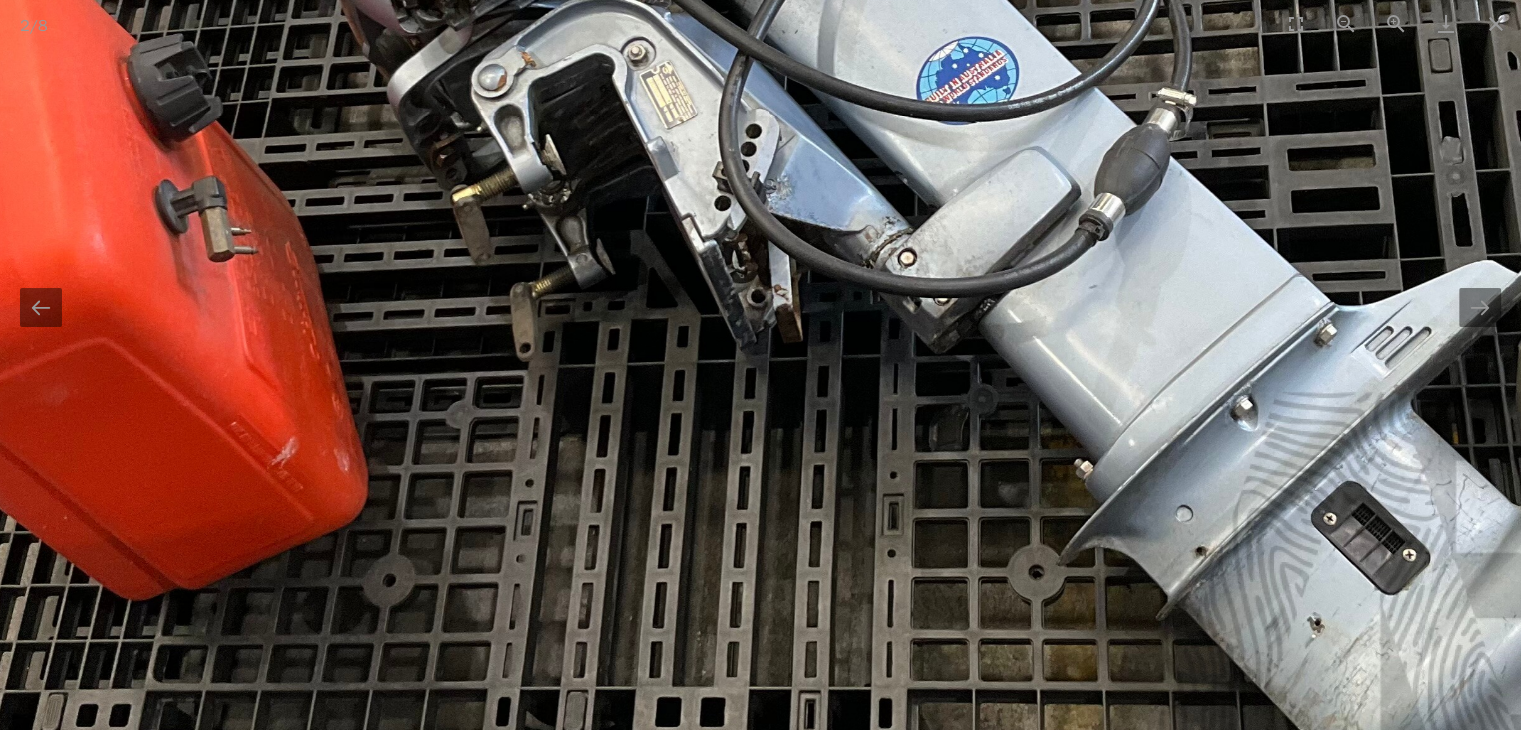 scroll, scrollTop: 0, scrollLeft: 0, axis: both 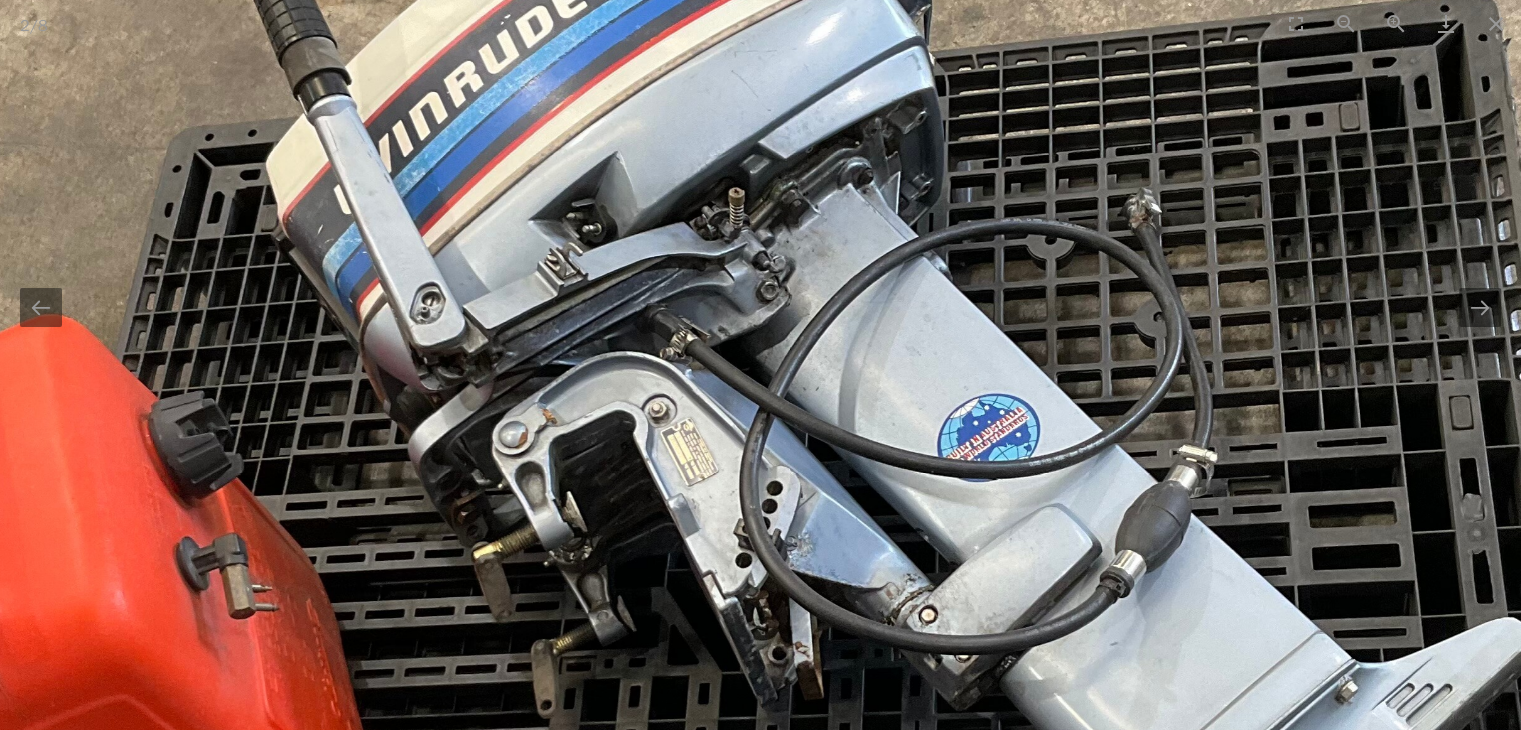 drag, startPoint x: 655, startPoint y: 228, endPoint x: 677, endPoint y: 585, distance: 357.67722 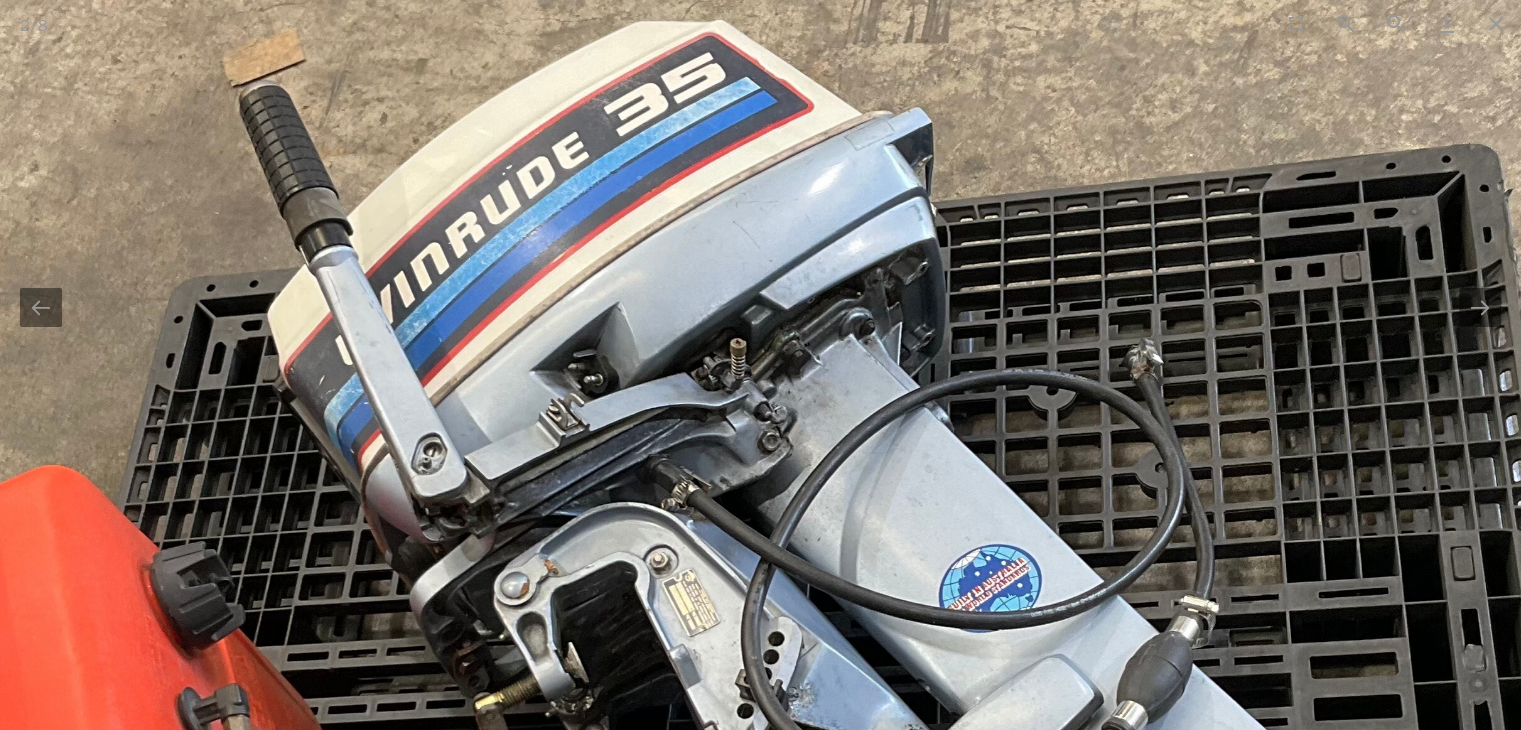 scroll, scrollTop: 0, scrollLeft: 0, axis: both 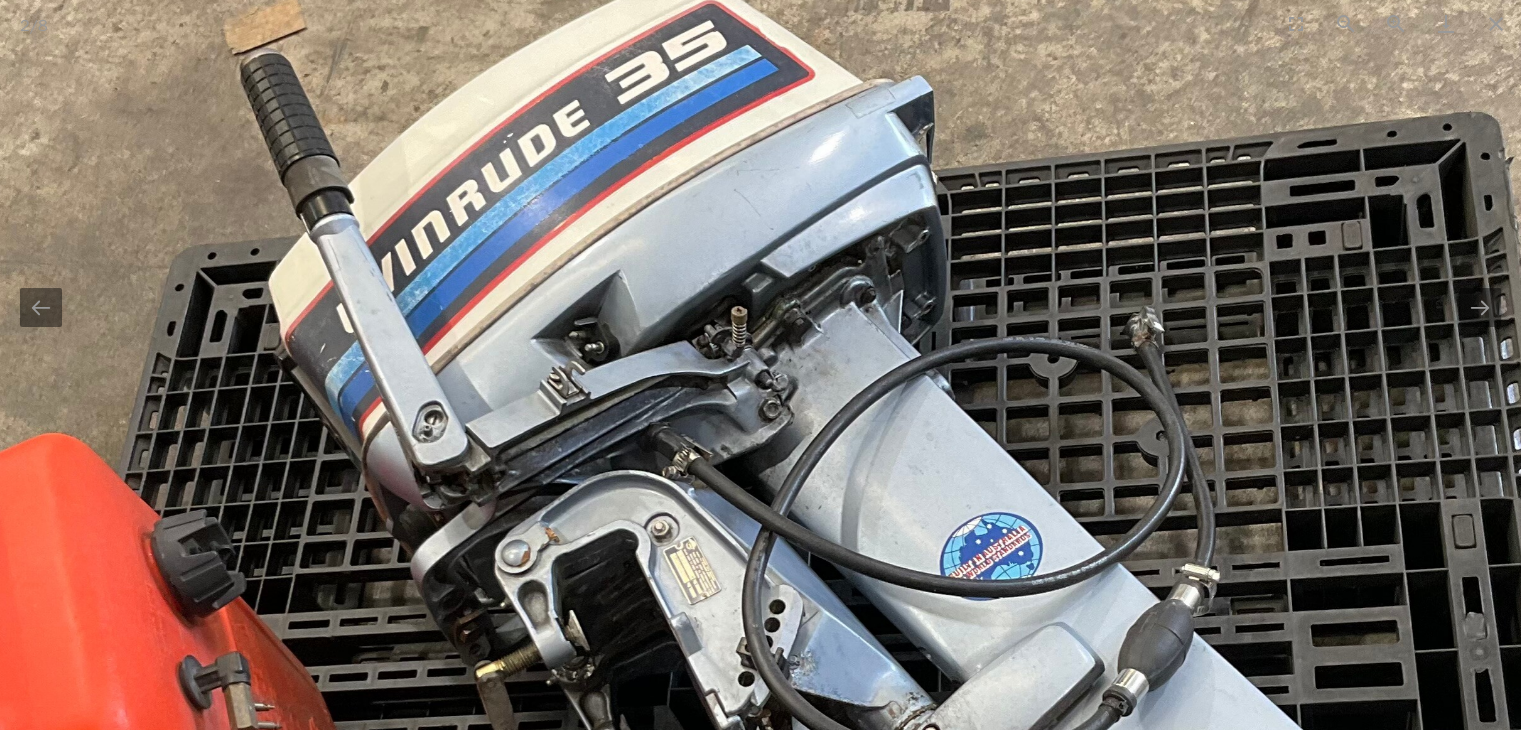 drag, startPoint x: 707, startPoint y: 584, endPoint x: 704, endPoint y: 148, distance: 436.0103 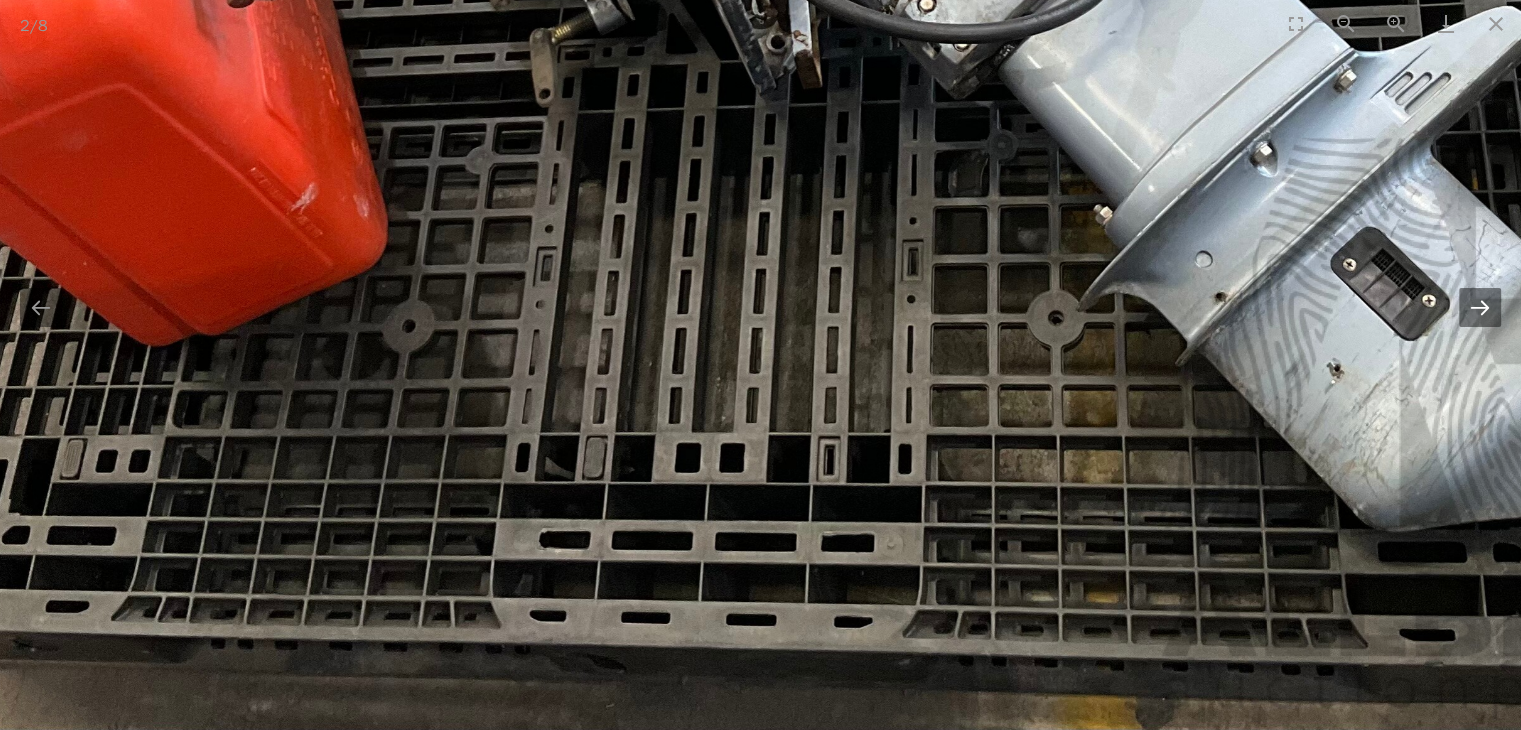 click at bounding box center [1480, 307] 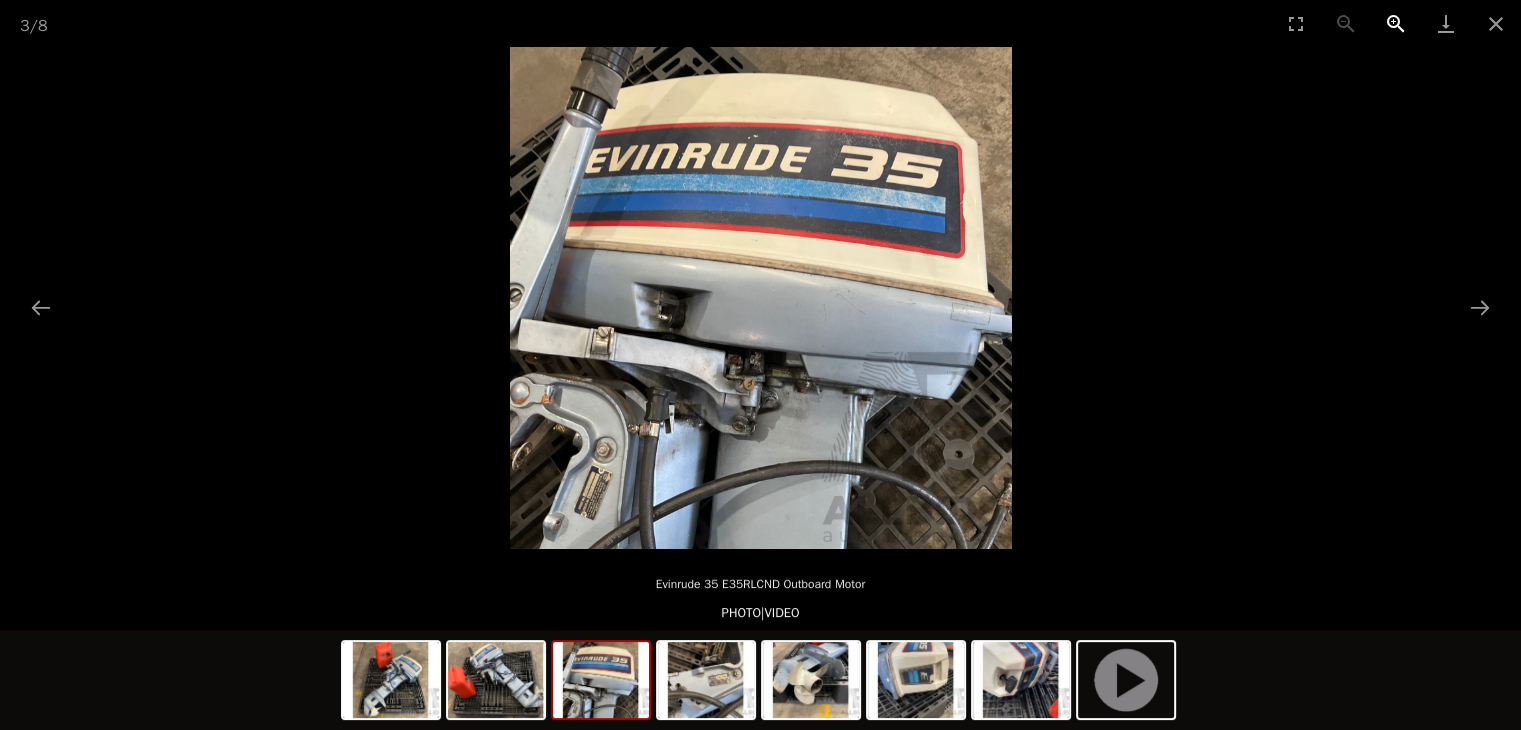 click at bounding box center (1396, 23) 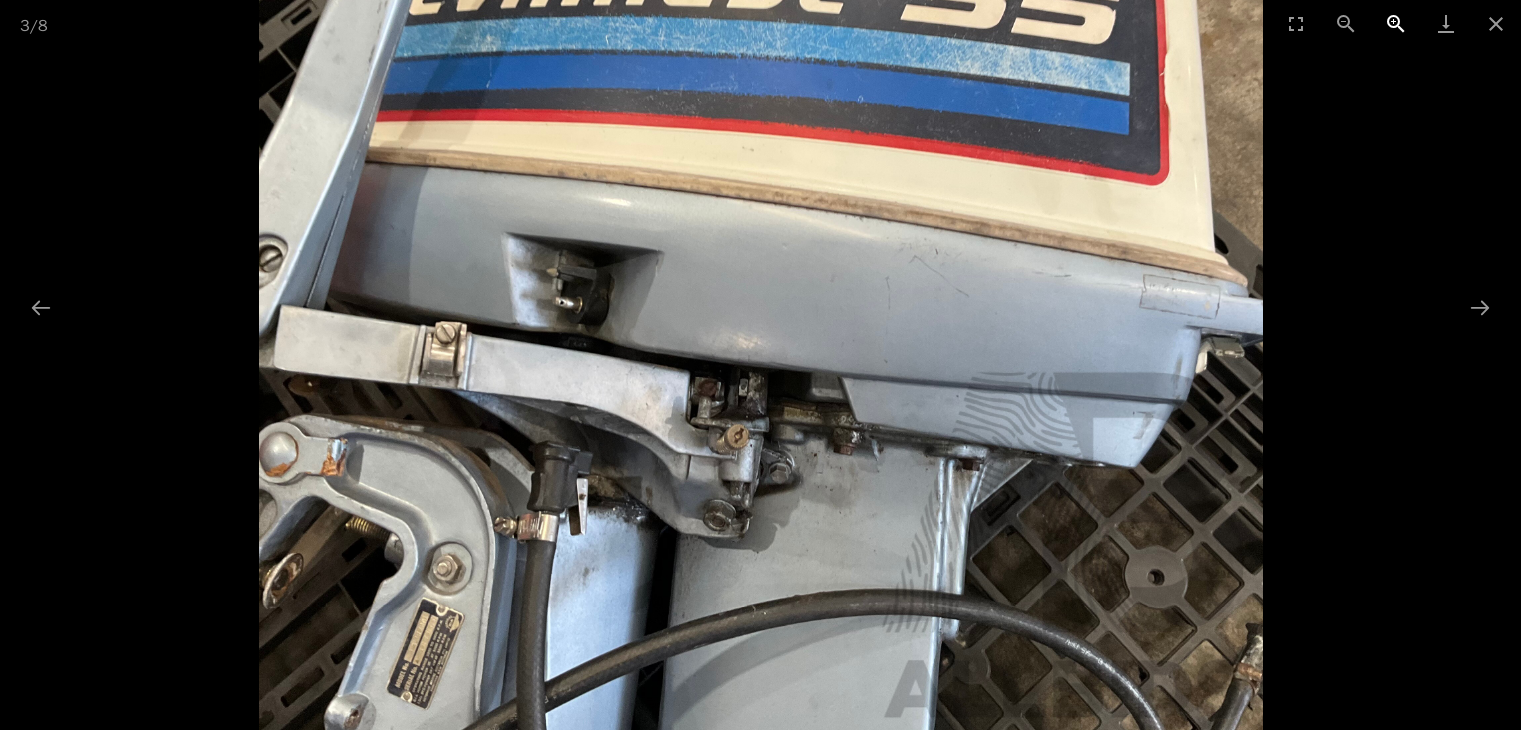 click at bounding box center [1396, 23] 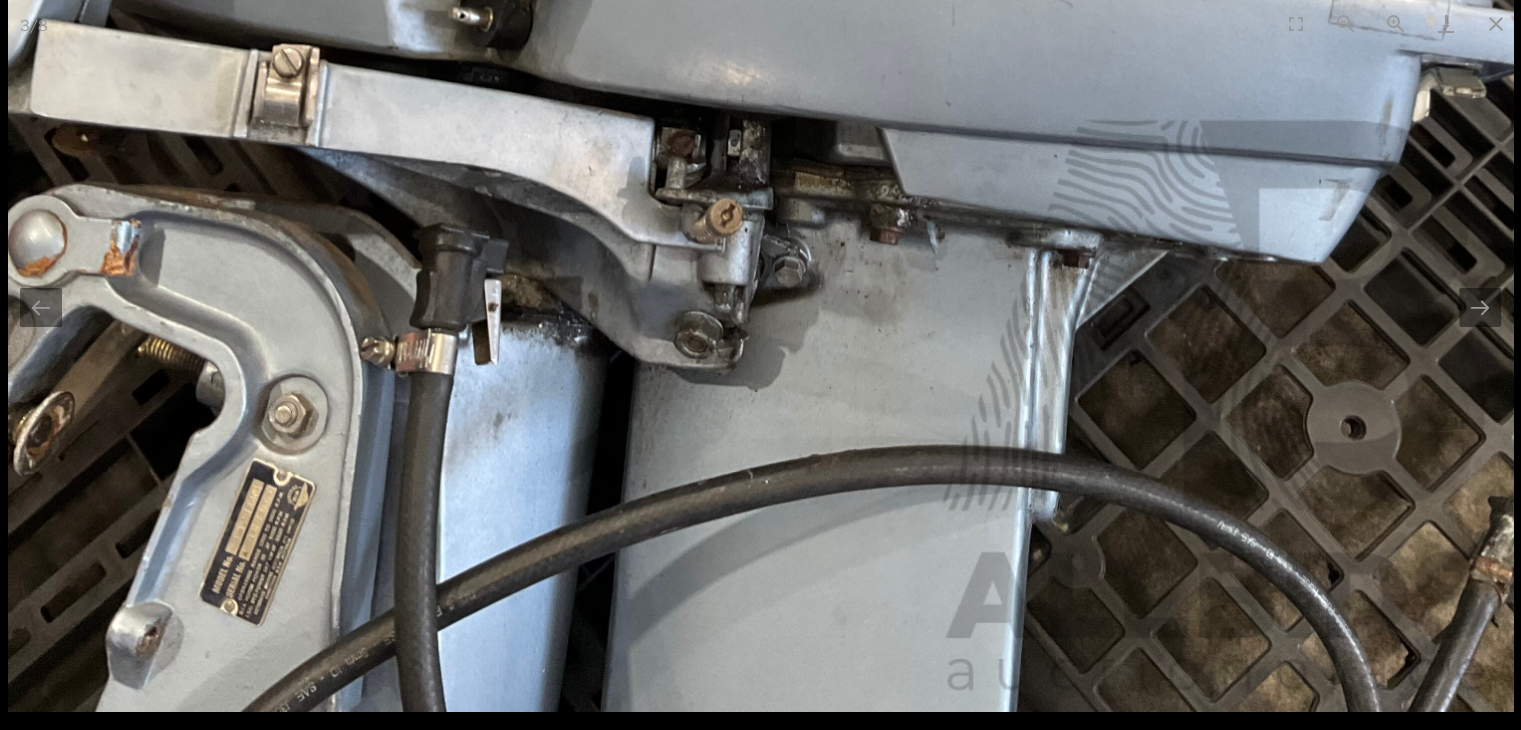 drag, startPoint x: 566, startPoint y: 576, endPoint x: 944, endPoint y: 213, distance: 524.0735 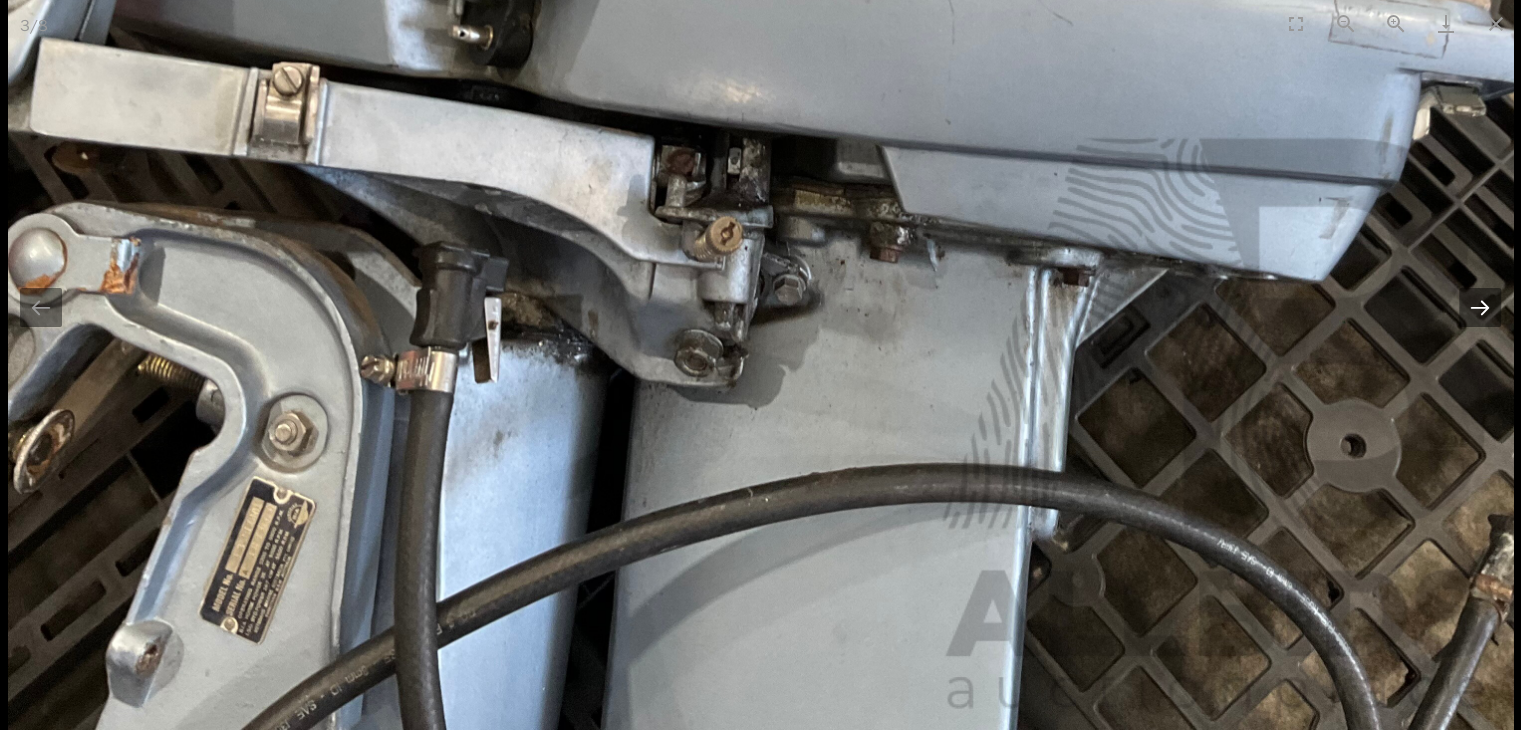 click at bounding box center [1480, 307] 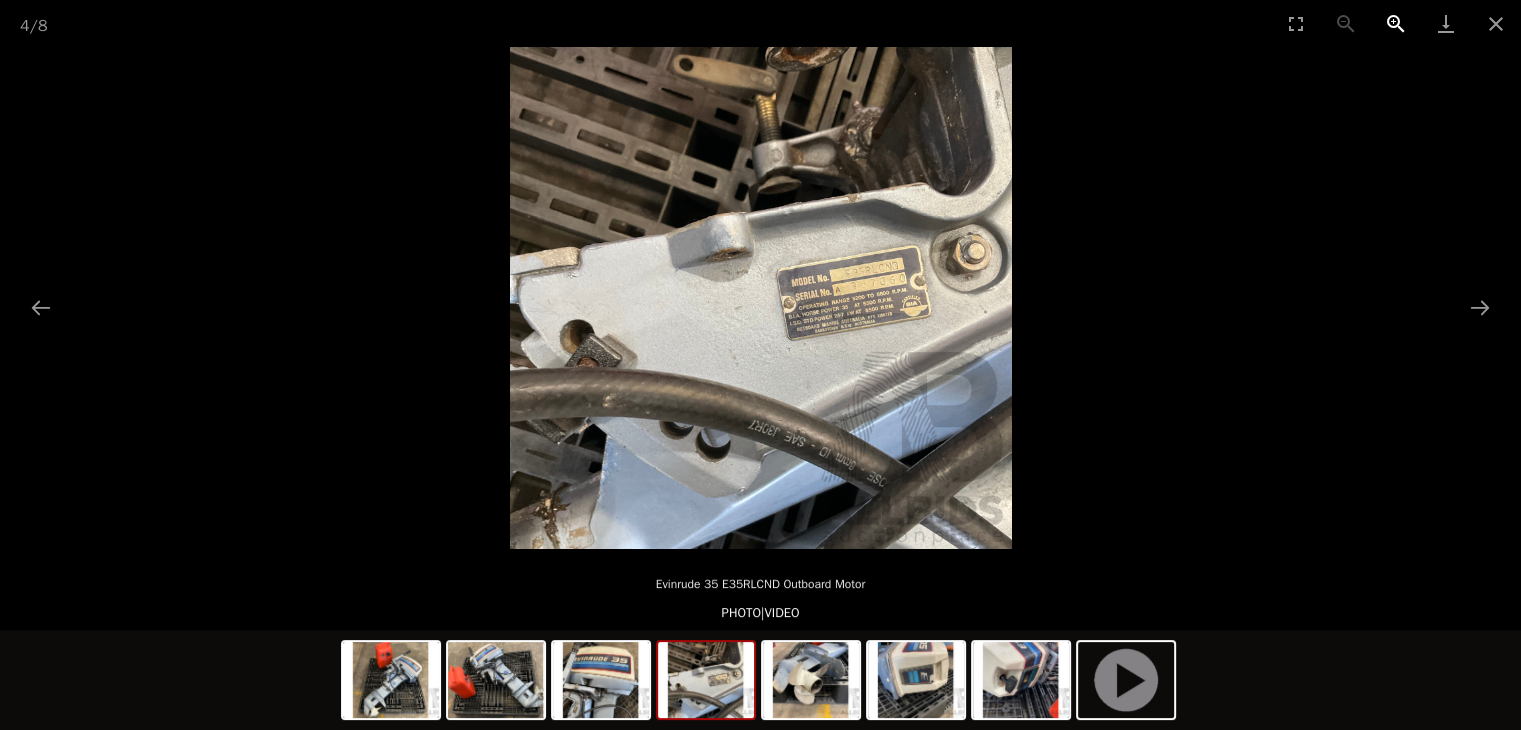 click at bounding box center (1396, 23) 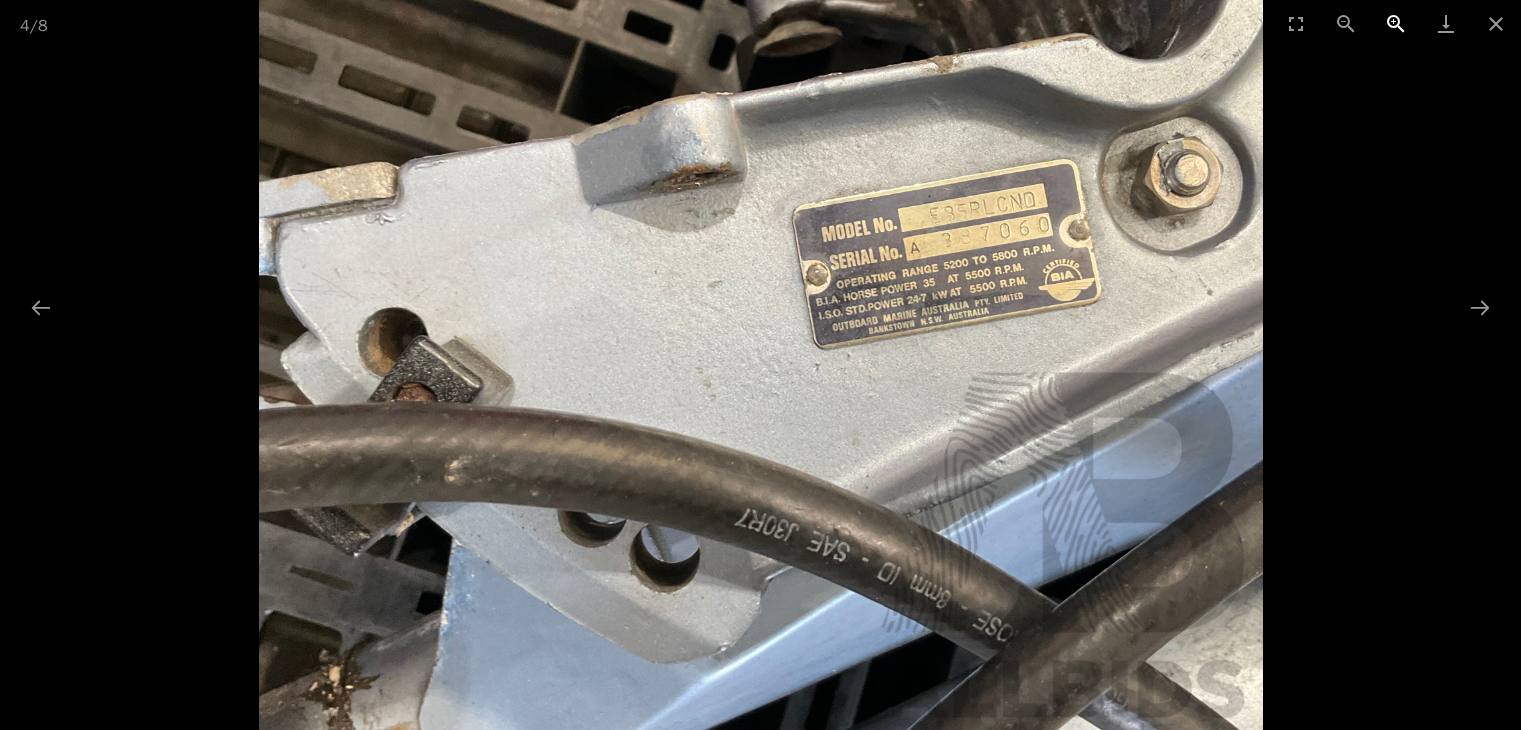 click at bounding box center (1396, 23) 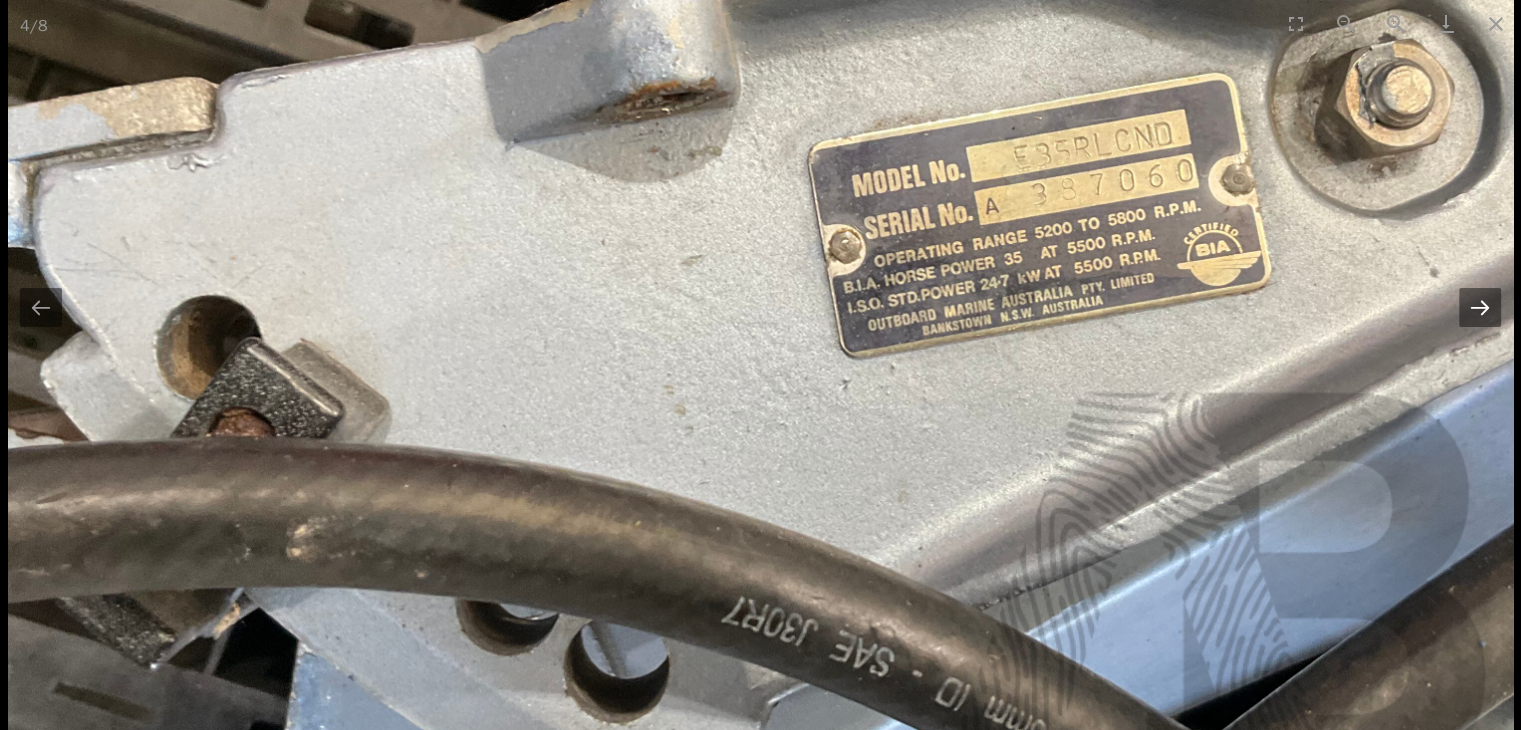 click at bounding box center (1480, 307) 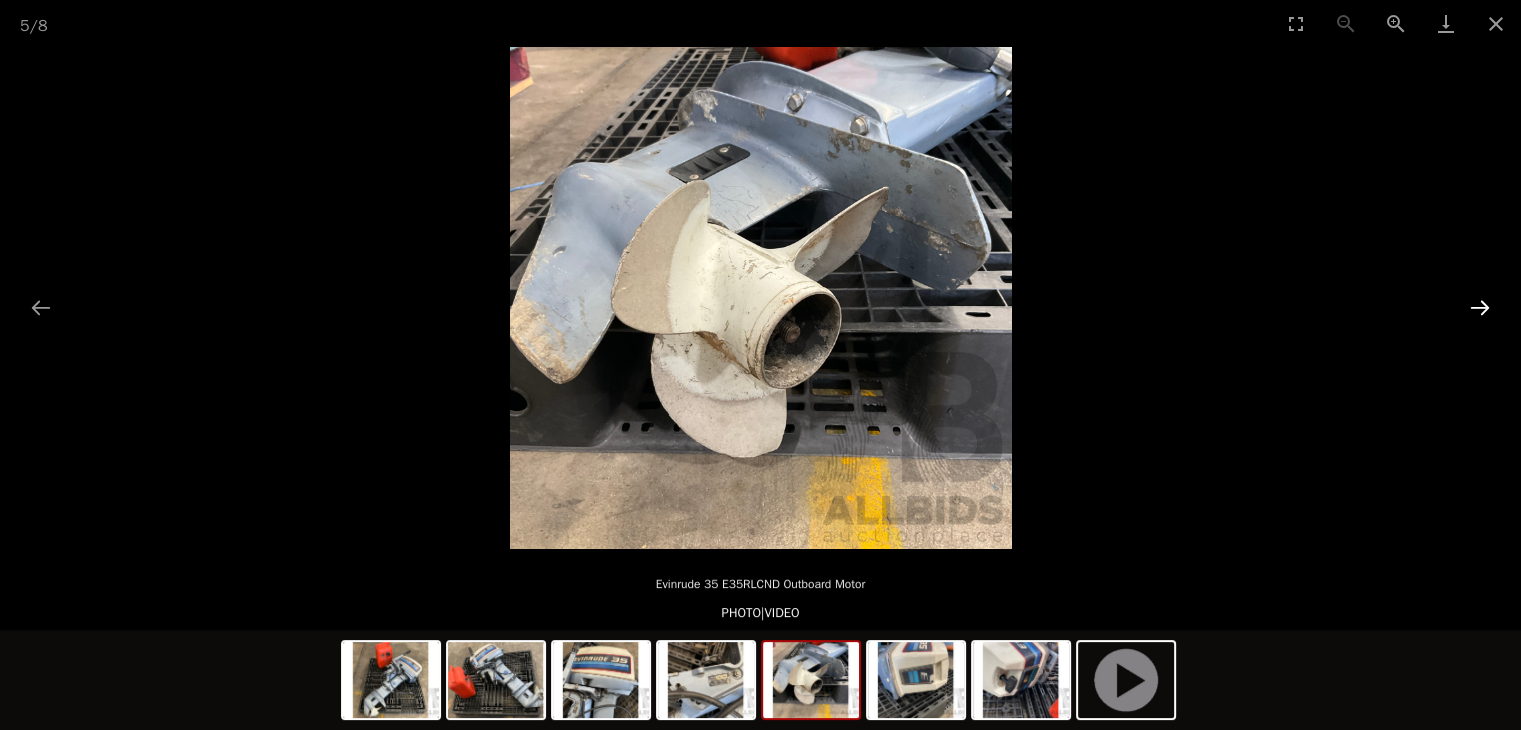 click at bounding box center (1480, 307) 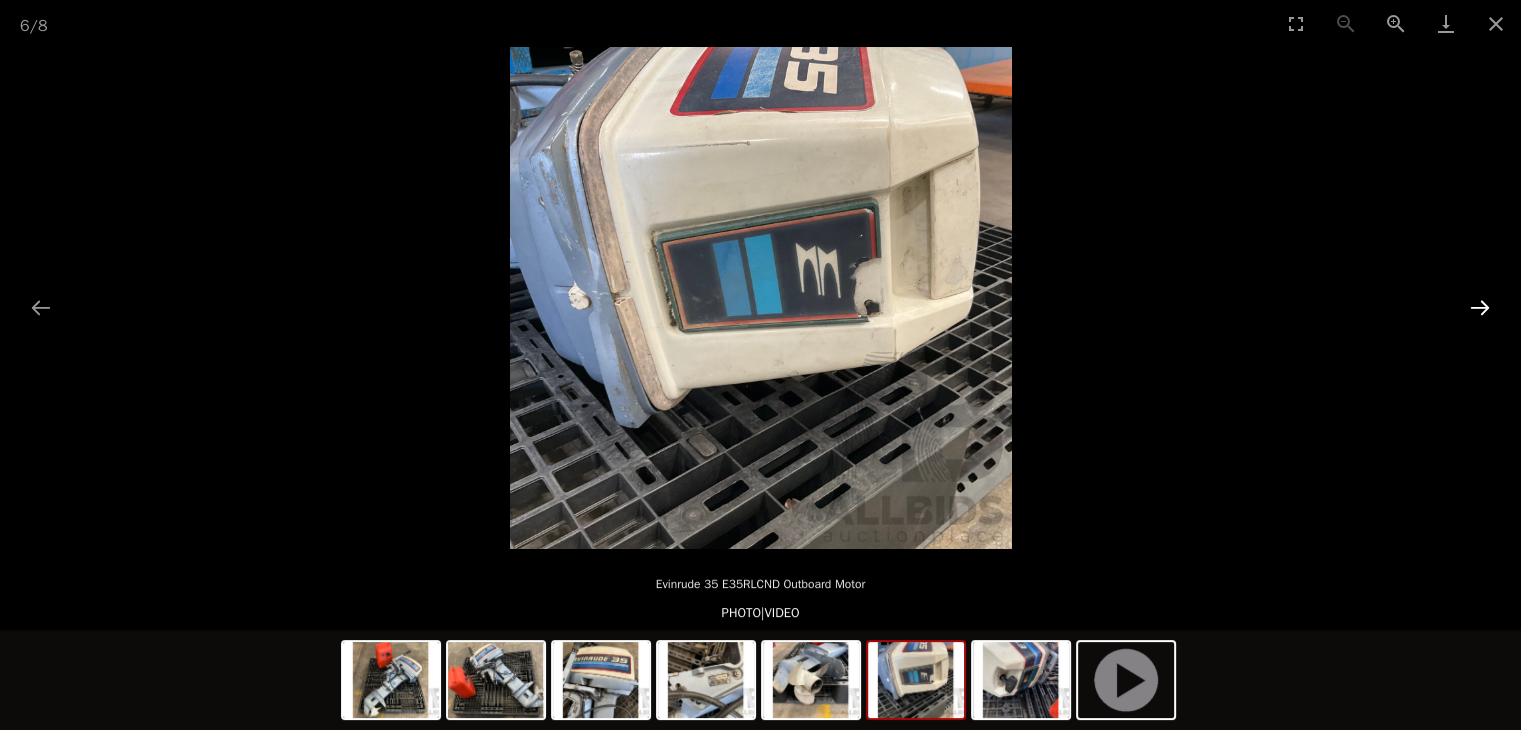 click at bounding box center [1480, 307] 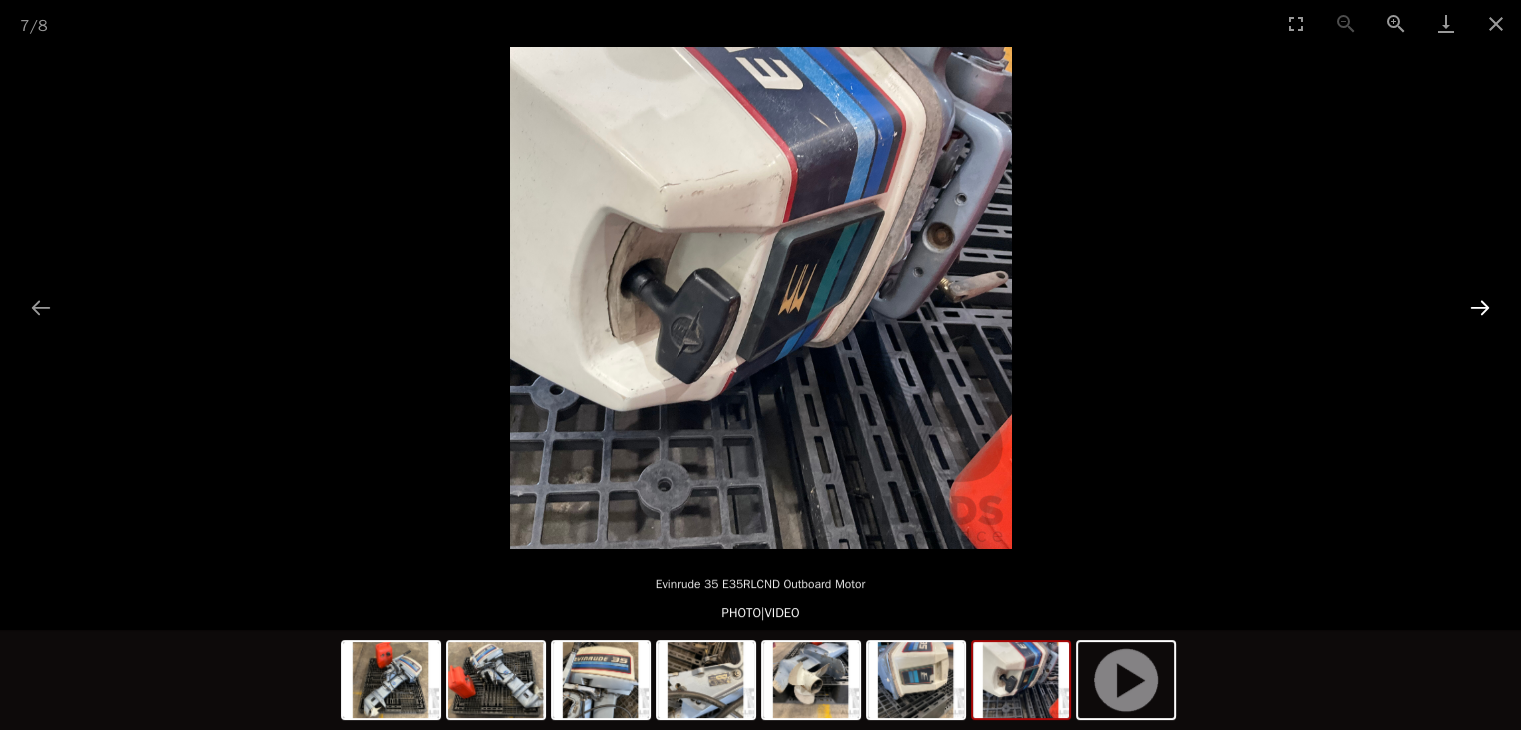 click at bounding box center [1480, 307] 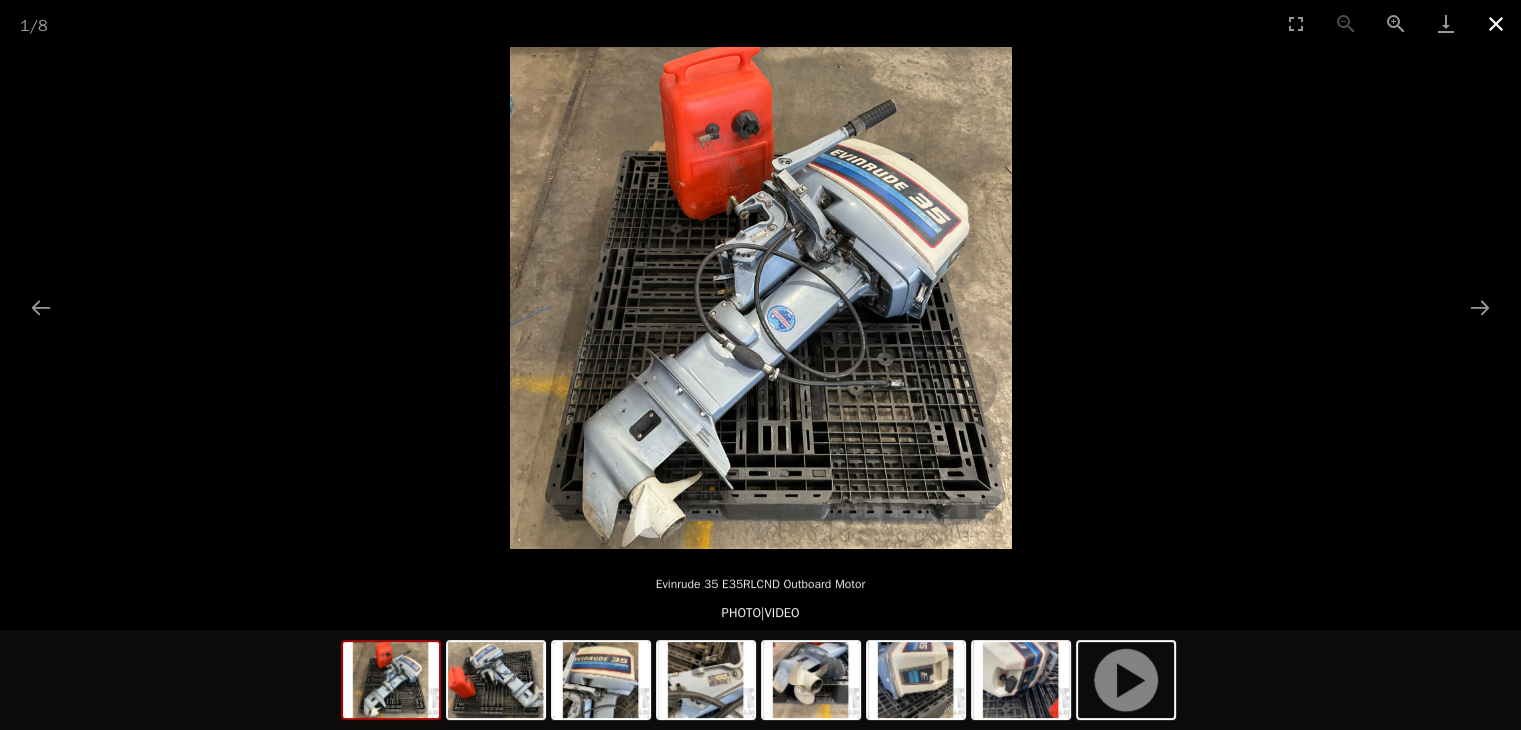 click at bounding box center (1496, 23) 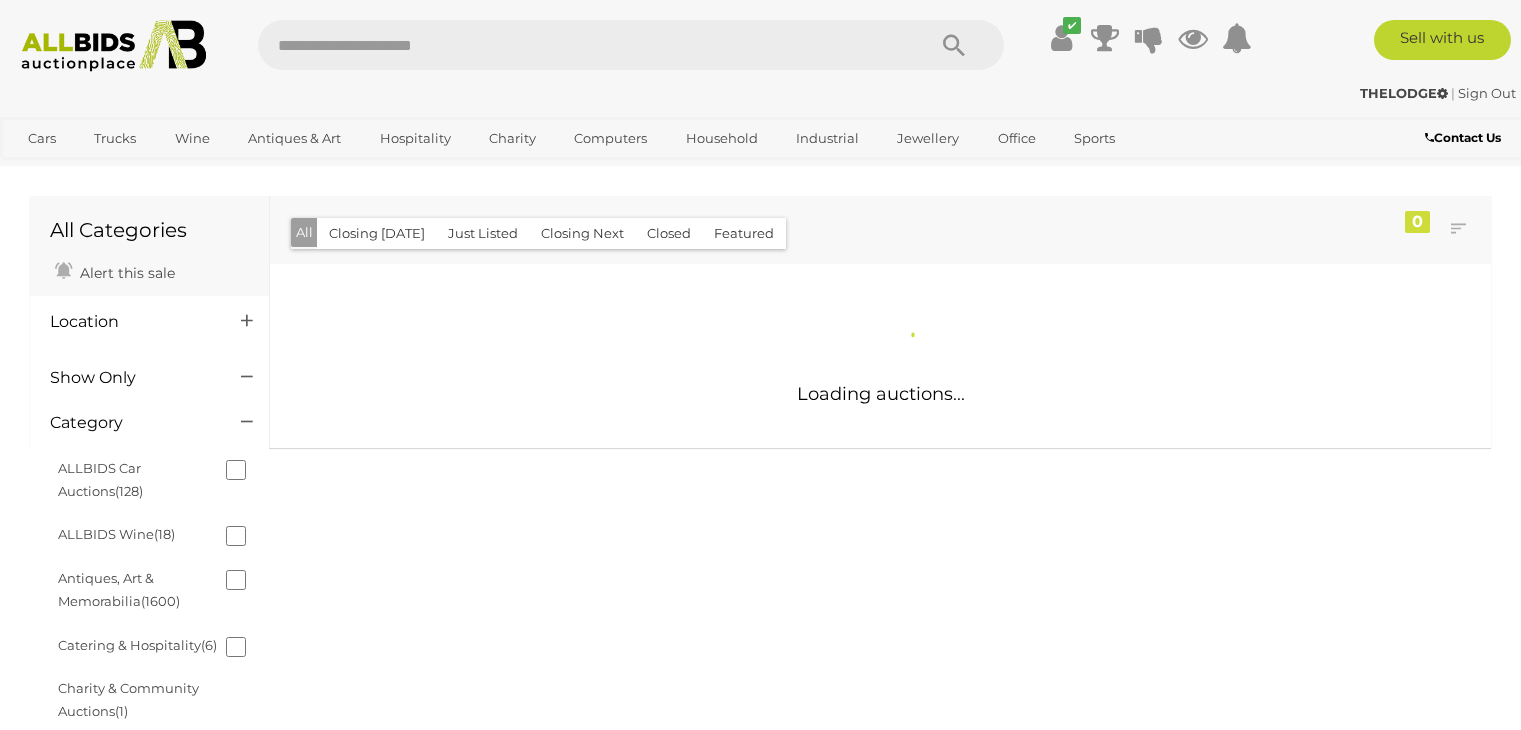 scroll, scrollTop: 1123, scrollLeft: 0, axis: vertical 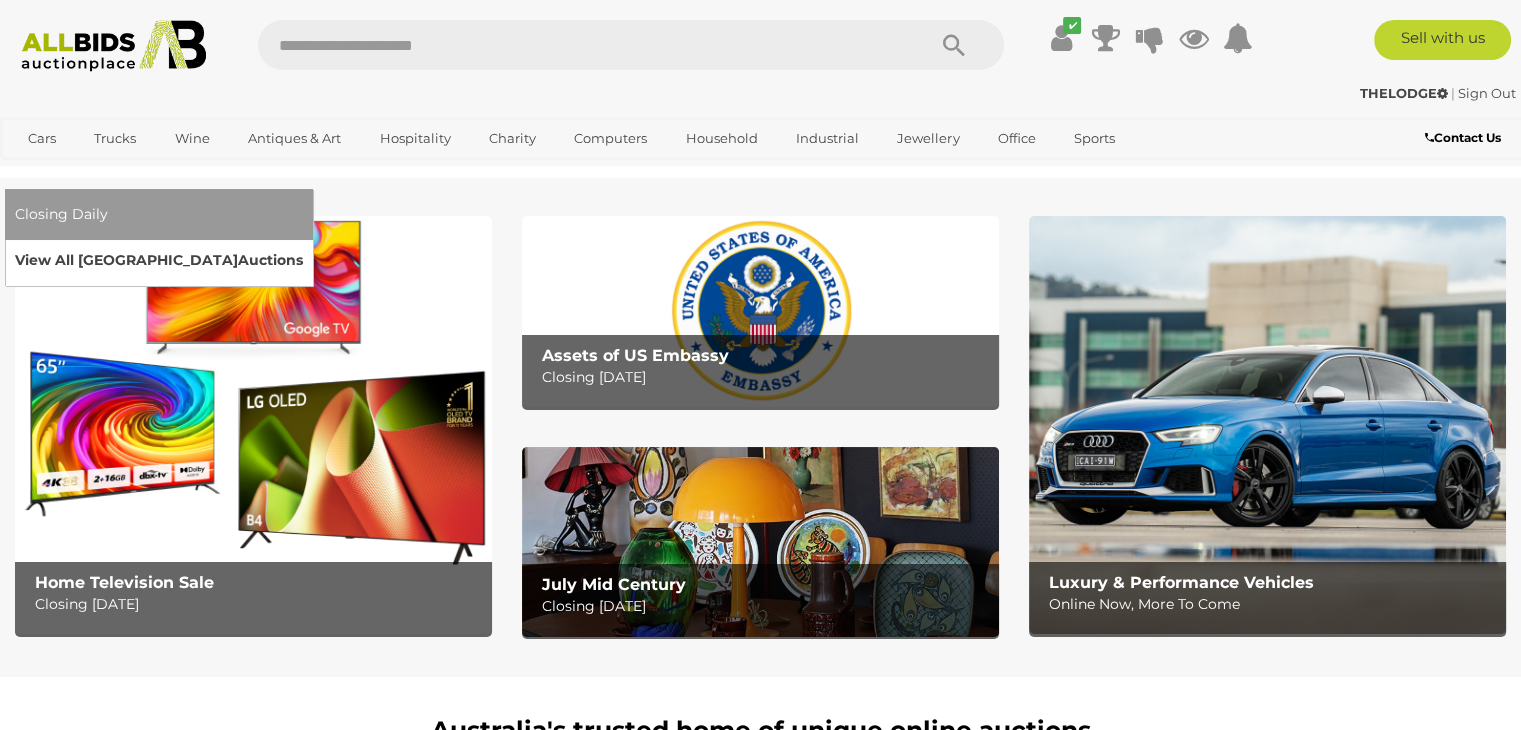 click on "View All Sydney  Auctions" at bounding box center (159, 260) 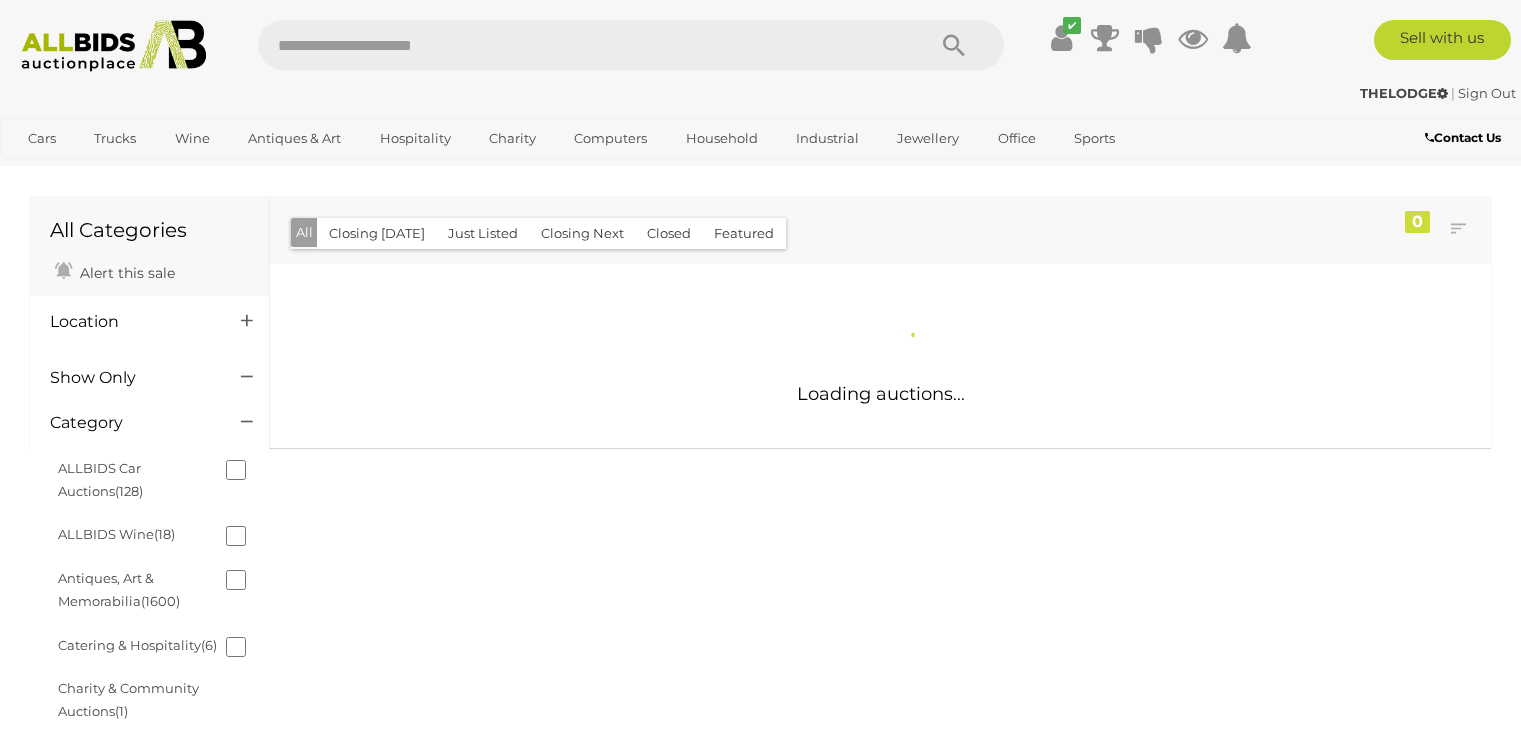 scroll, scrollTop: 0, scrollLeft: 0, axis: both 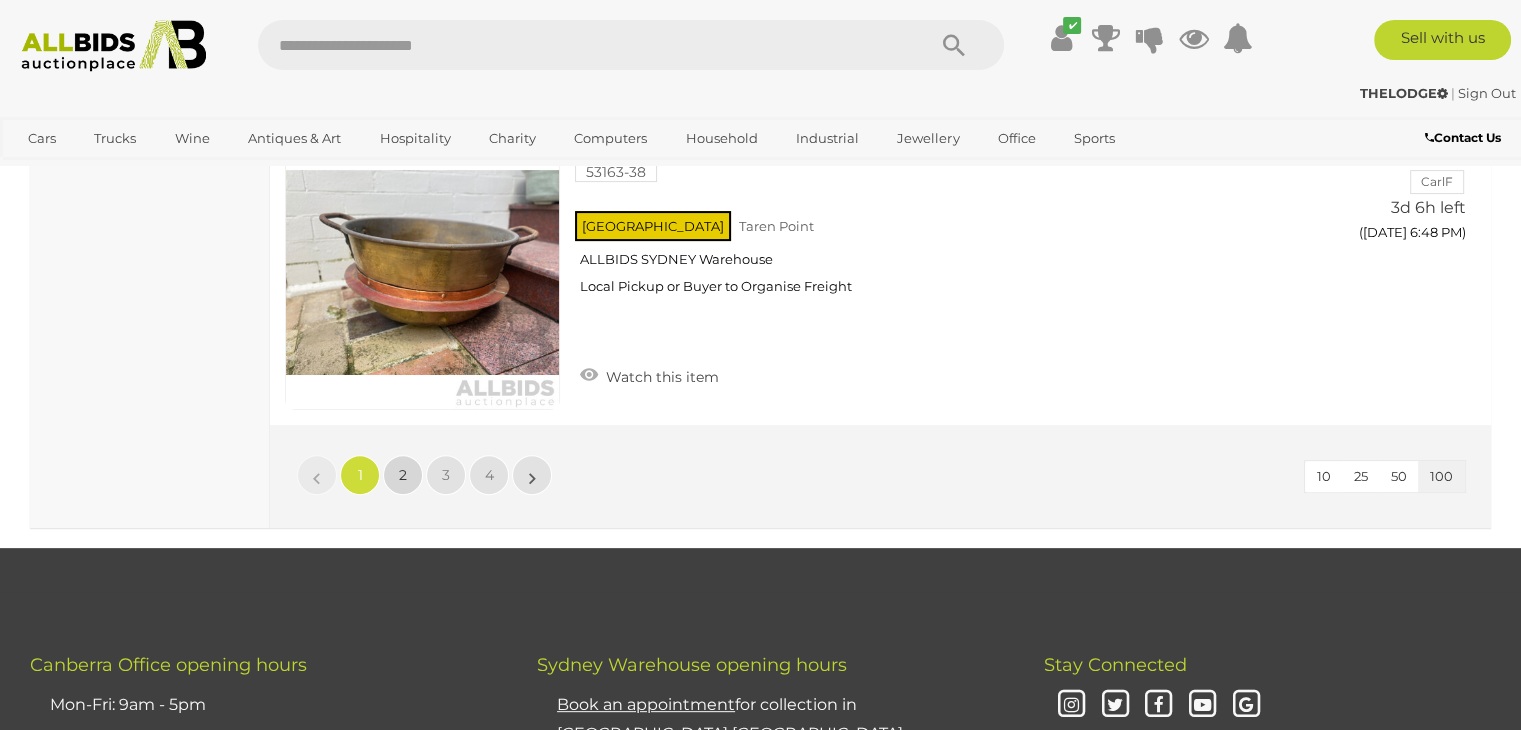 click on "2" at bounding box center [403, 475] 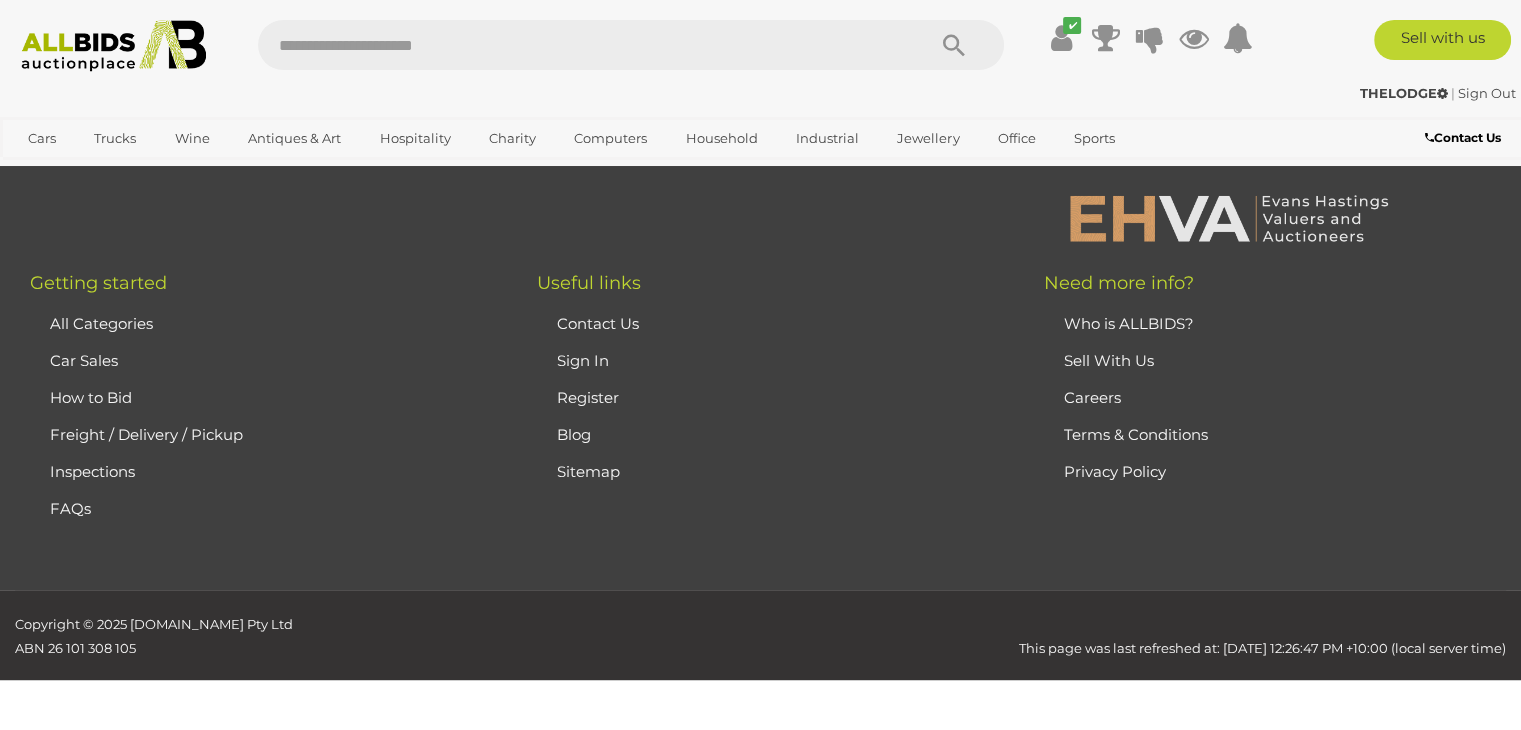scroll, scrollTop: 97, scrollLeft: 0, axis: vertical 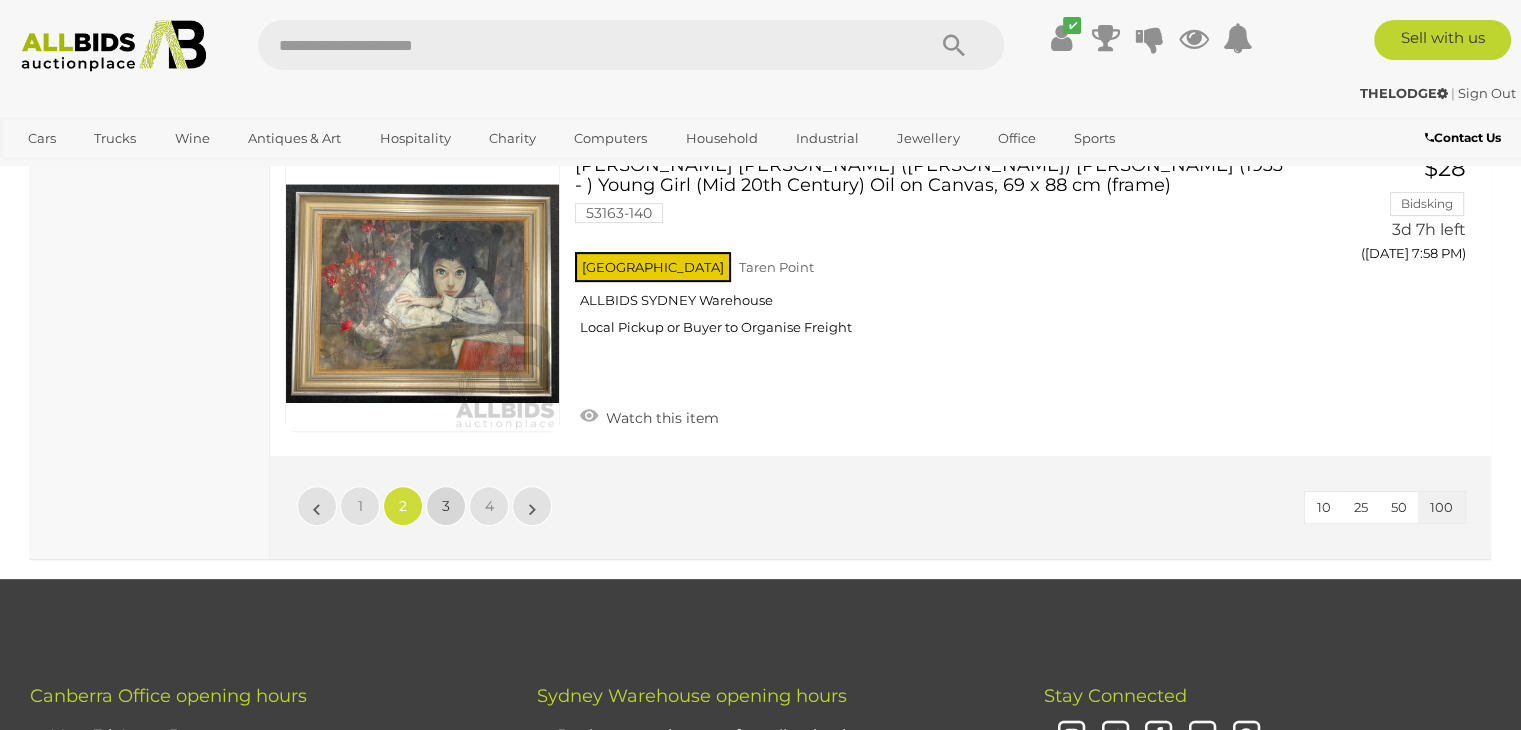 click on "3" at bounding box center (446, 506) 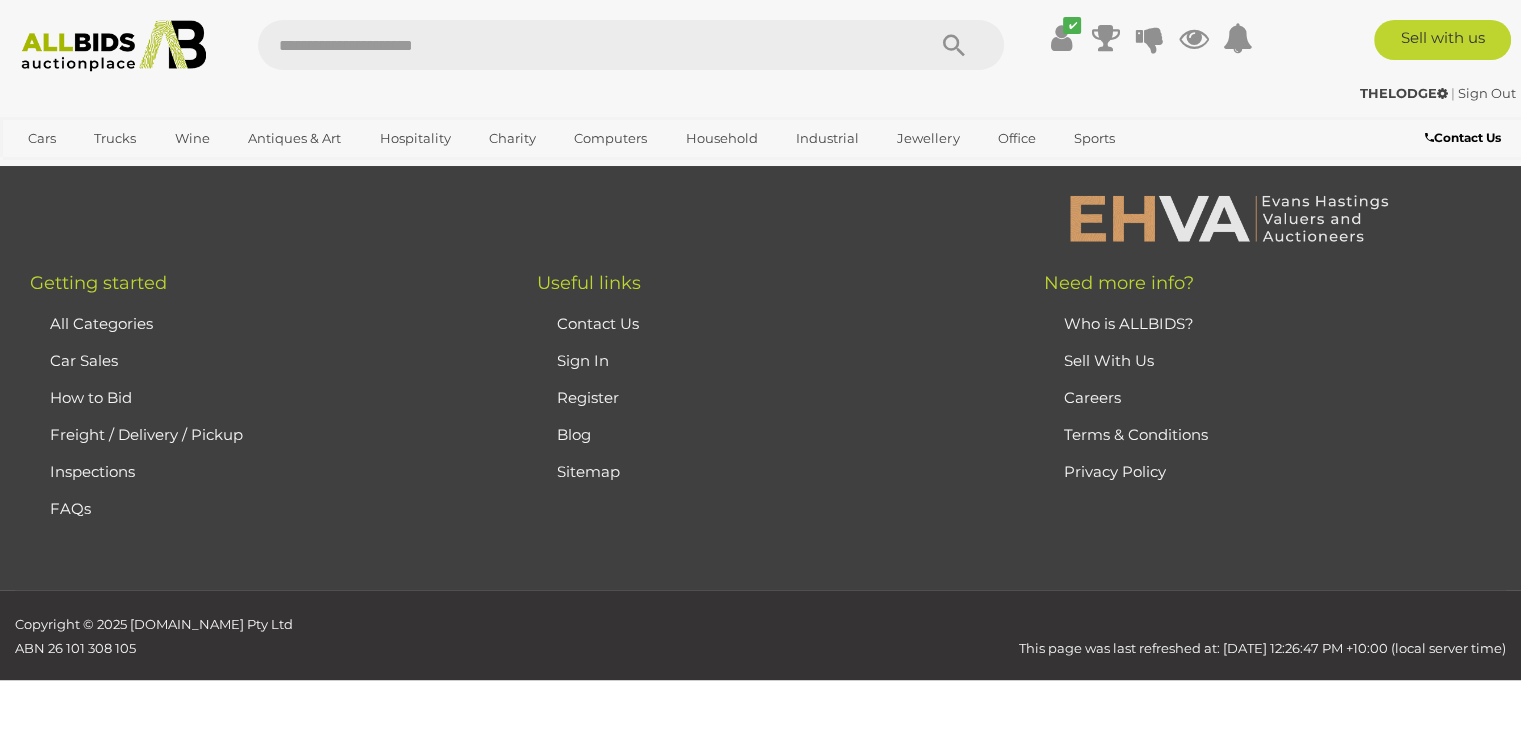 scroll, scrollTop: 97, scrollLeft: 0, axis: vertical 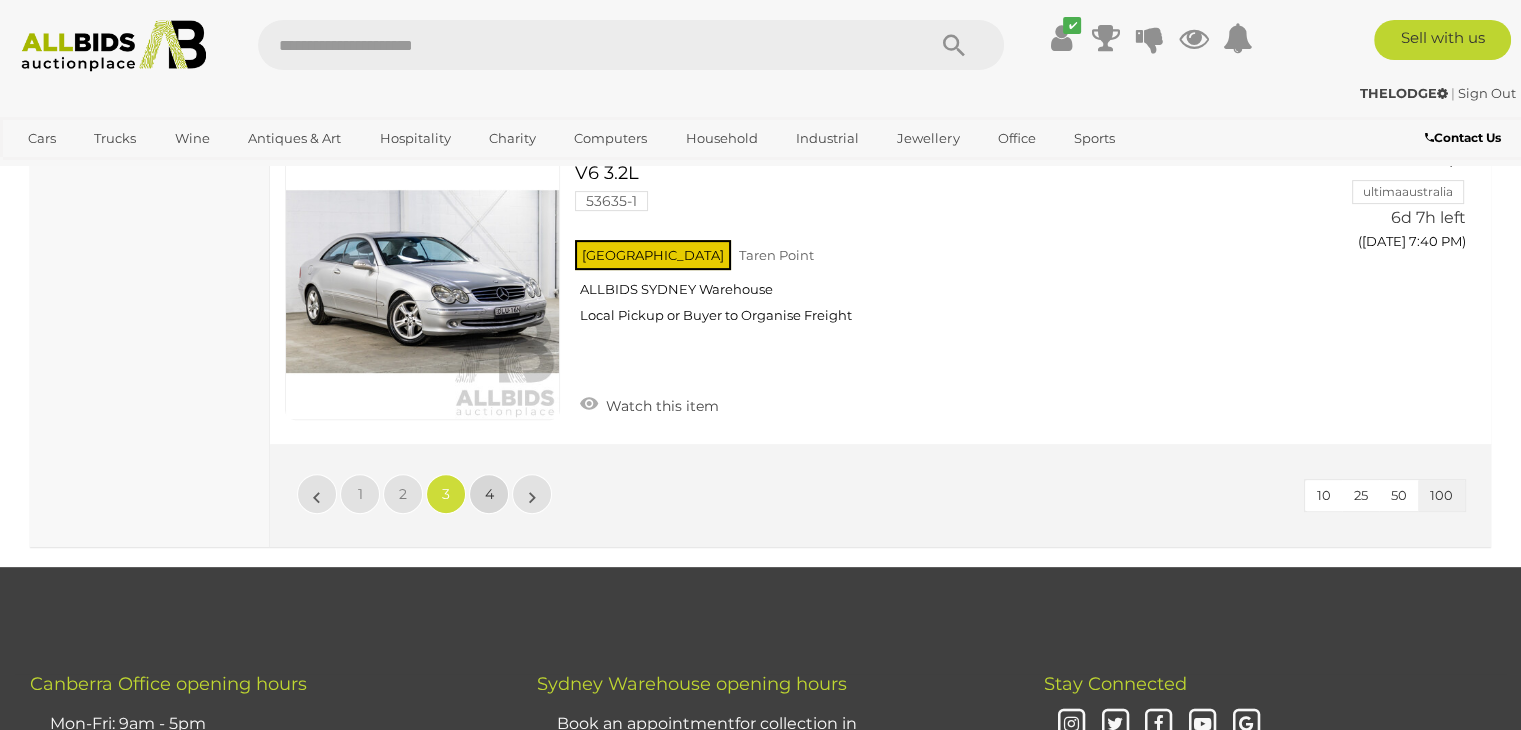 click on "4" at bounding box center (489, 494) 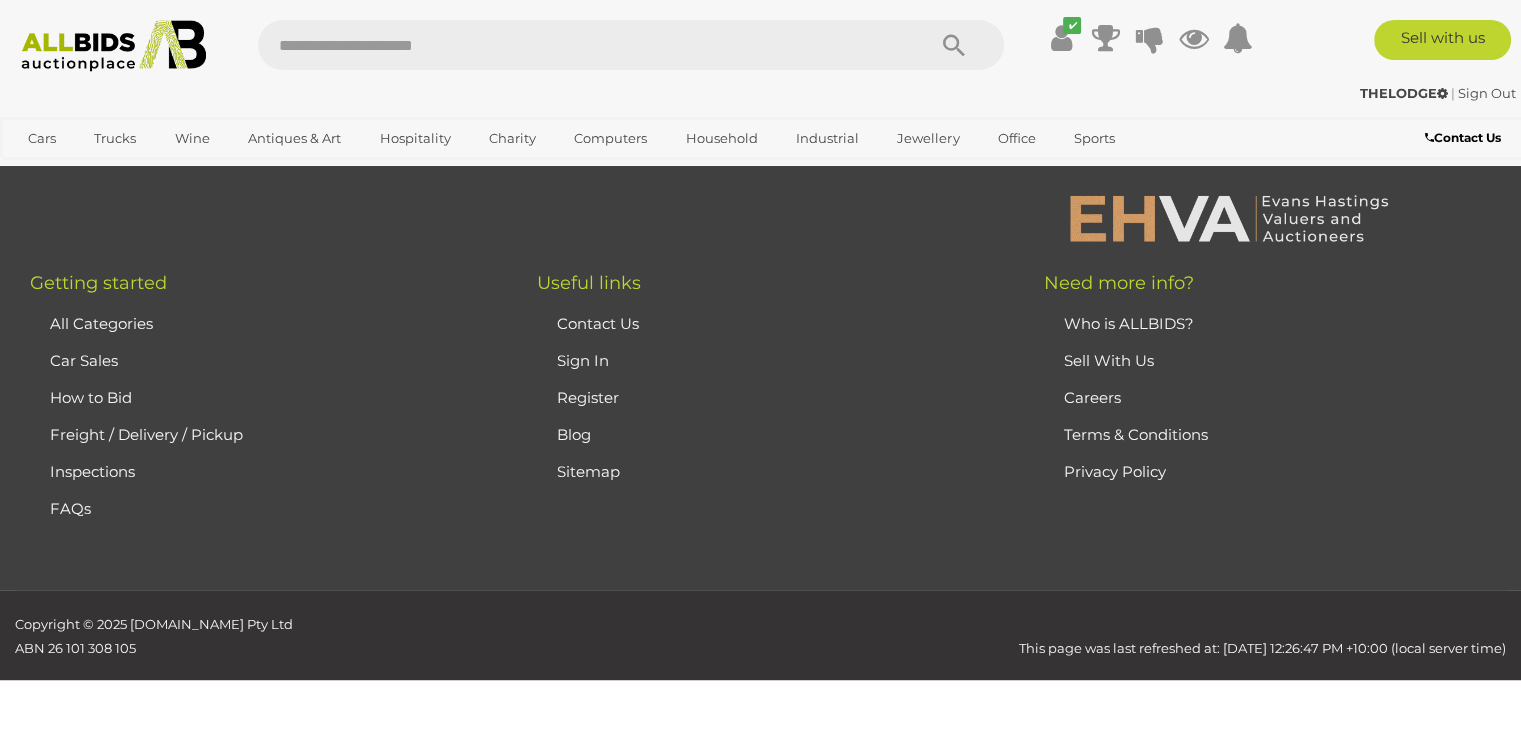 scroll, scrollTop: 97, scrollLeft: 0, axis: vertical 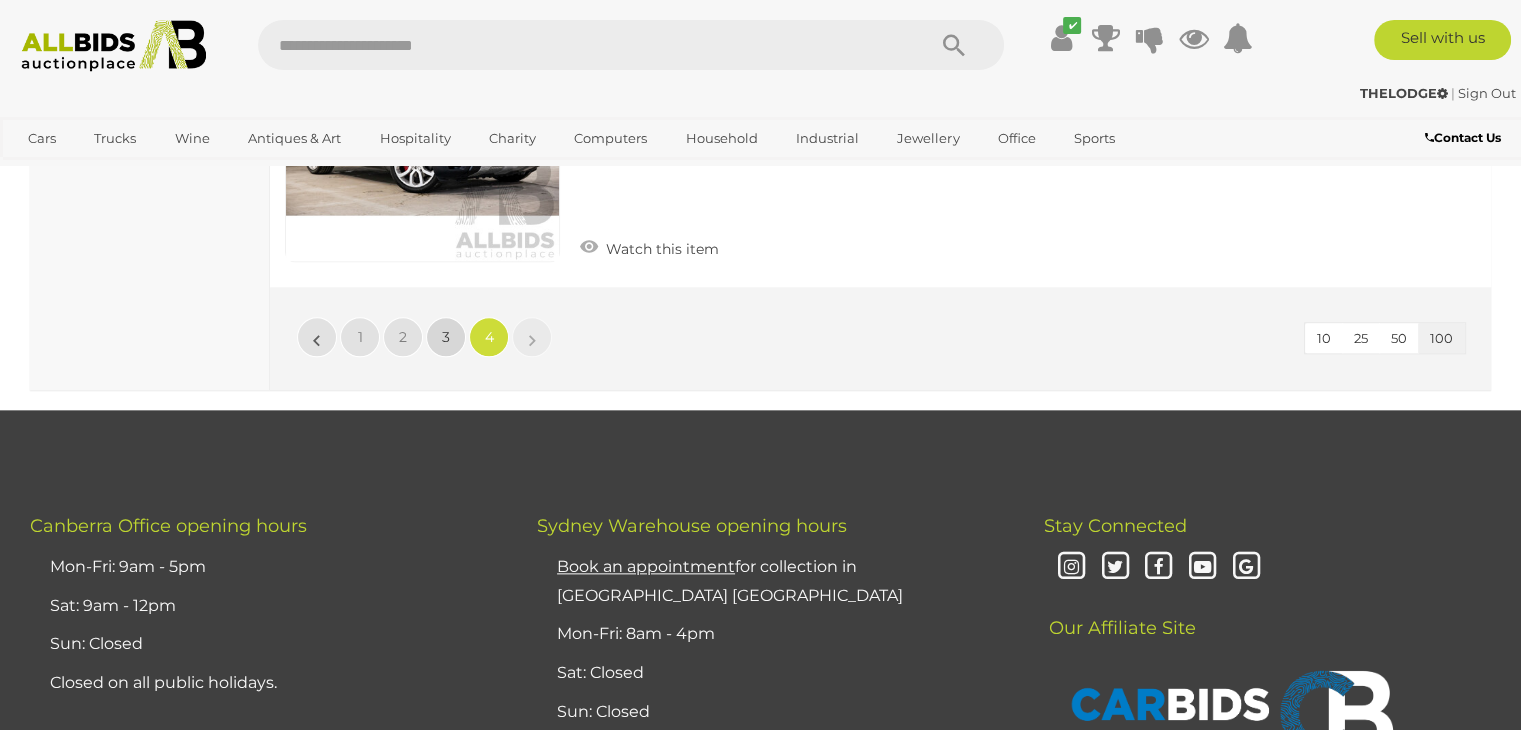 click on "3" at bounding box center (446, 337) 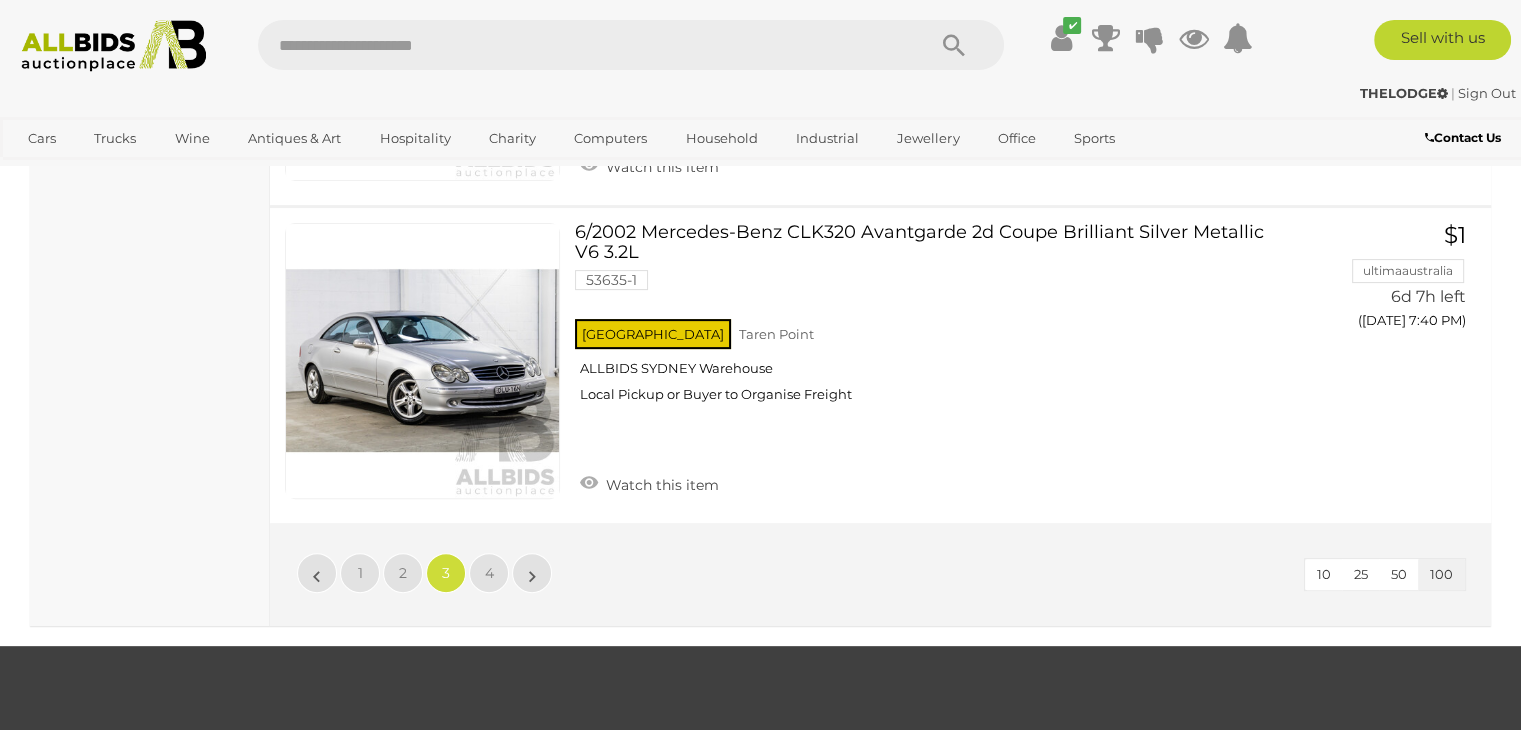 scroll, scrollTop: 31300, scrollLeft: 0, axis: vertical 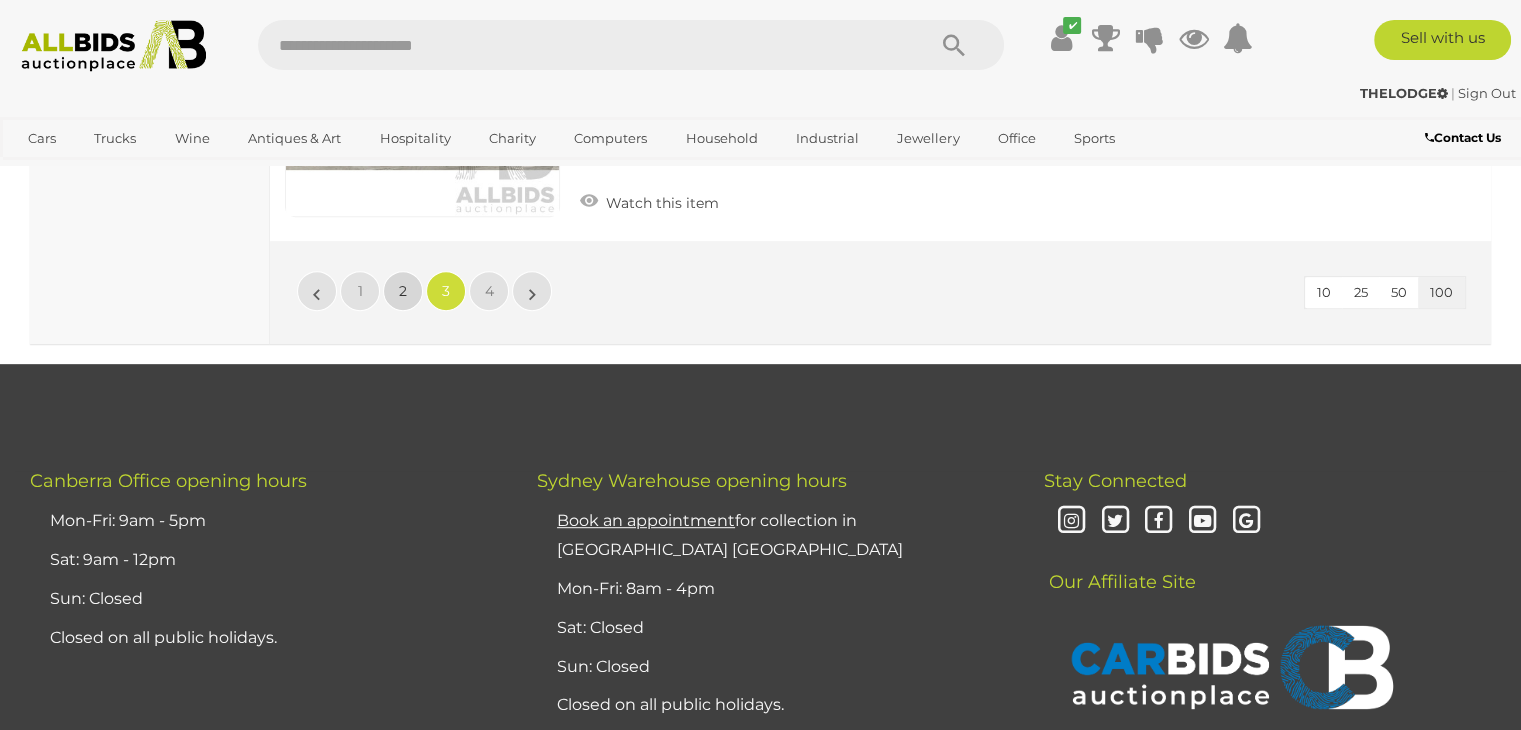 click on "2" at bounding box center (403, 291) 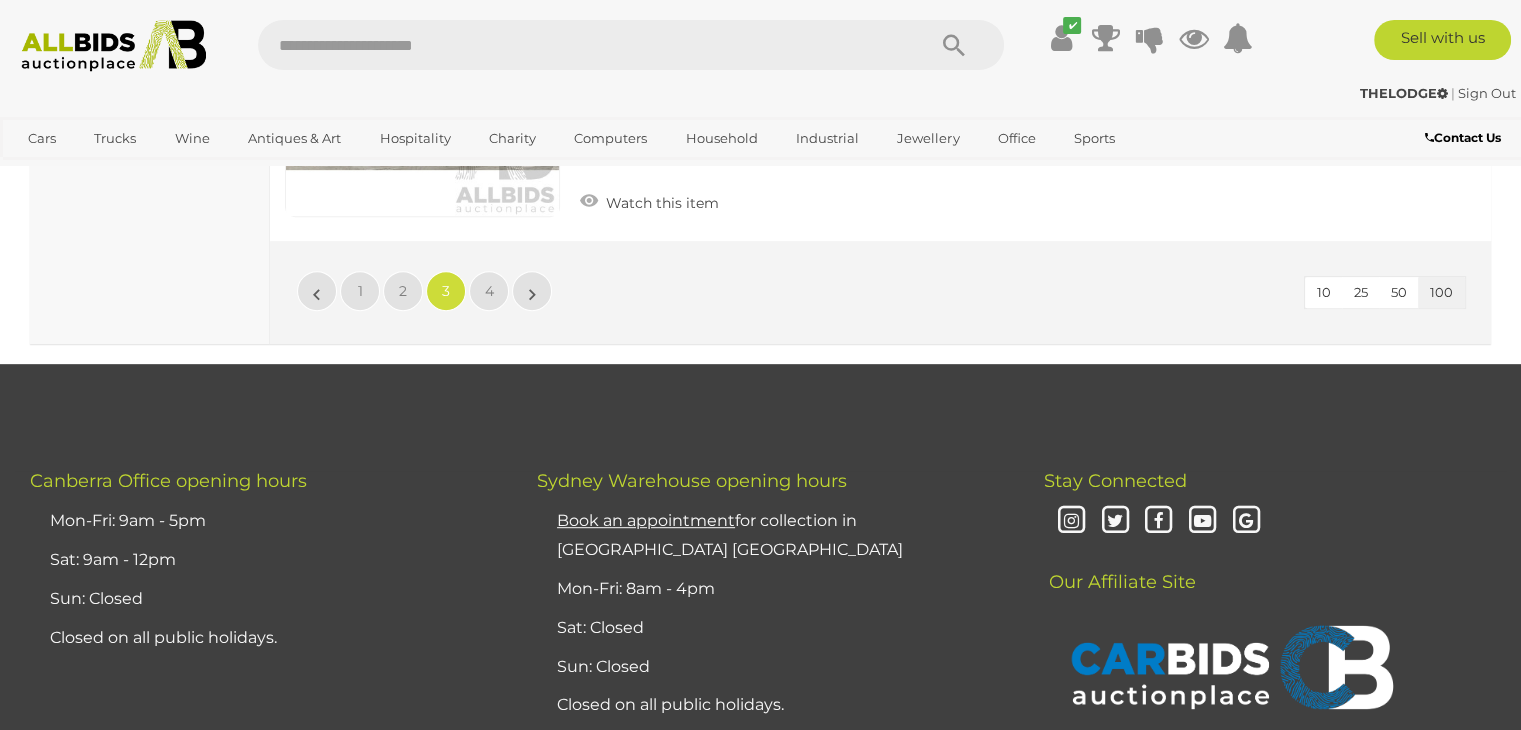 scroll, scrollTop: 97, scrollLeft: 0, axis: vertical 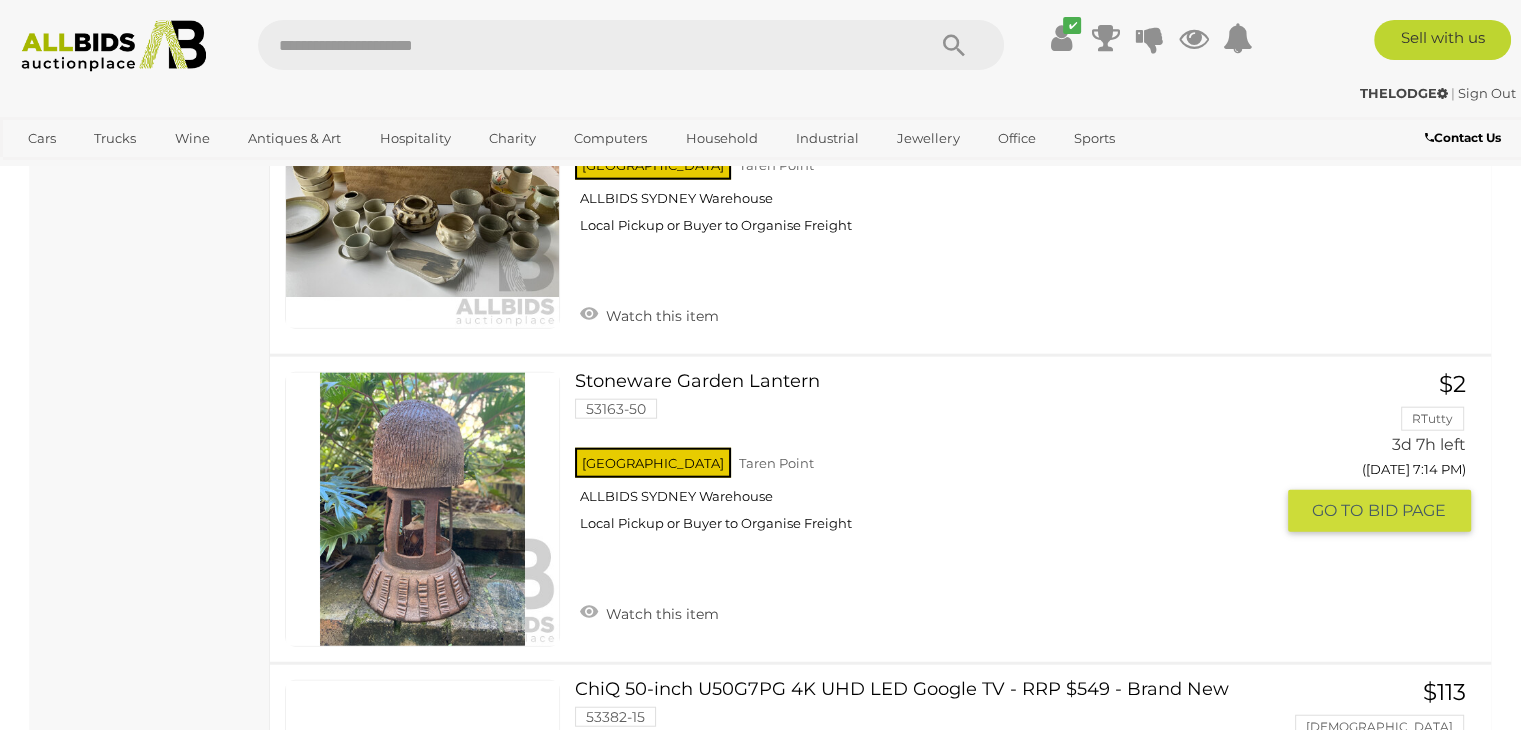 click at bounding box center (422, 509) 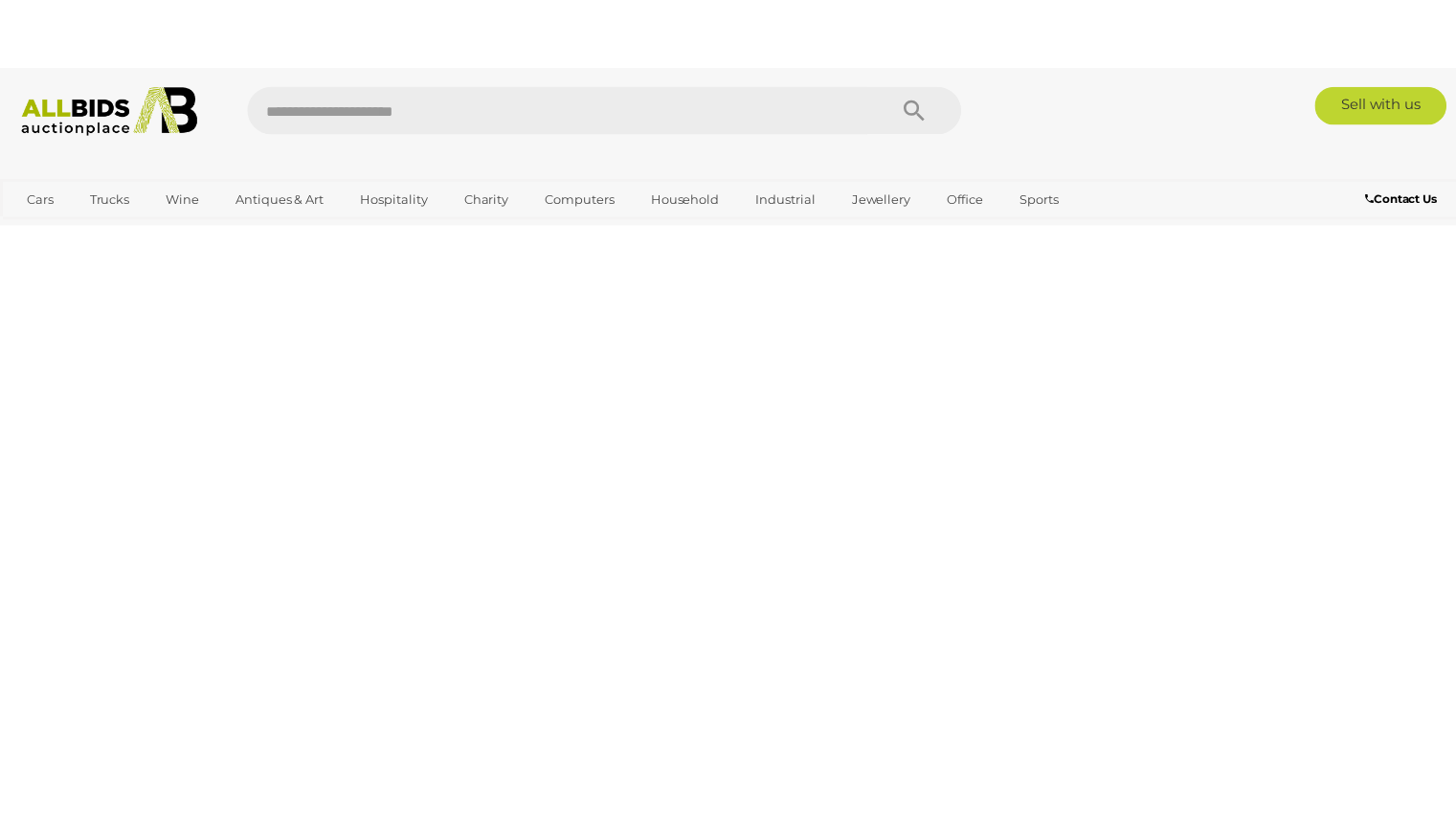 scroll, scrollTop: 0, scrollLeft: 0, axis: both 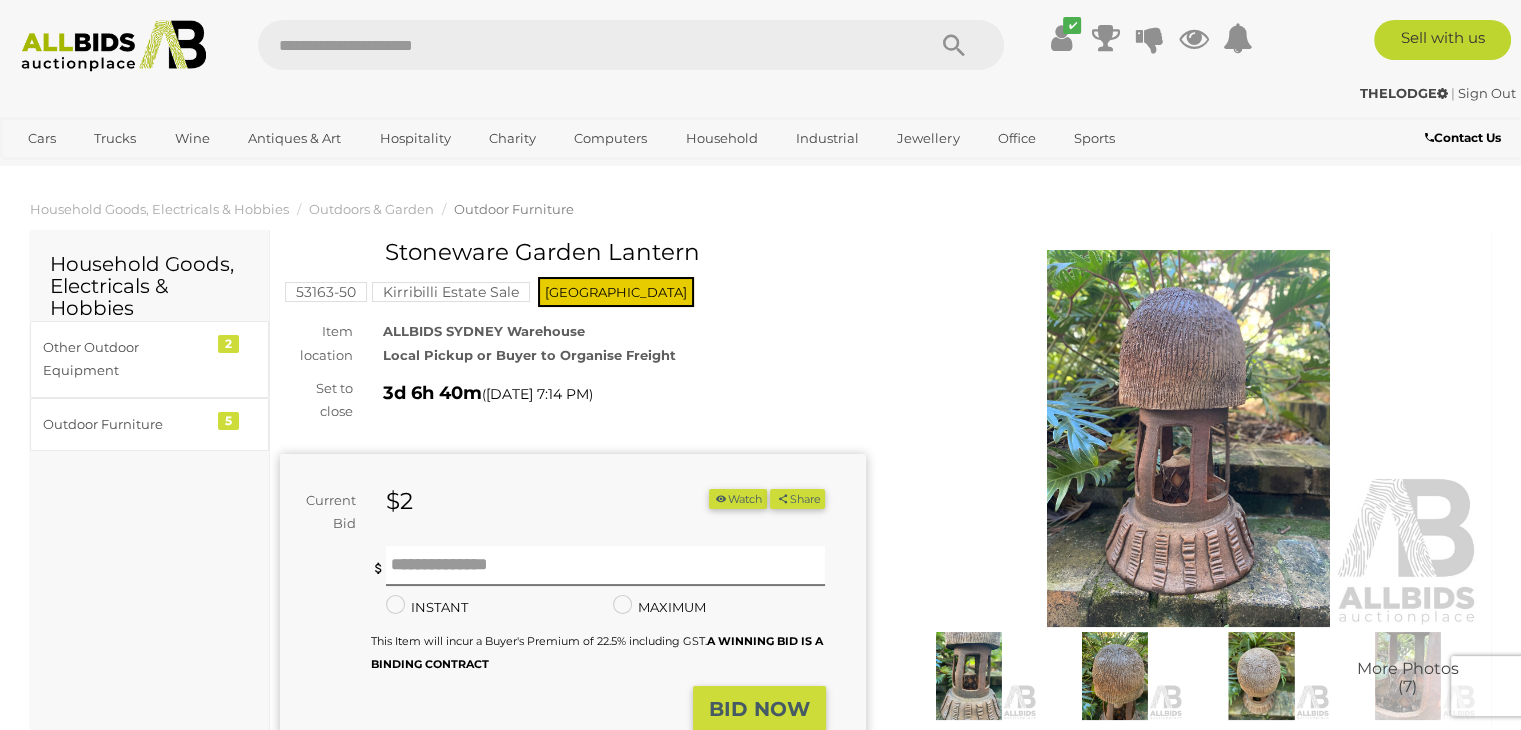 click at bounding box center (1189, 438) 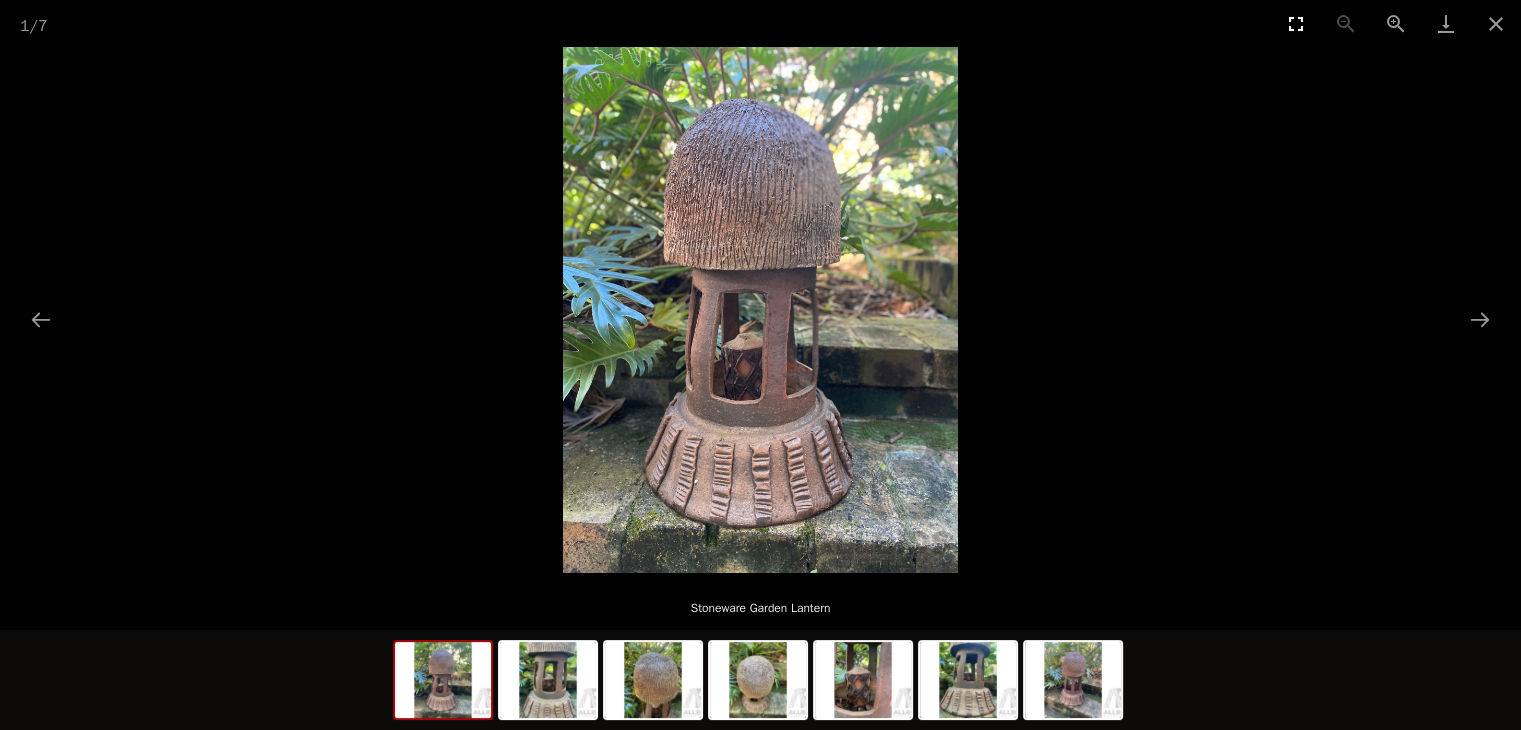 click at bounding box center [1296, 23] 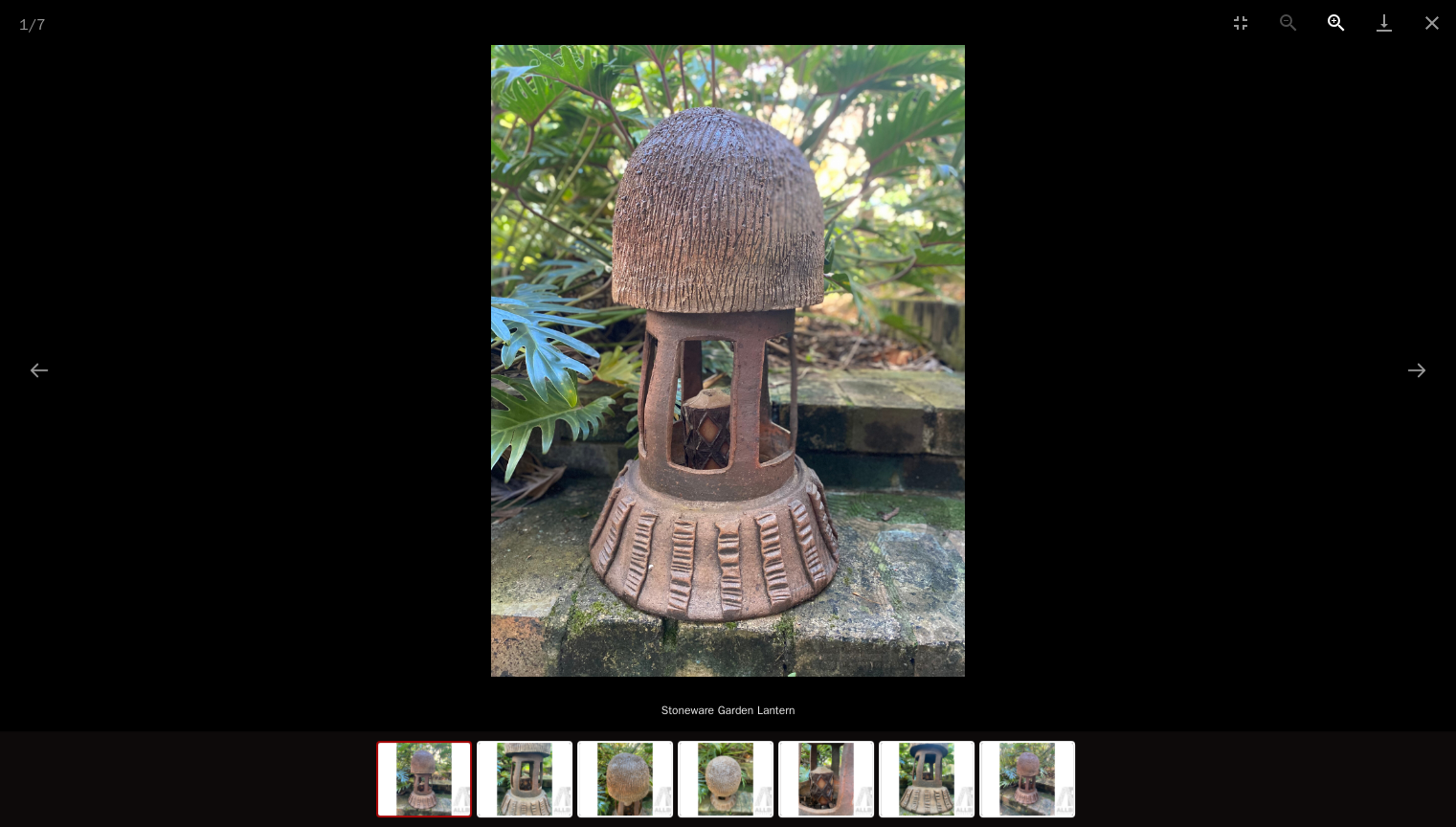 click at bounding box center (1336, 22) 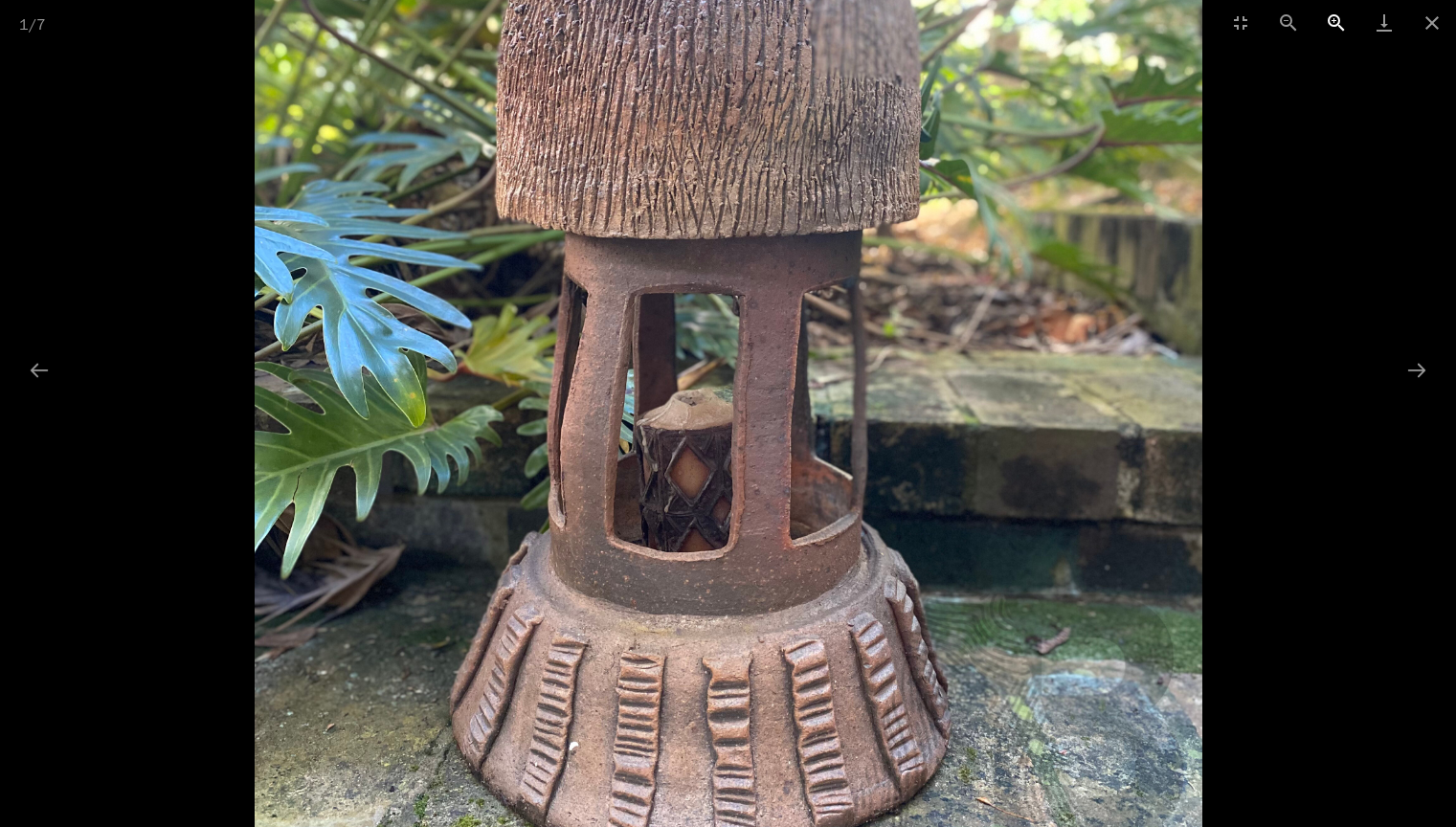 click at bounding box center [1336, 22] 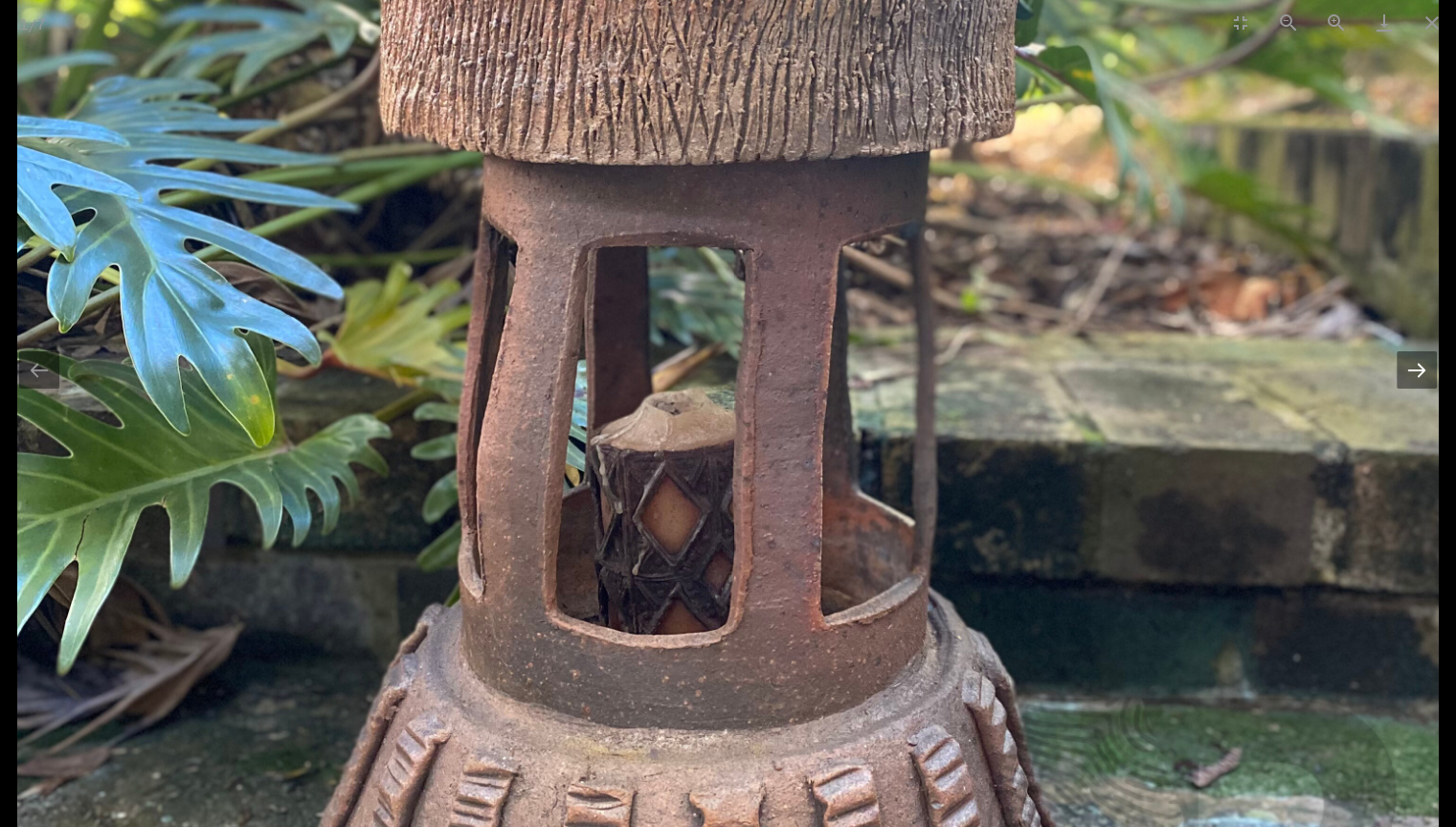 click at bounding box center [1417, 369] 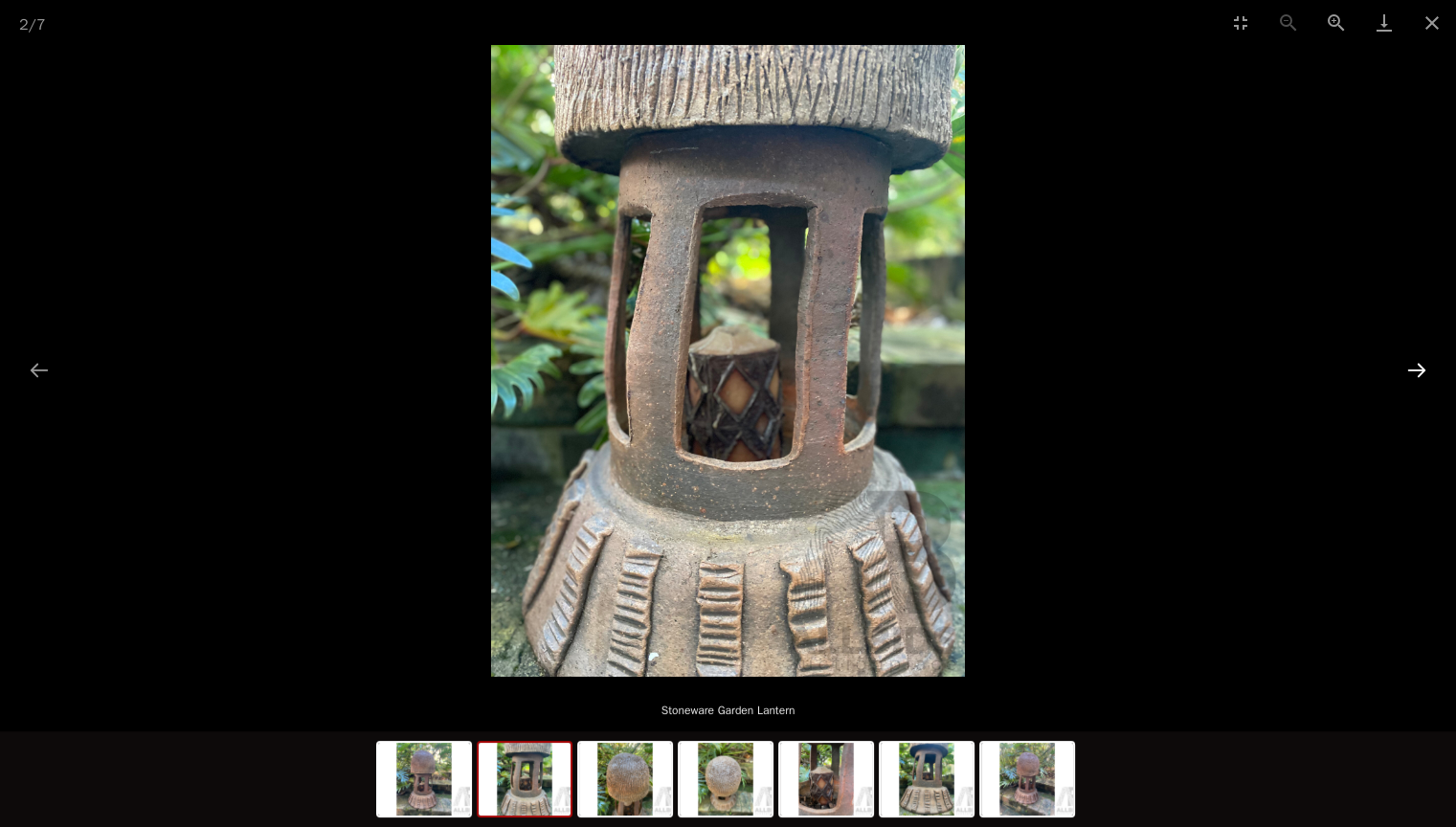 click at bounding box center (1417, 369) 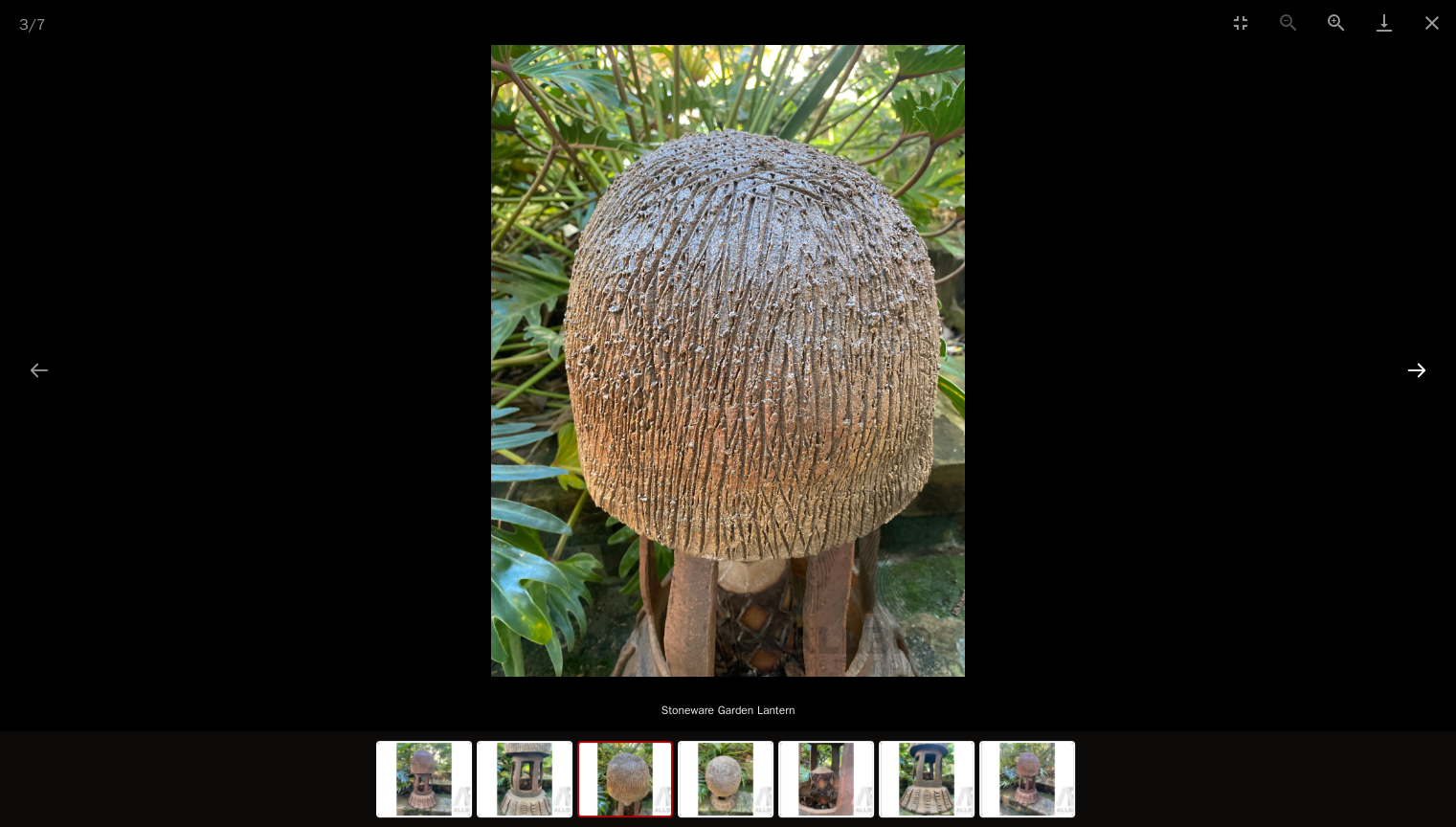 click at bounding box center [1417, 369] 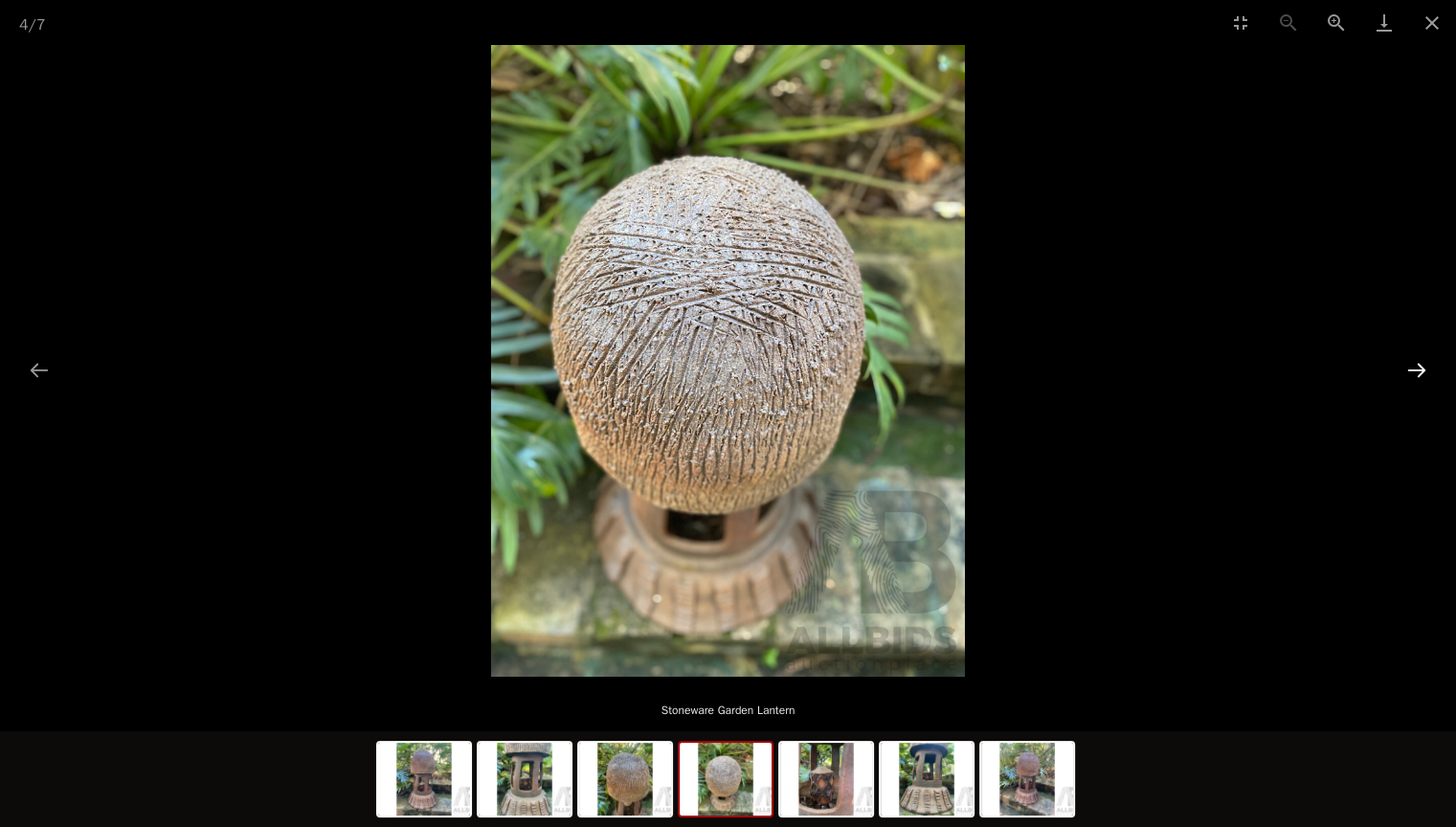 click at bounding box center (1417, 369) 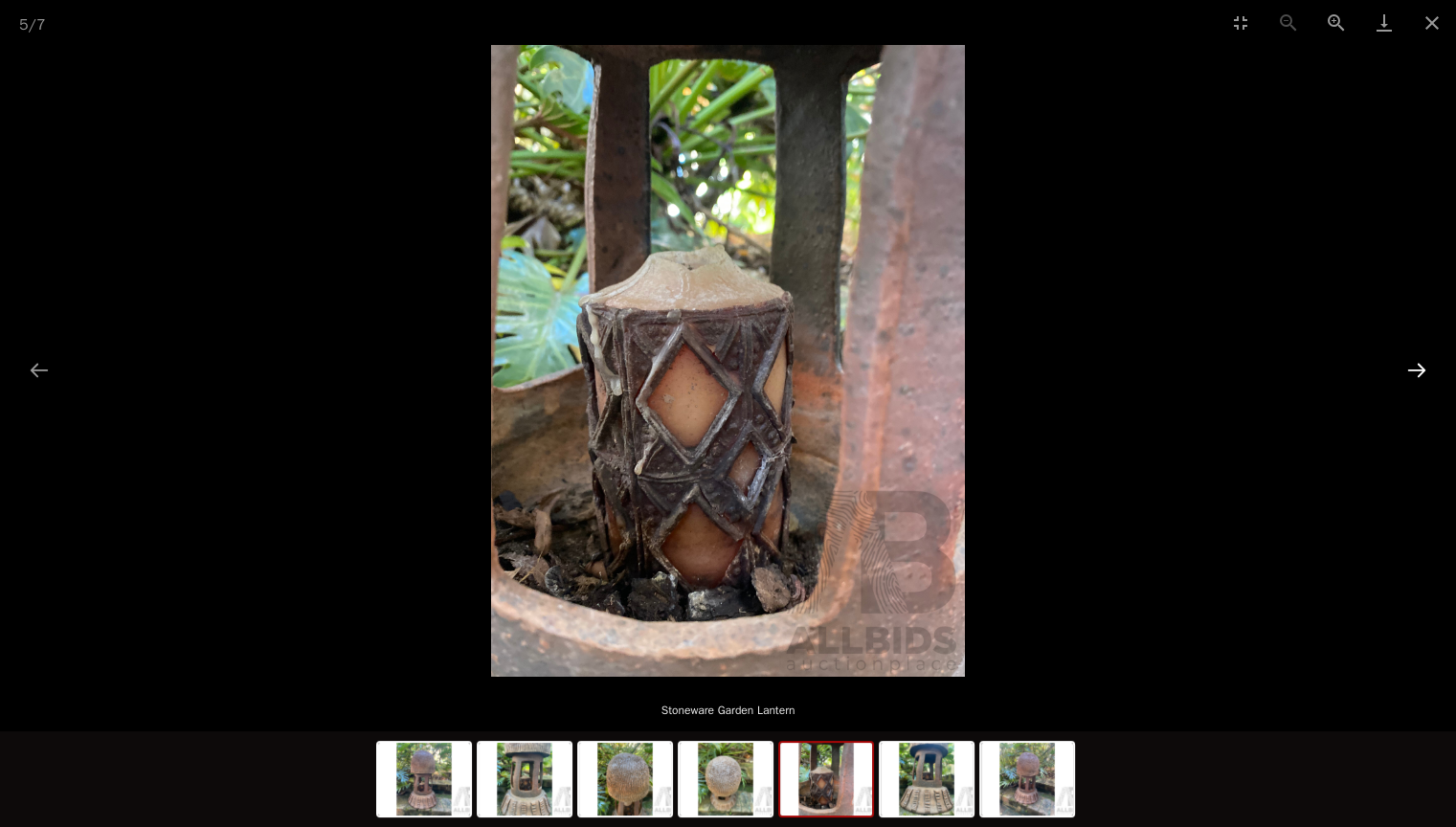 click at bounding box center (1417, 369) 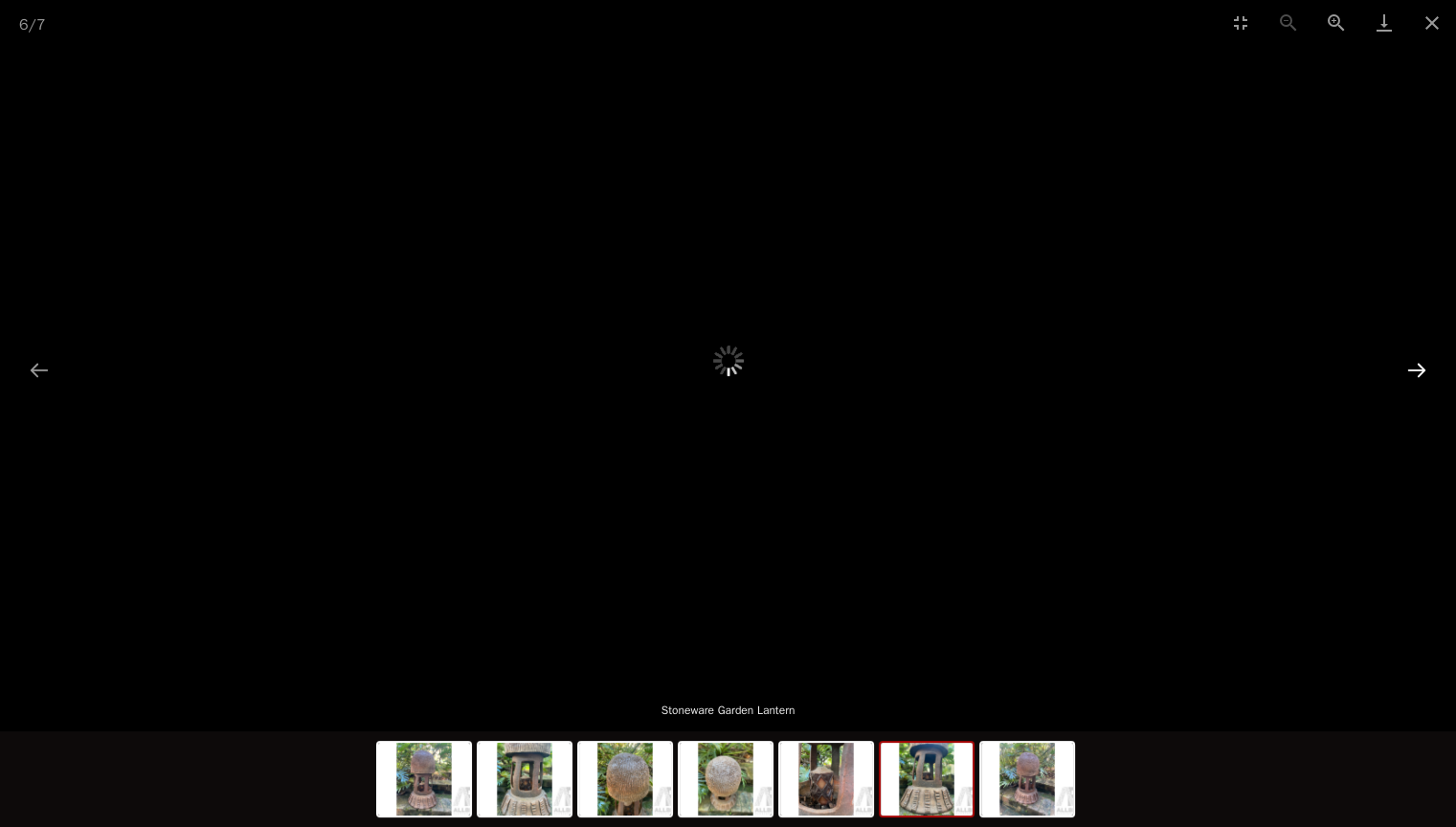 click at bounding box center (1417, 369) 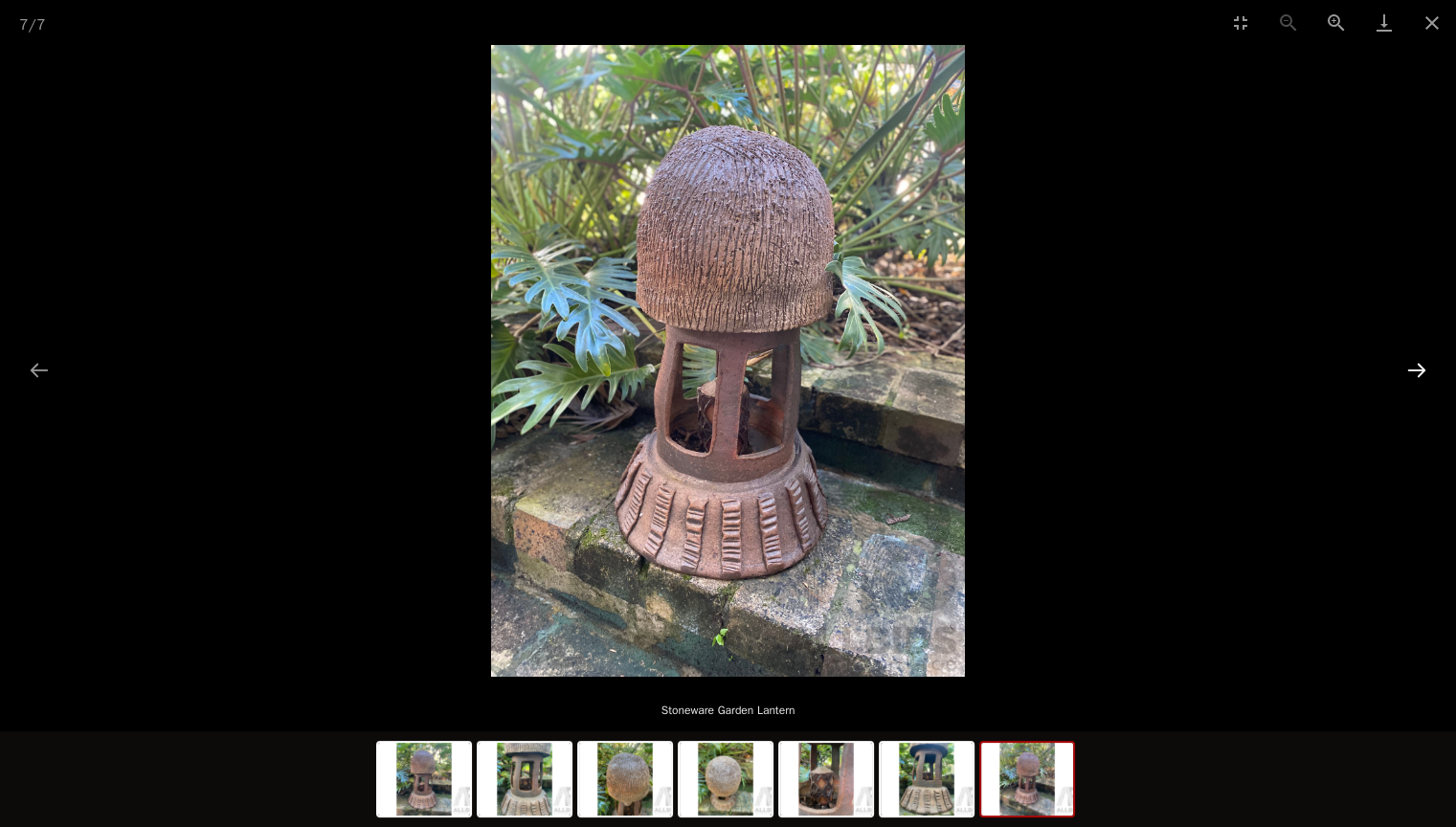 click at bounding box center (1417, 369) 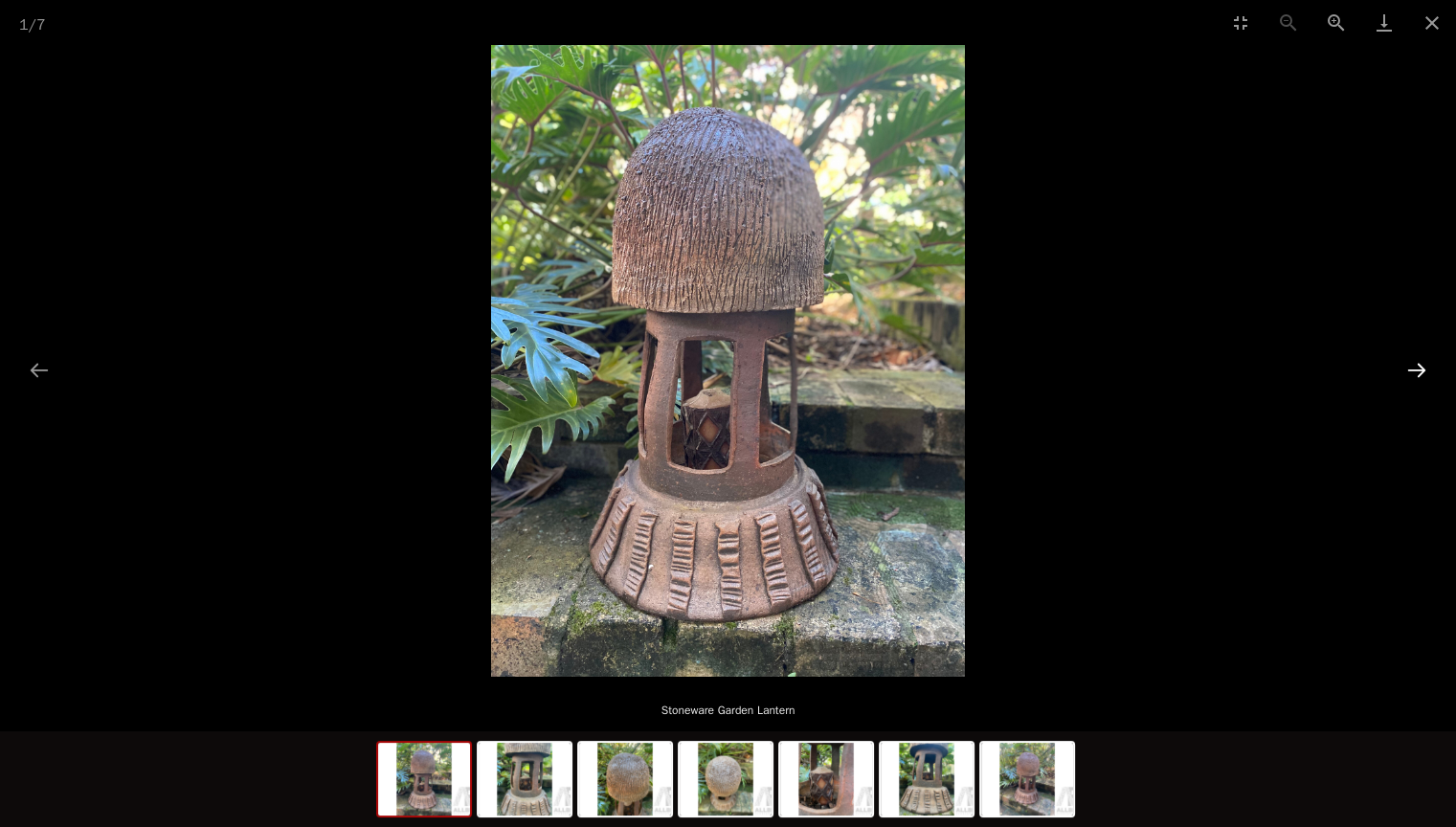 click at bounding box center (1417, 369) 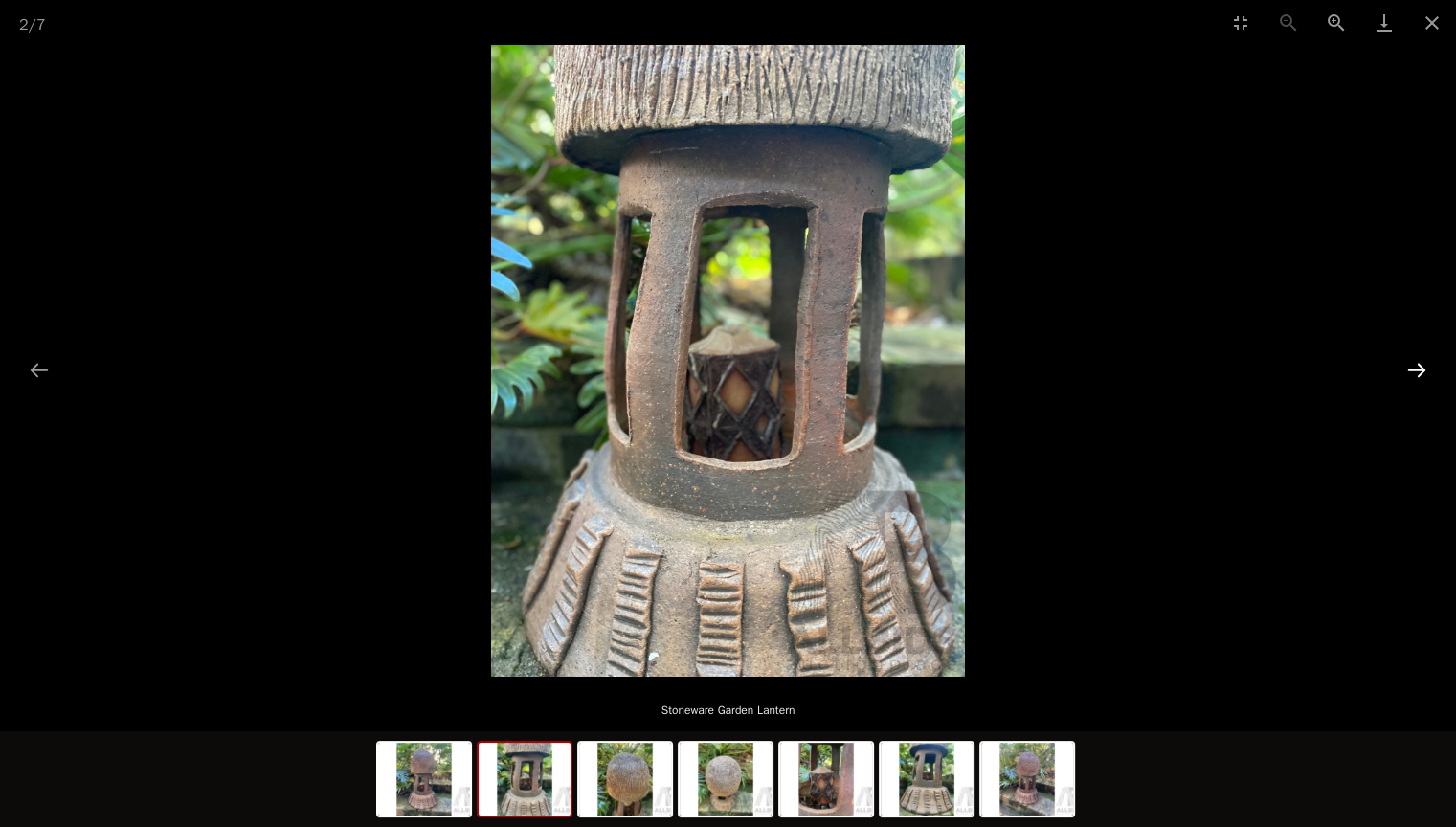 click at bounding box center (1417, 369) 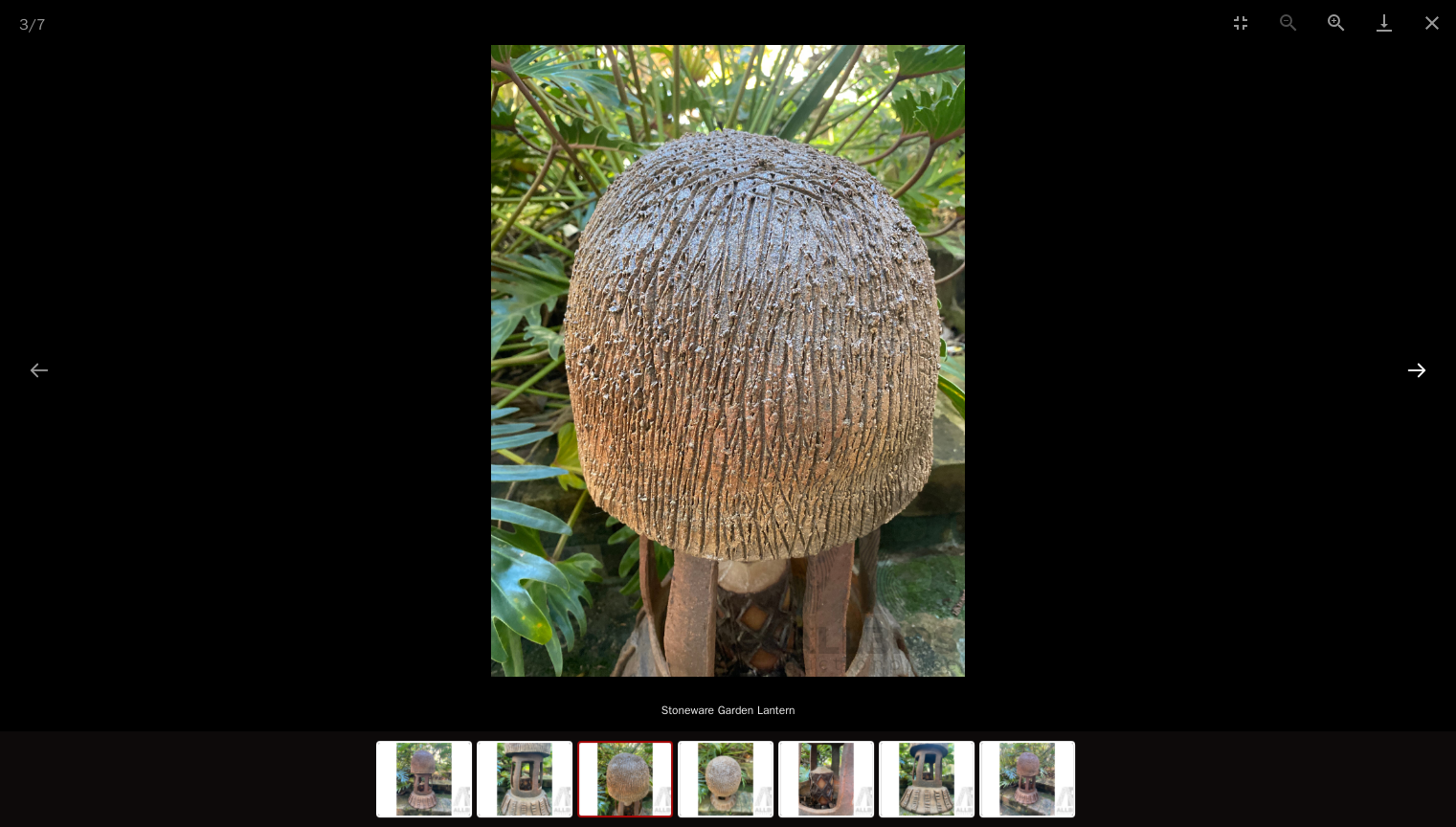 click at bounding box center [1417, 369] 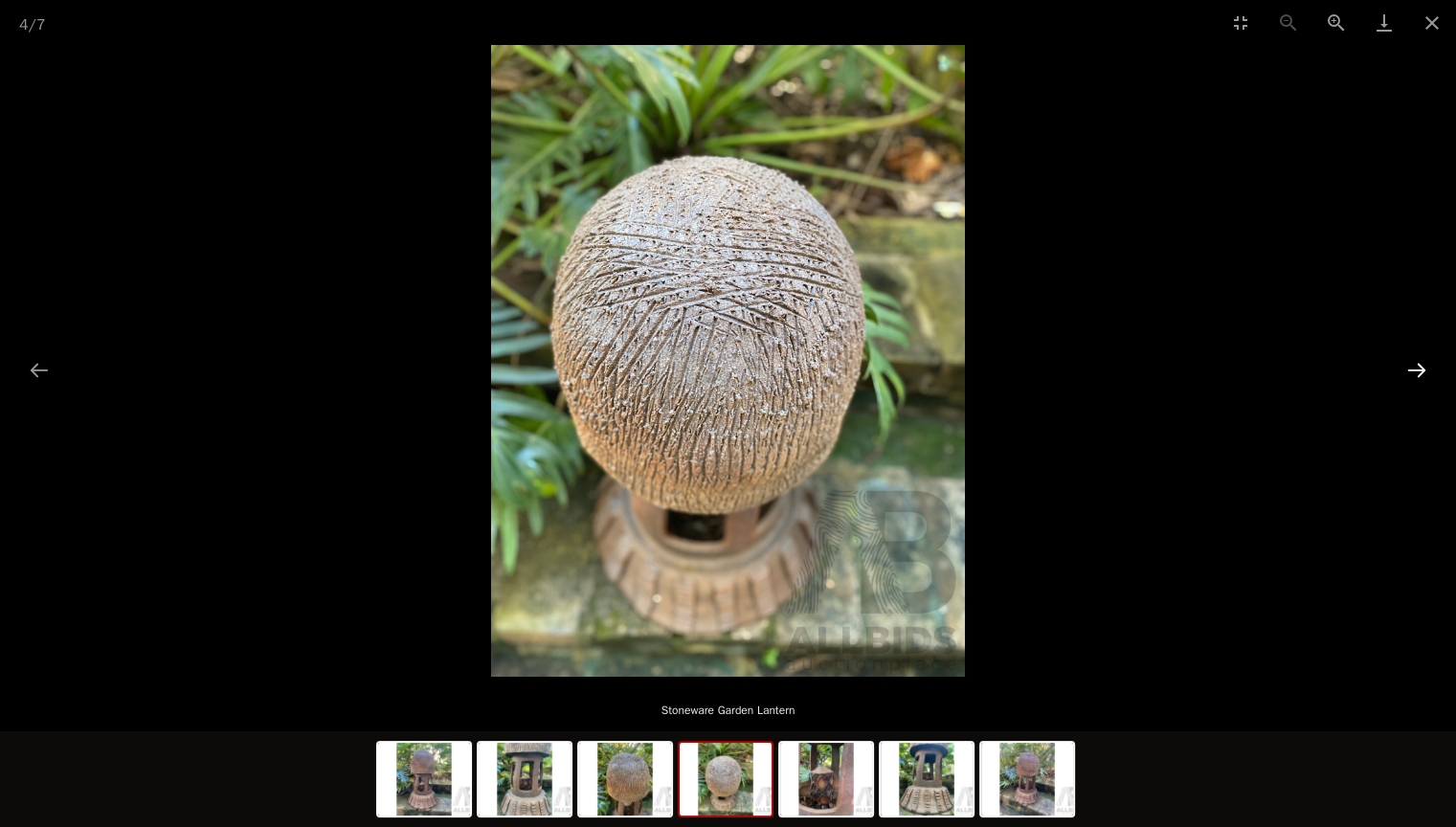 click at bounding box center [1417, 369] 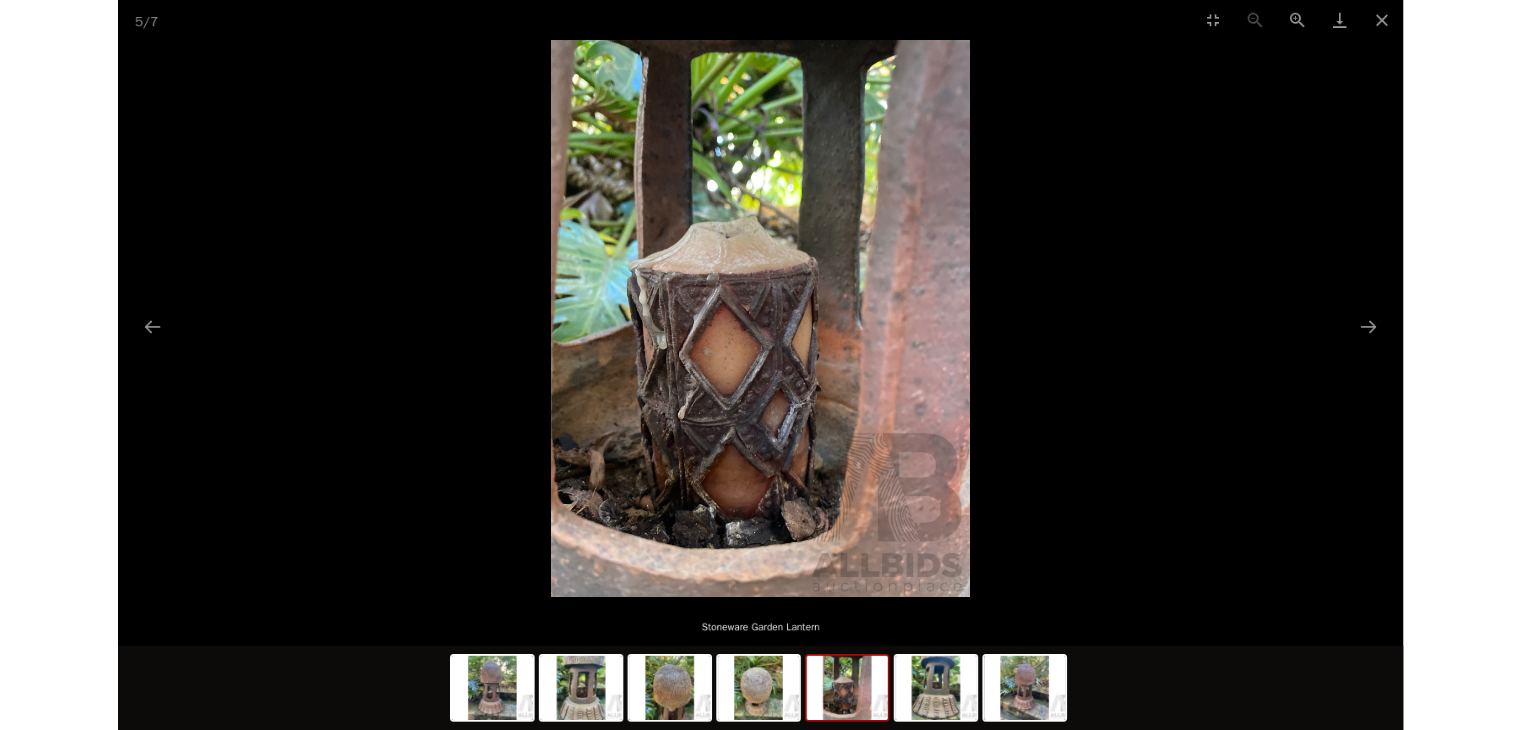 scroll, scrollTop: 0, scrollLeft: 0, axis: both 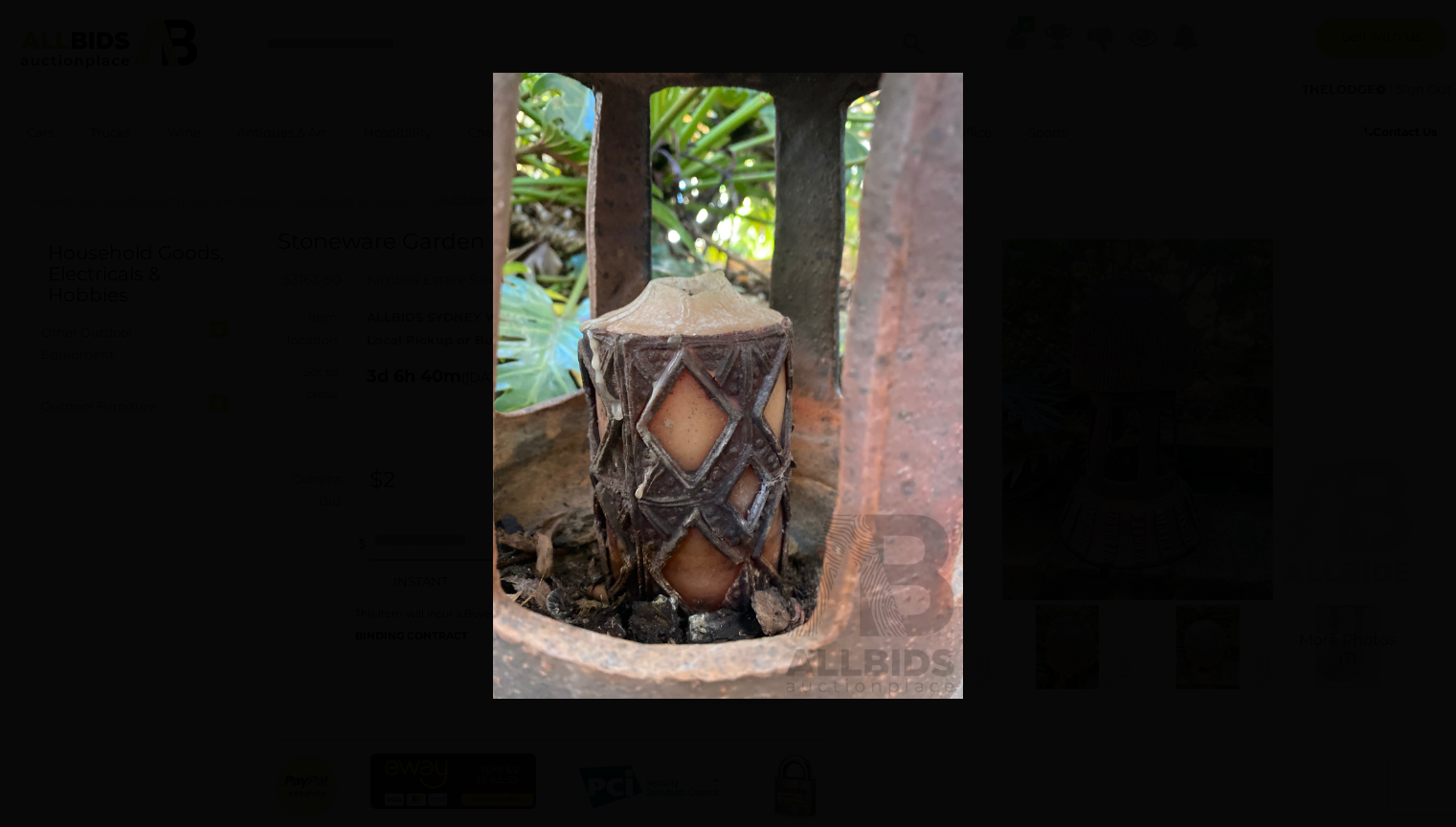 drag, startPoint x: 831, startPoint y: 235, endPoint x: 813, endPoint y: 244, distance: 20.124612 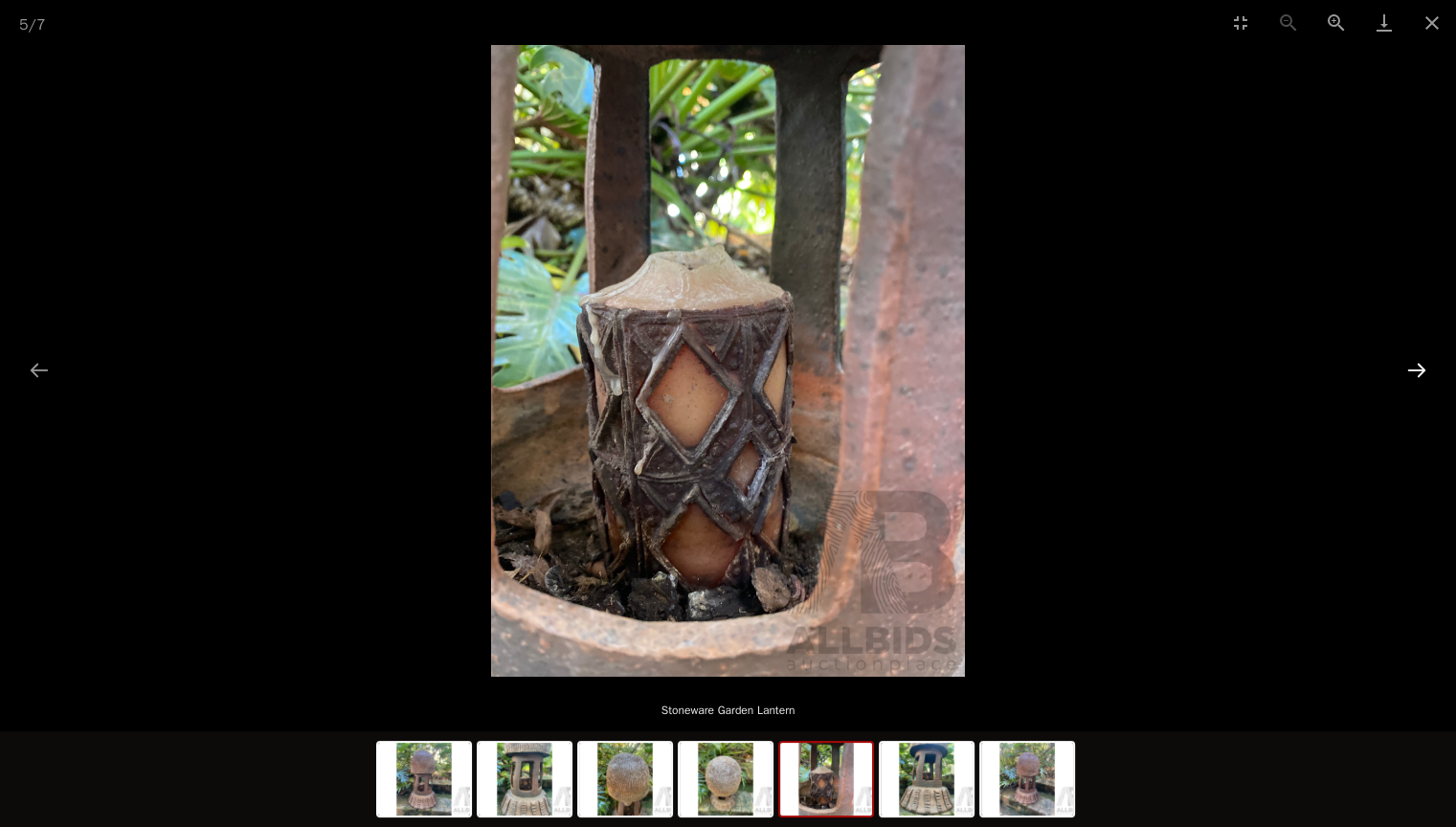 click at bounding box center [1417, 369] 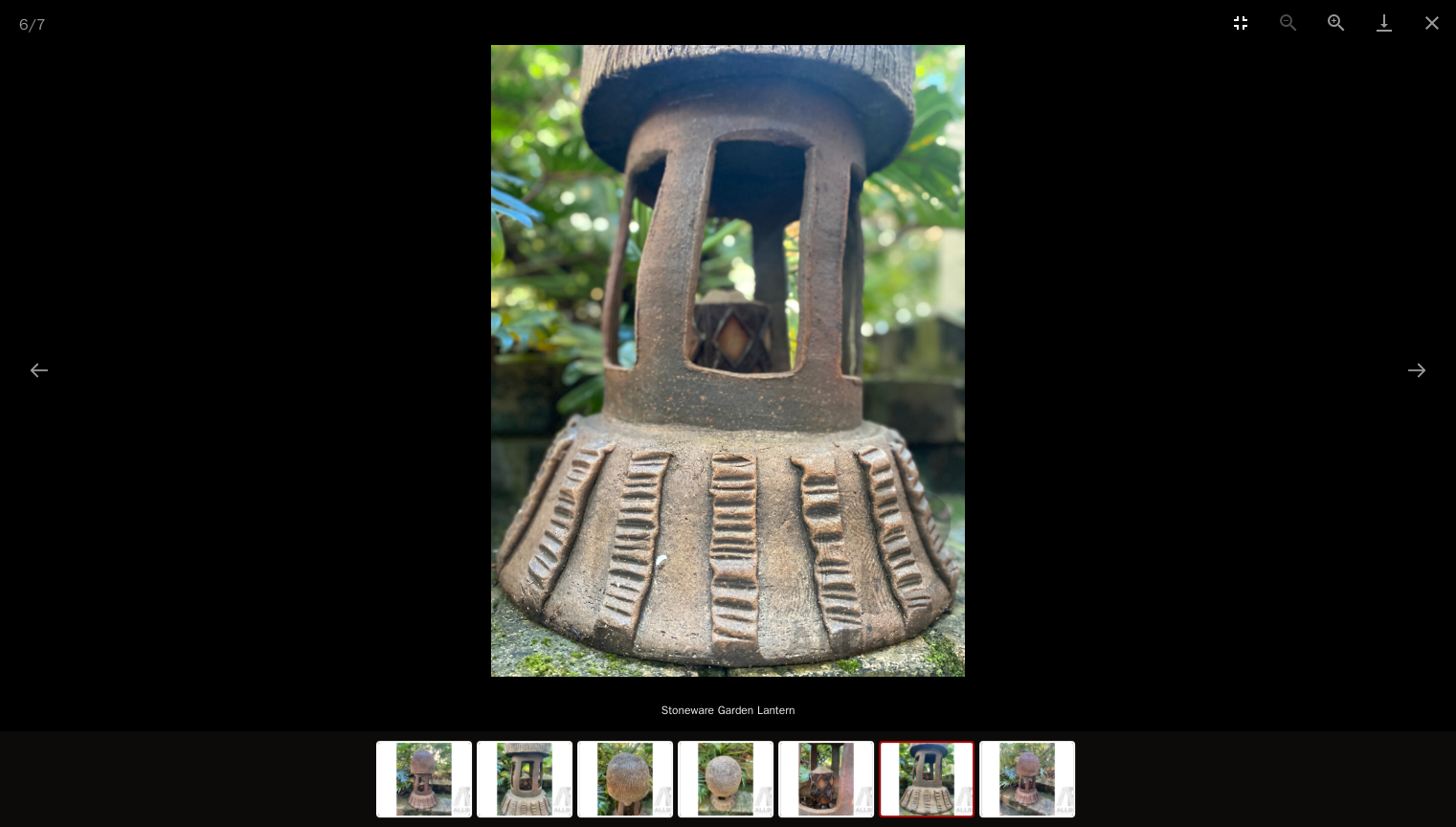 click at bounding box center [1241, 22] 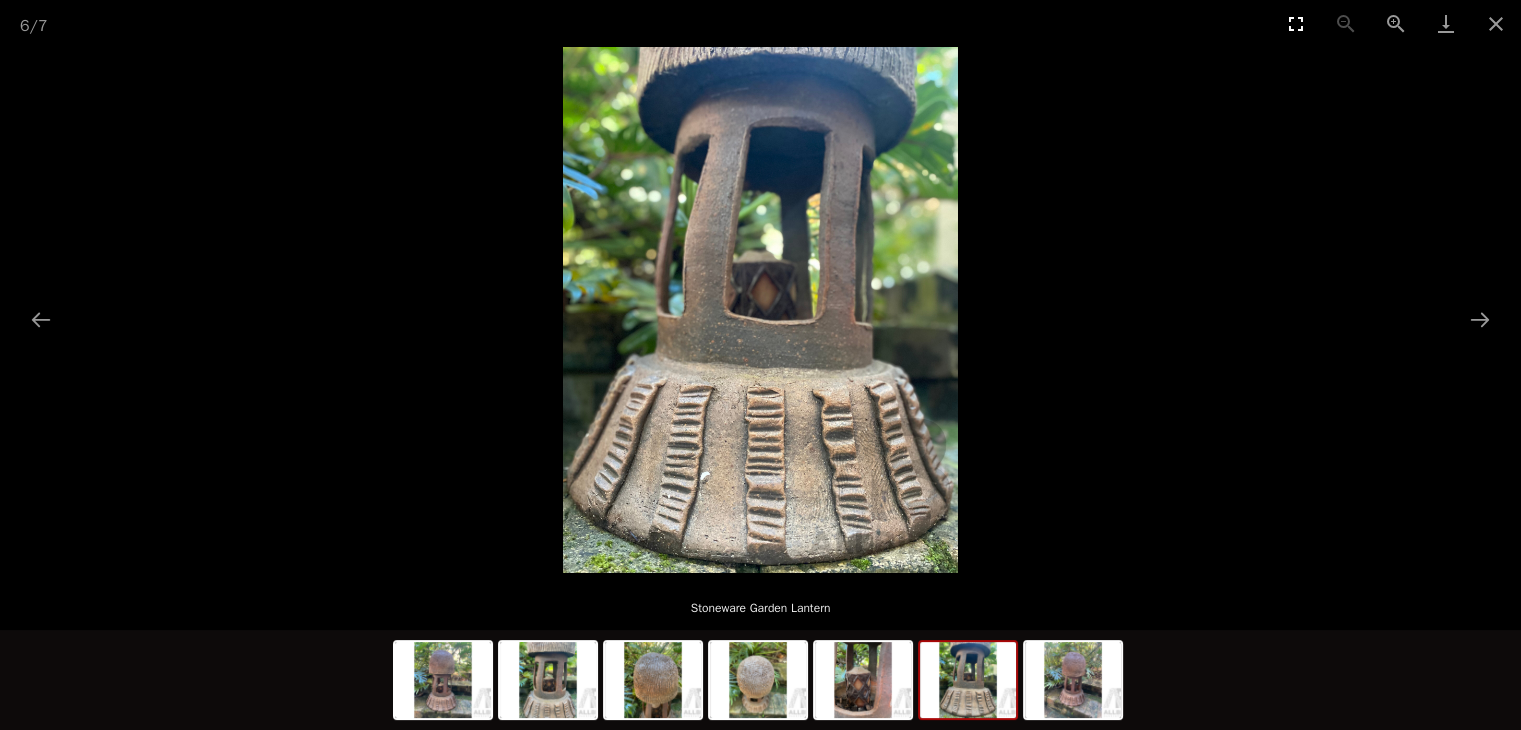 click at bounding box center [1296, 23] 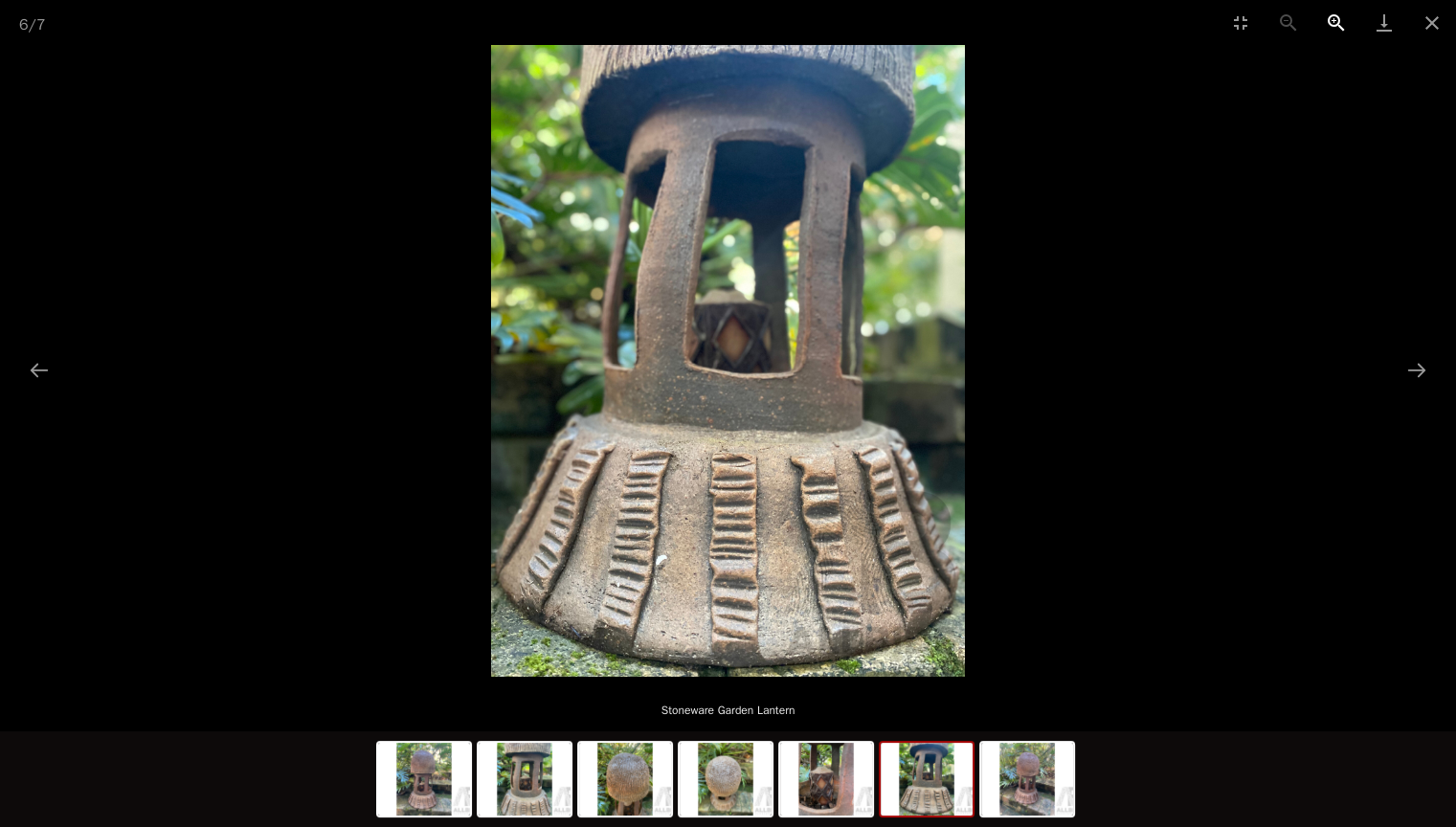 click at bounding box center [1336, 22] 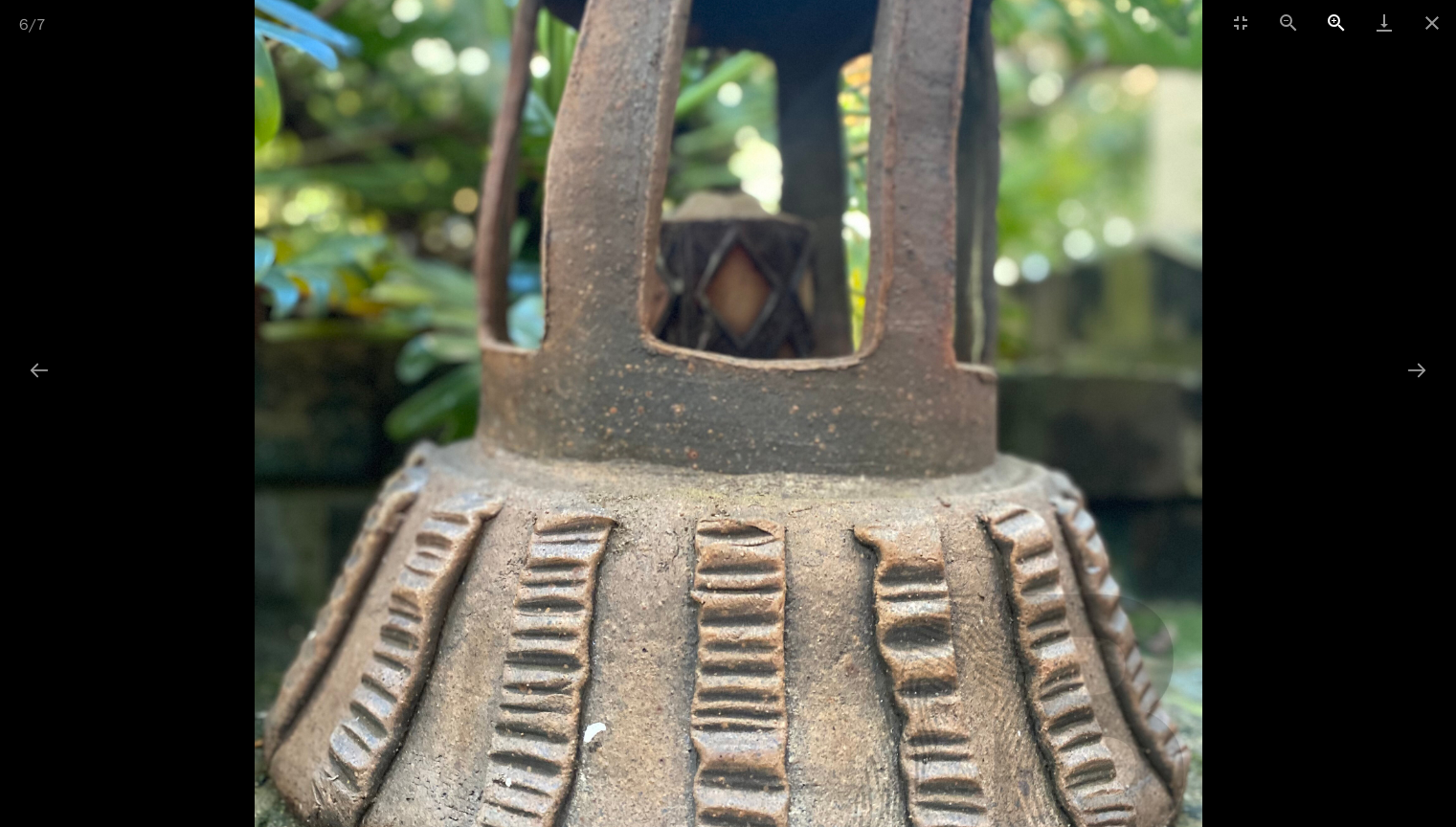 click at bounding box center [1336, 22] 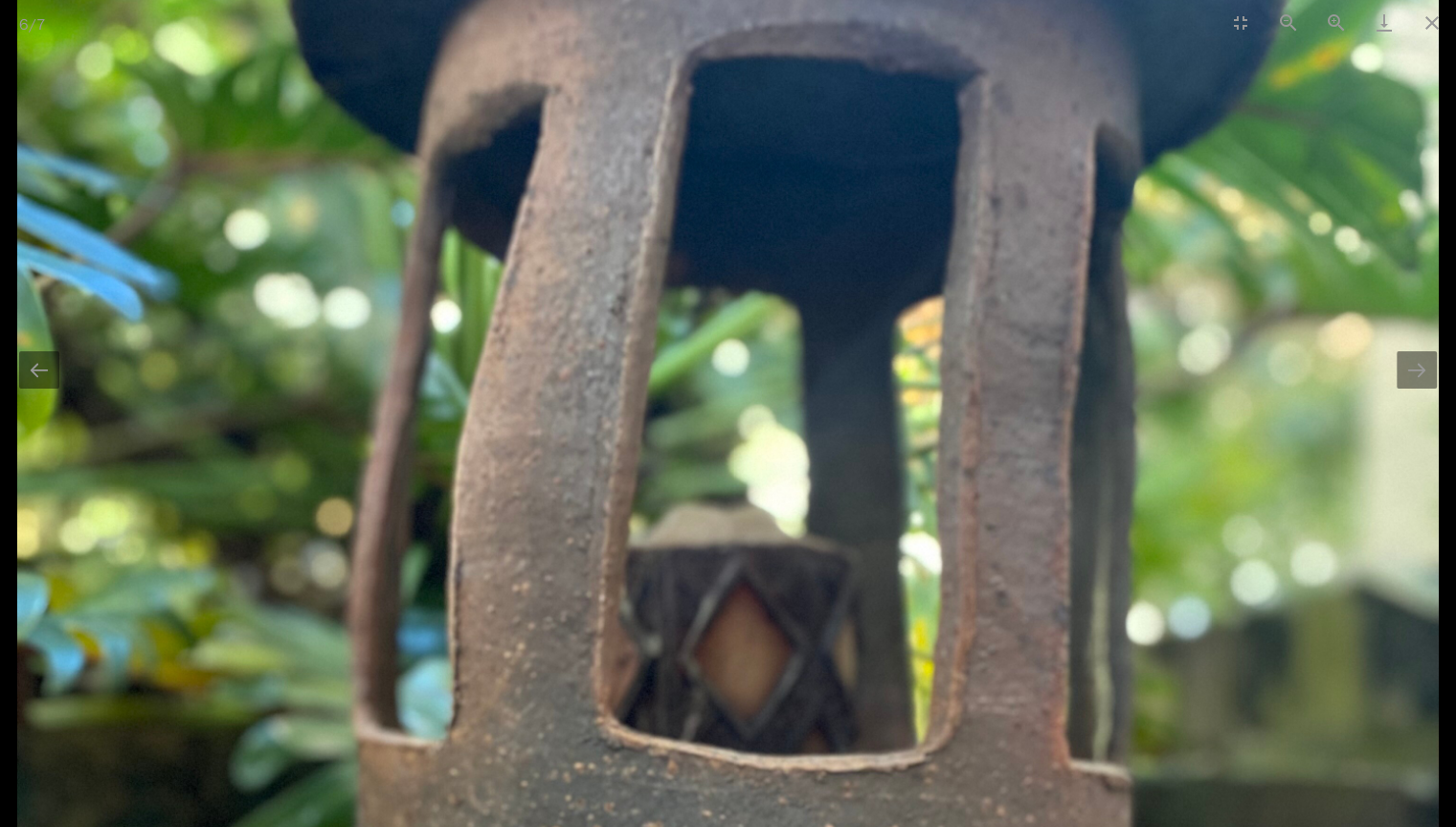 drag, startPoint x: 1053, startPoint y: 146, endPoint x: 1022, endPoint y: 563, distance: 418.1507 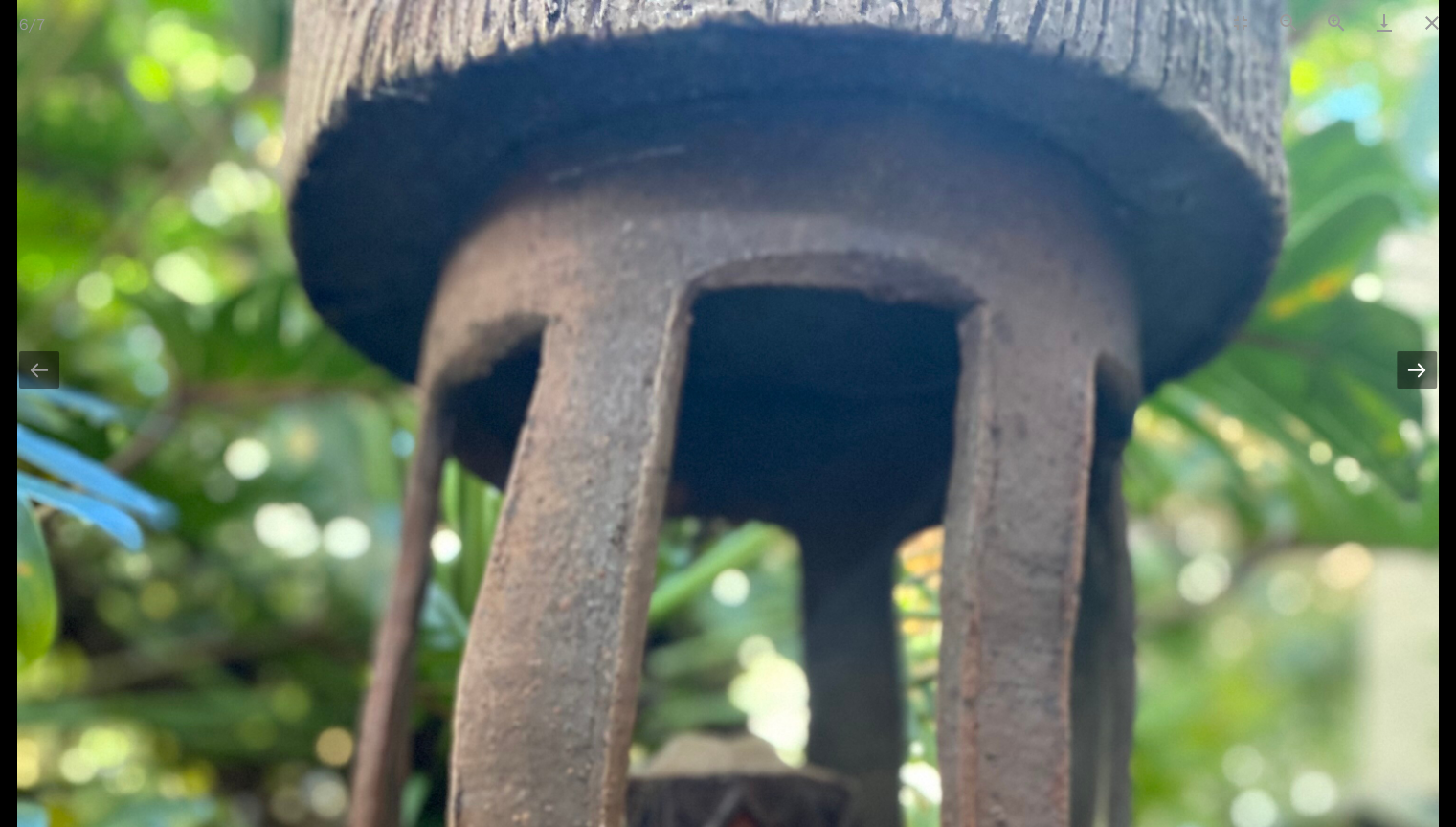click at bounding box center [1417, 369] 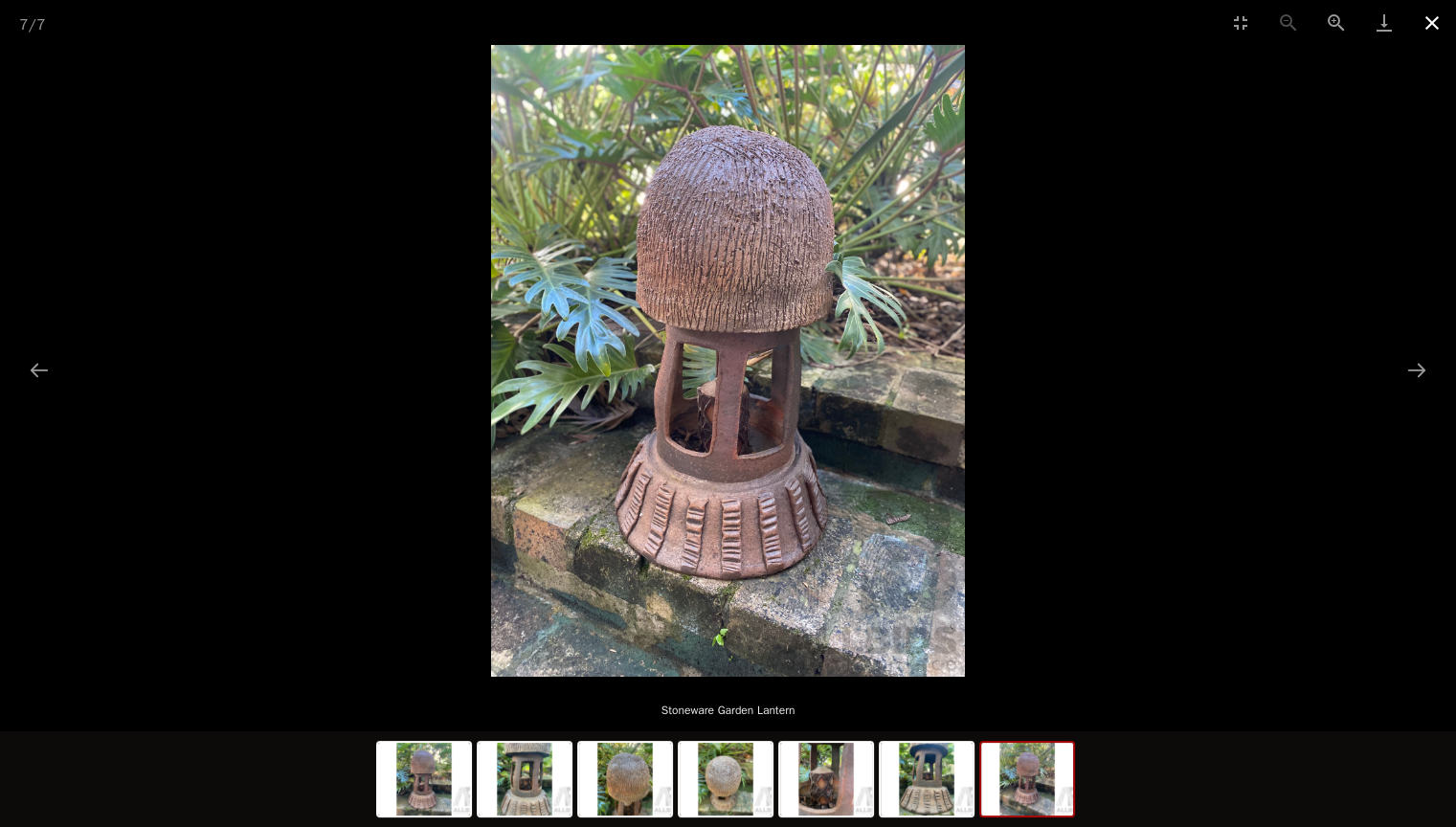 click at bounding box center [1432, 22] 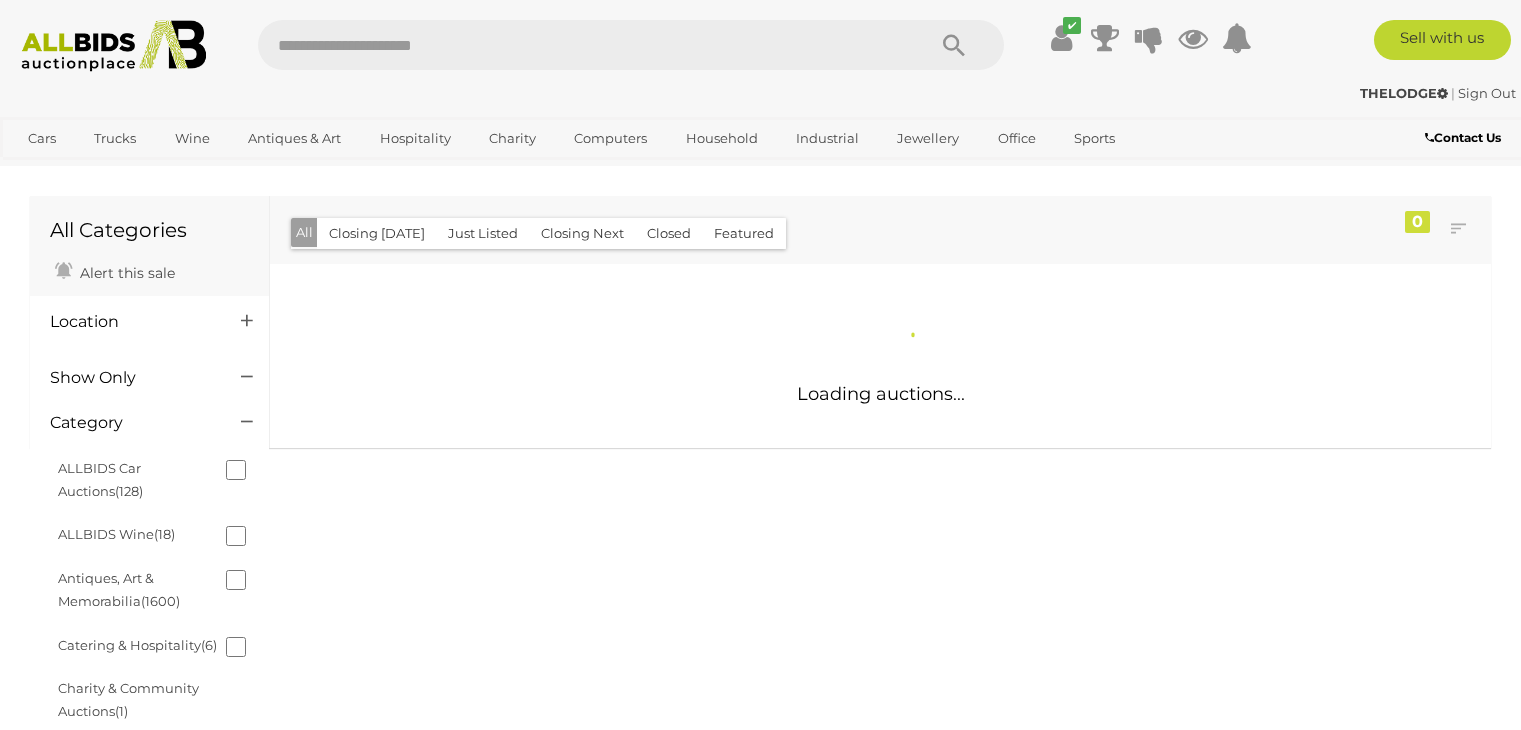 scroll, scrollTop: 97, scrollLeft: 0, axis: vertical 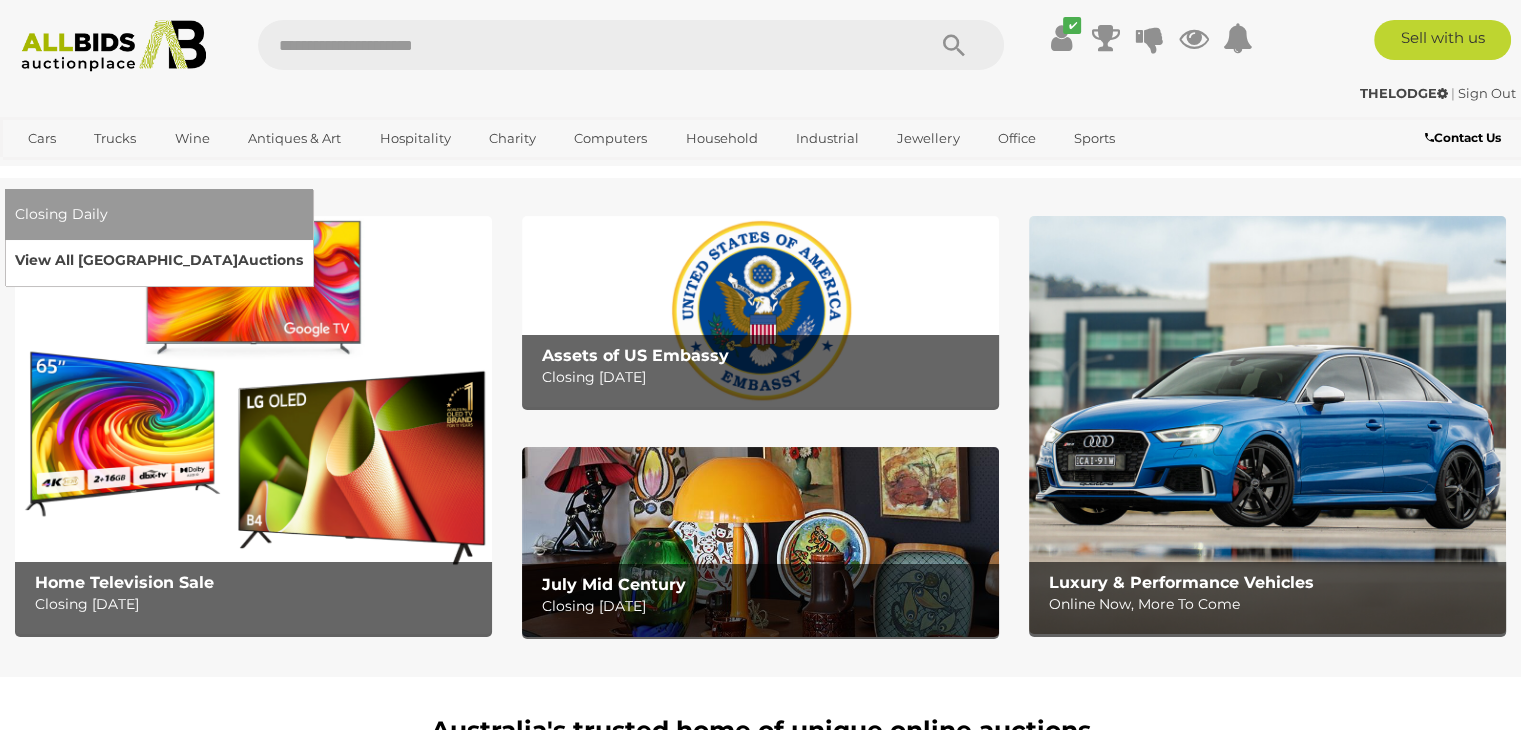 click on "View All Sydney  Auctions" at bounding box center (159, 260) 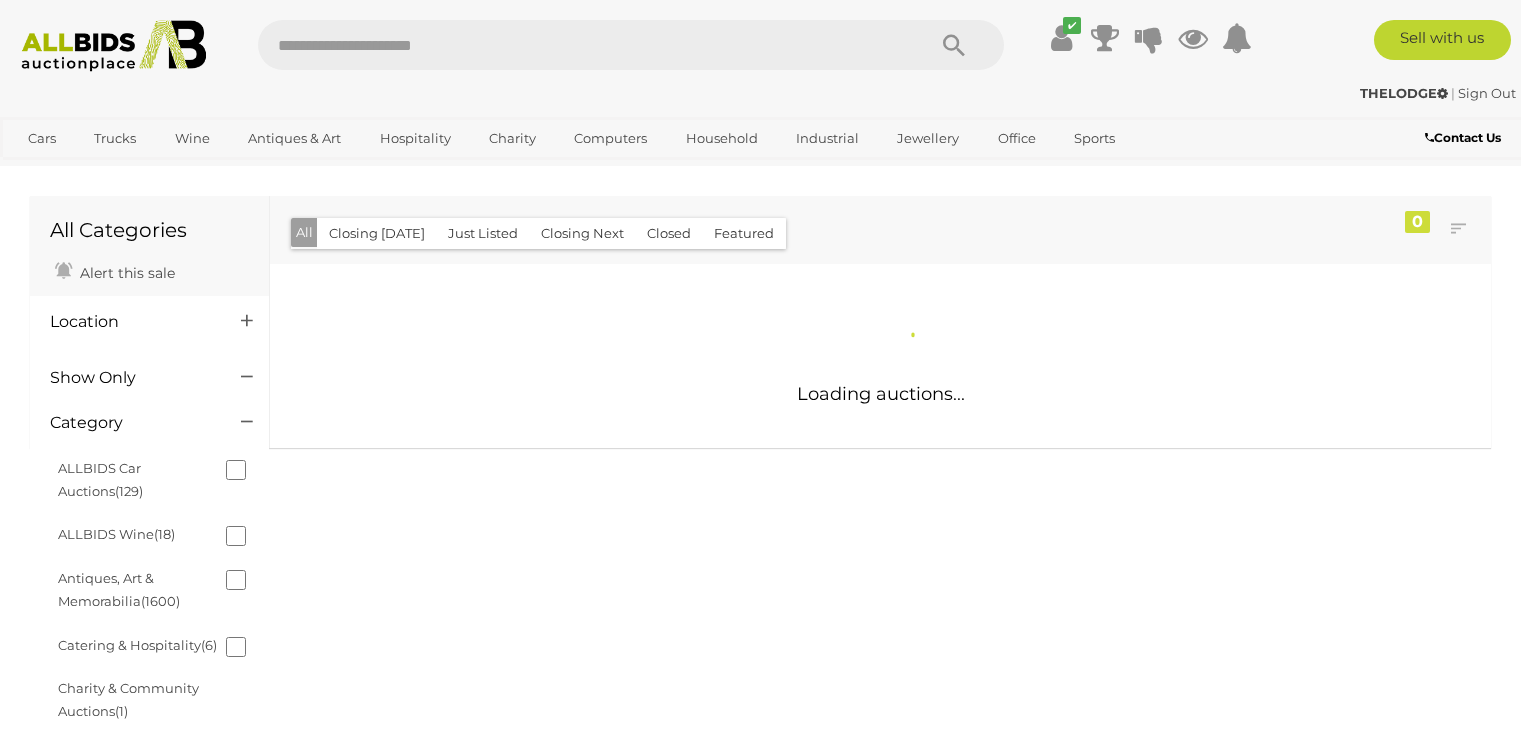 scroll, scrollTop: 0, scrollLeft: 0, axis: both 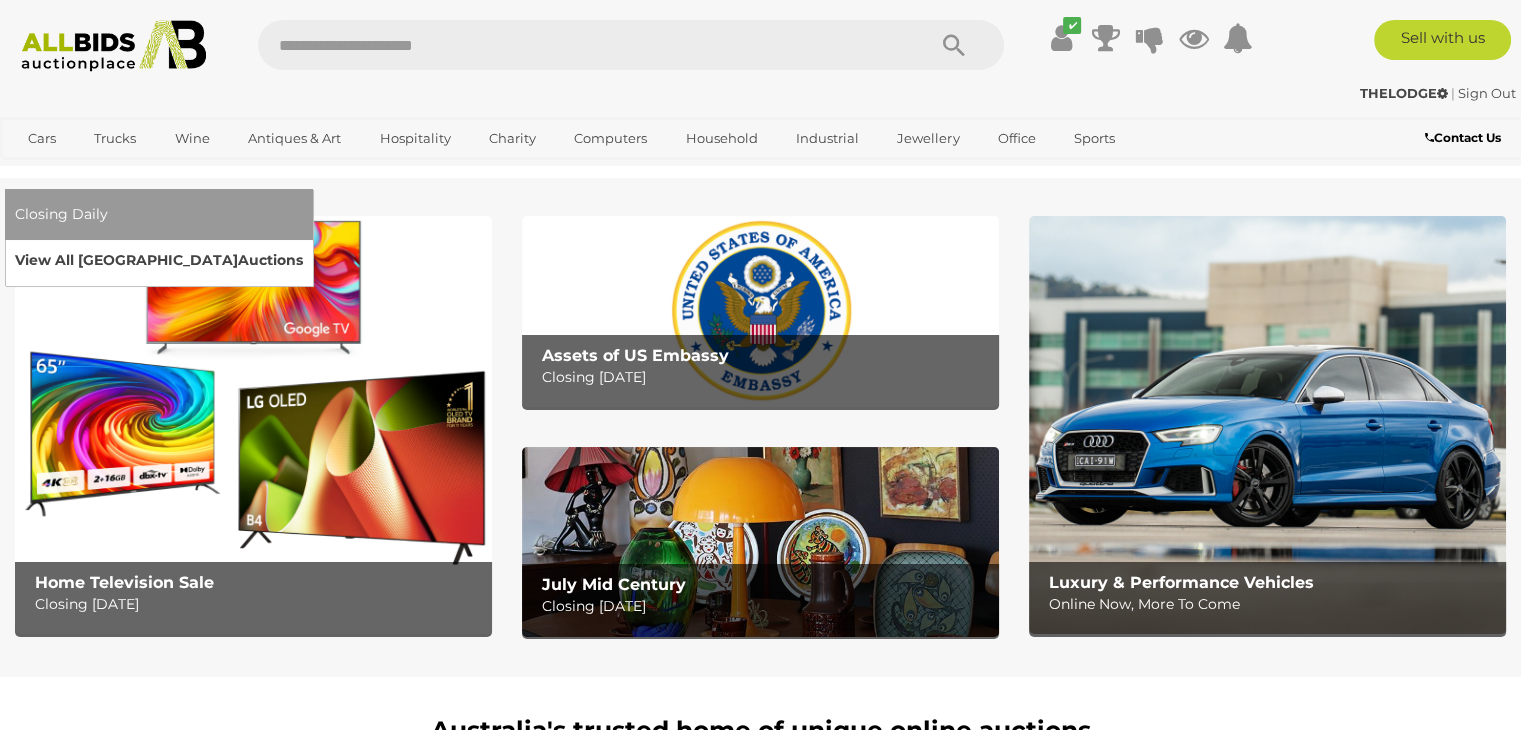 click on "View All Sydney  Auctions" at bounding box center [159, 260] 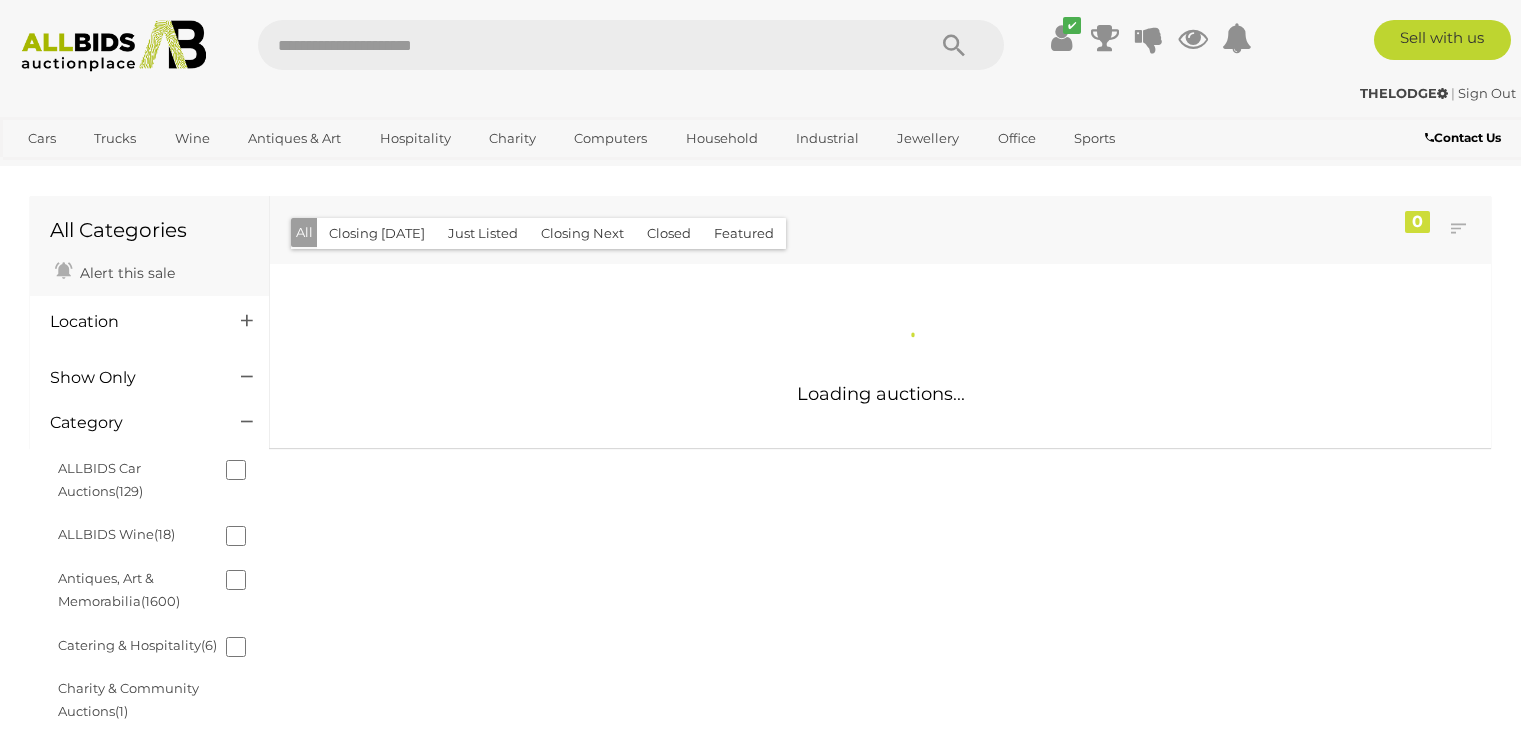 scroll, scrollTop: 0, scrollLeft: 0, axis: both 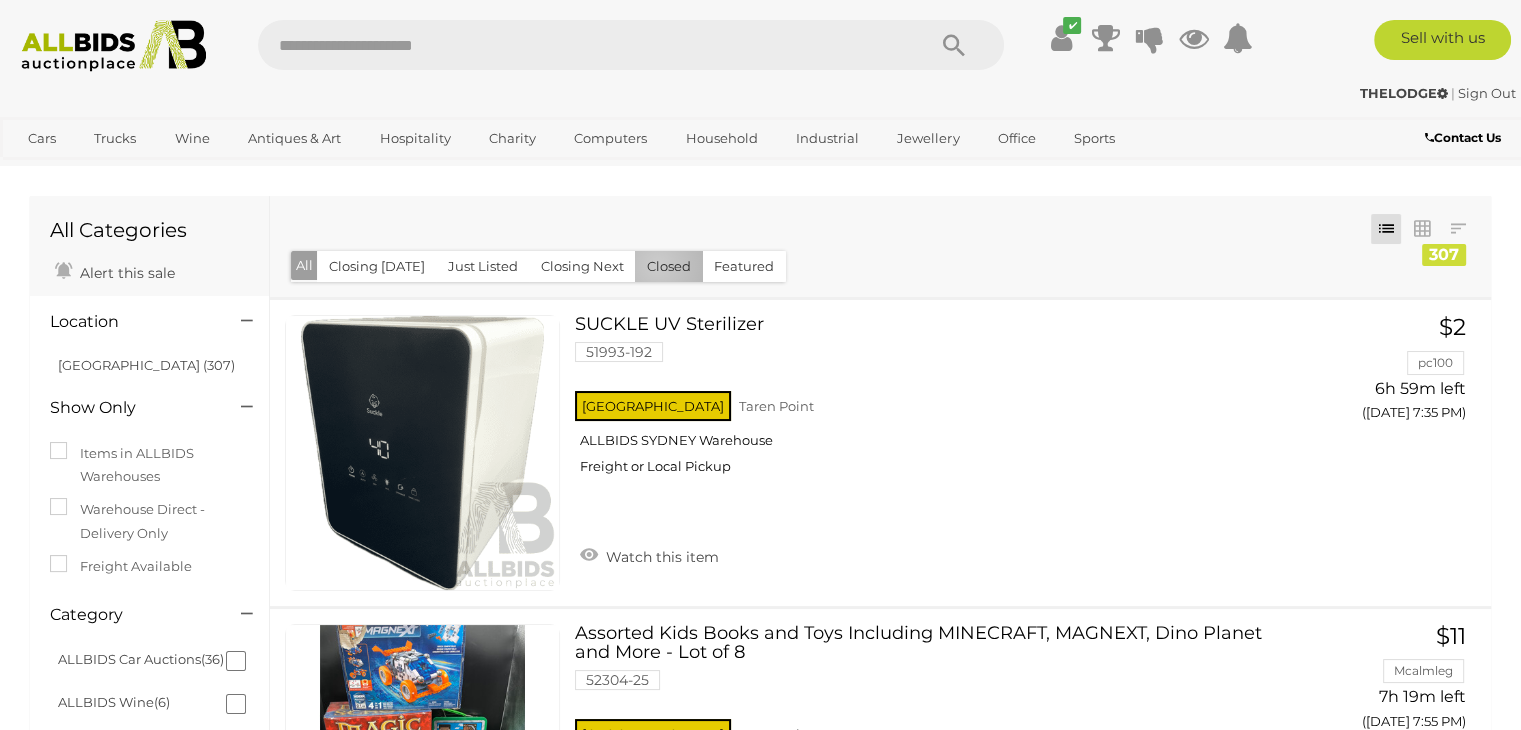 click on "Closed" at bounding box center [669, 266] 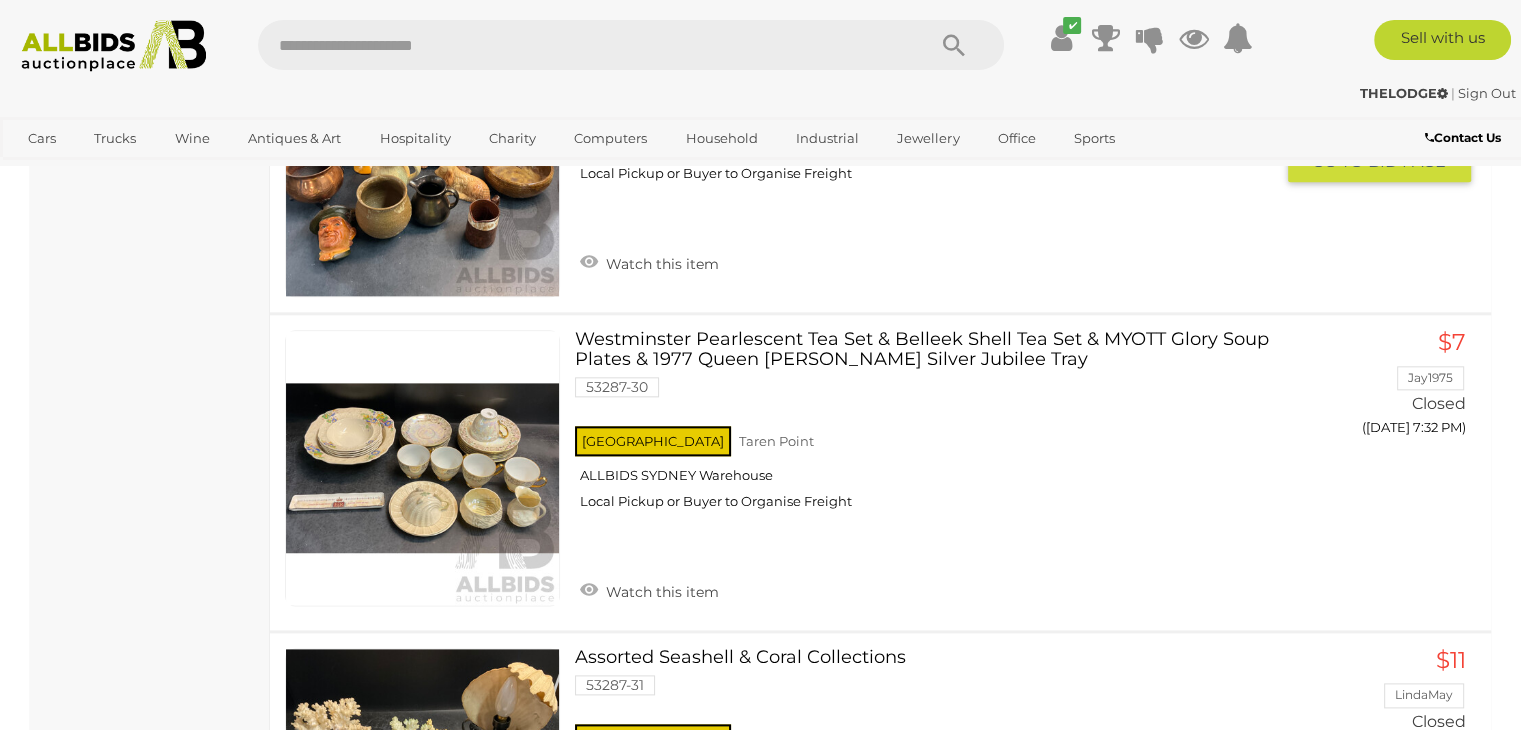scroll, scrollTop: 17600, scrollLeft: 0, axis: vertical 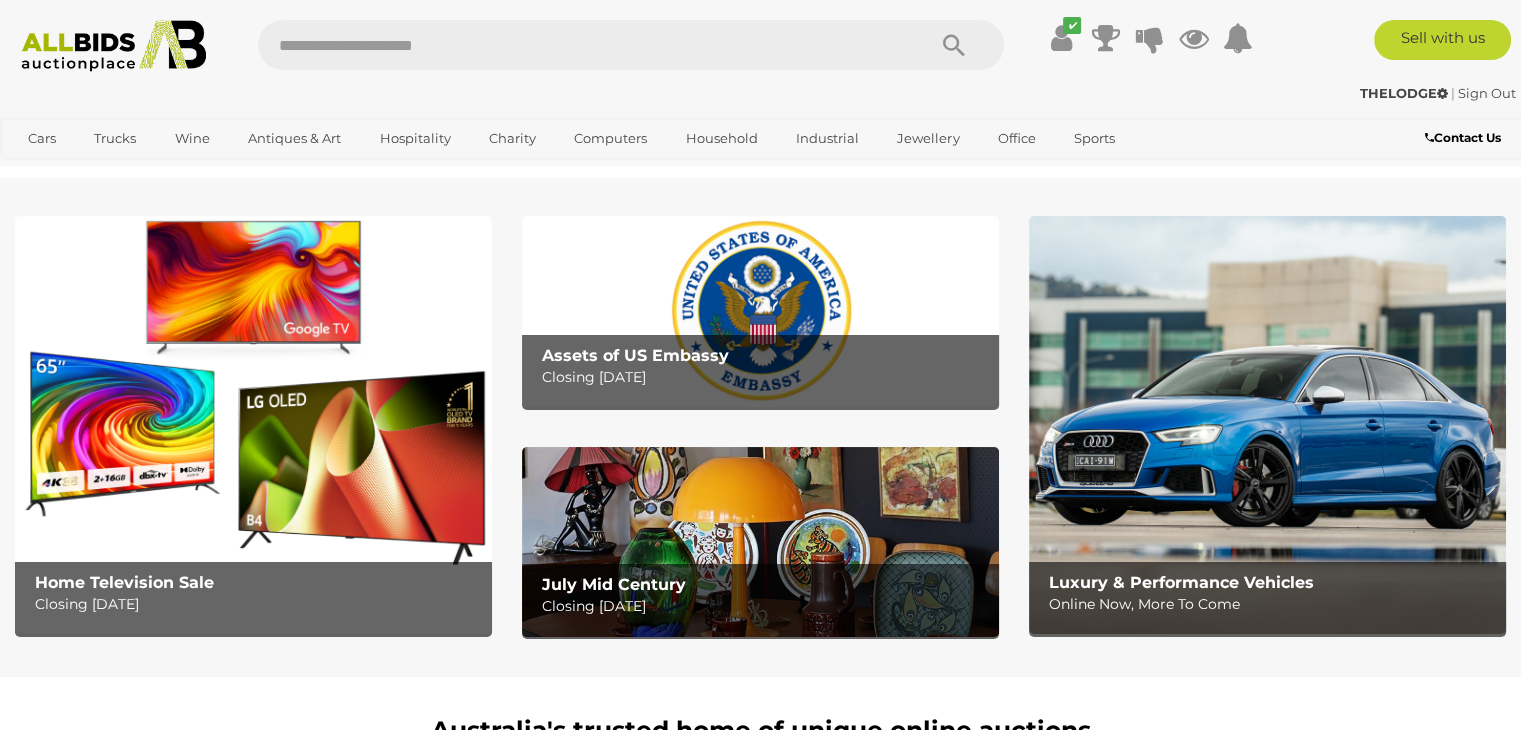 click on "Assets of US Embassy" at bounding box center (635, 355) 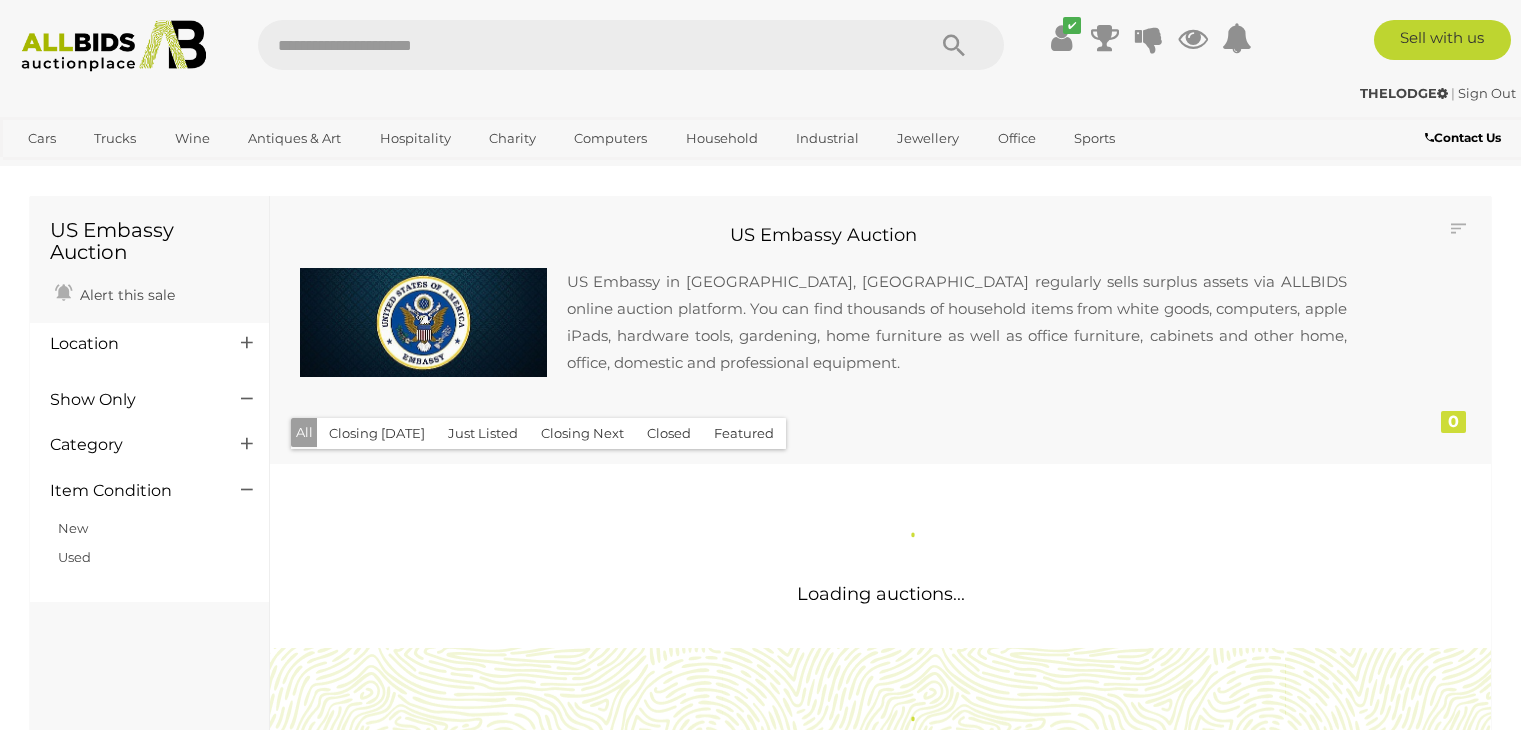 scroll, scrollTop: 0, scrollLeft: 0, axis: both 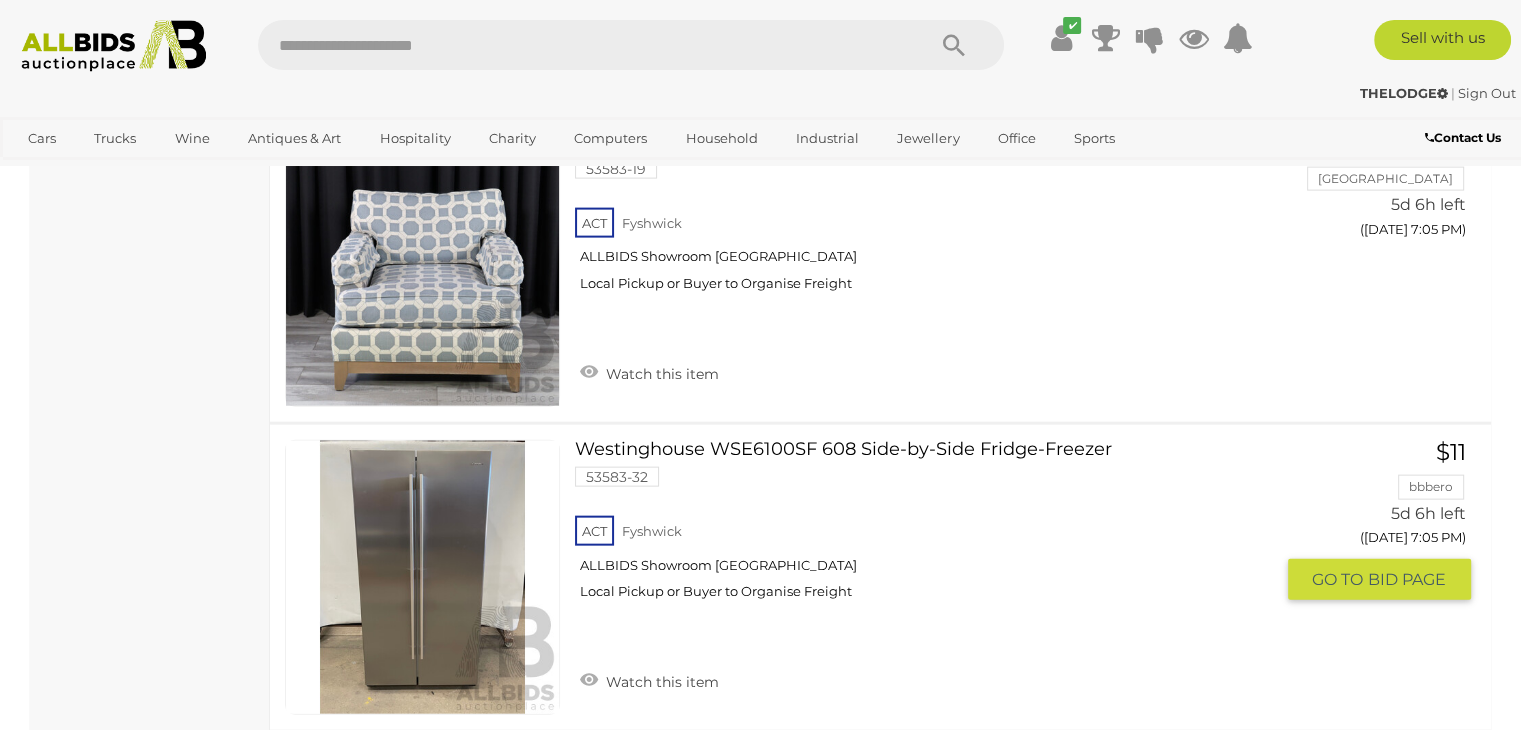 click at bounding box center (422, 577) 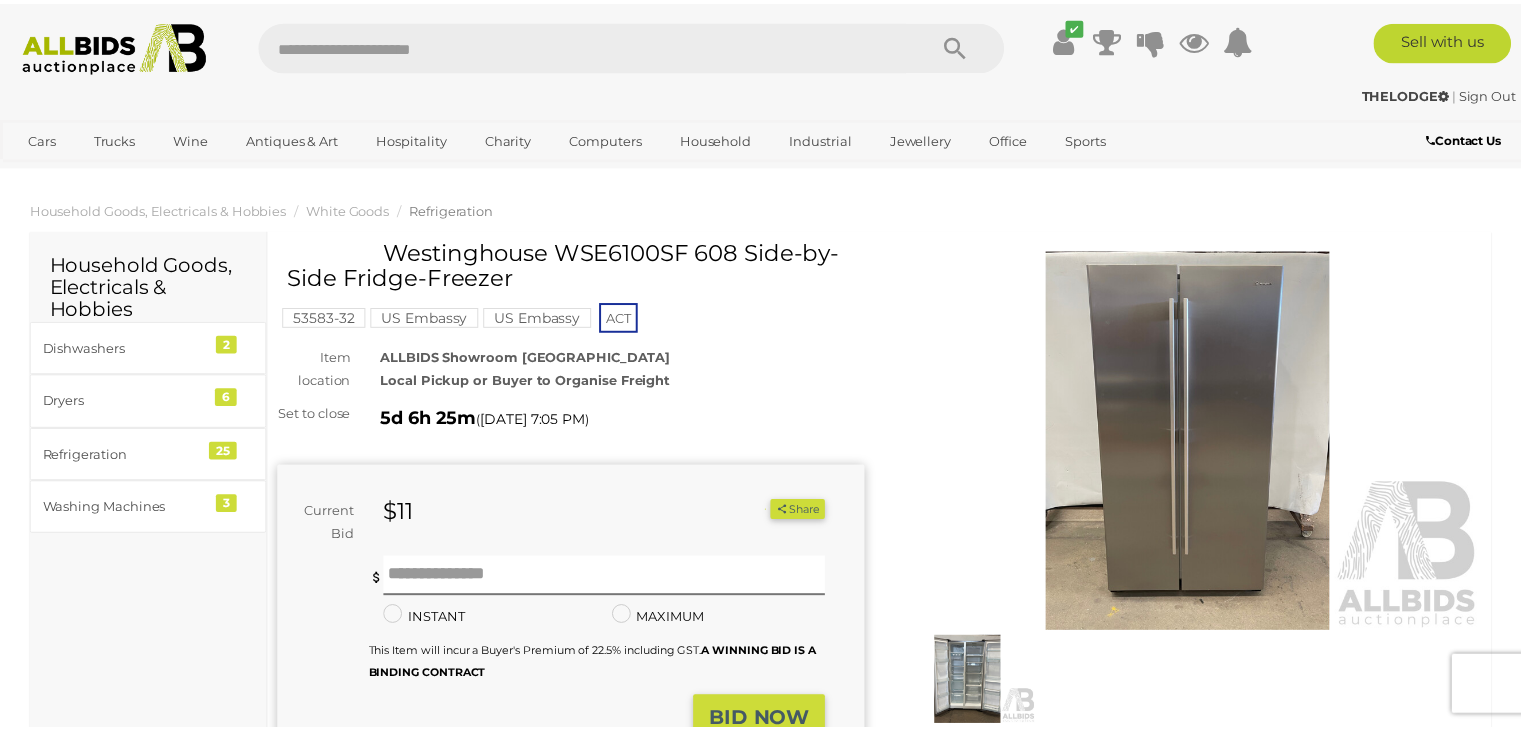 scroll, scrollTop: 0, scrollLeft: 0, axis: both 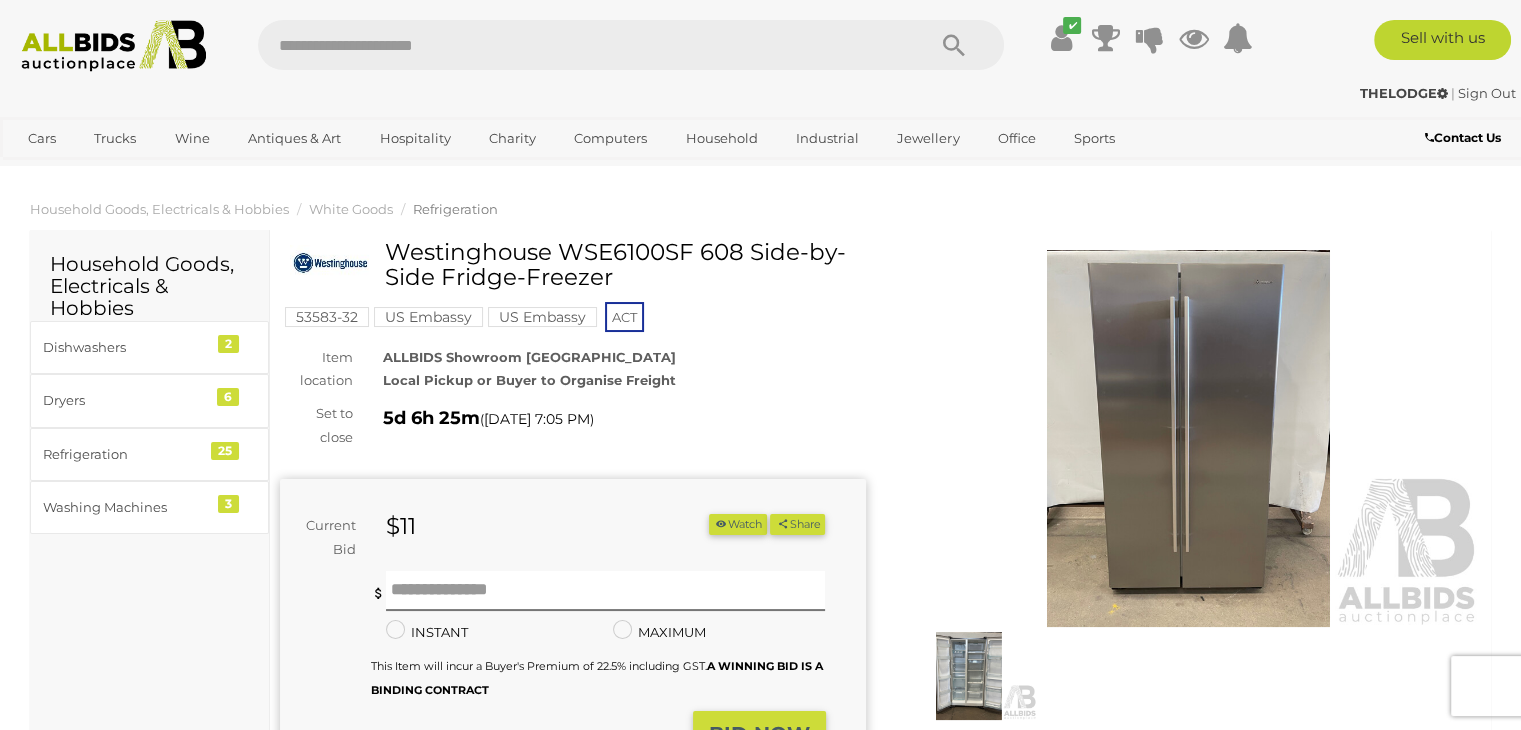 click at bounding box center [969, 676] 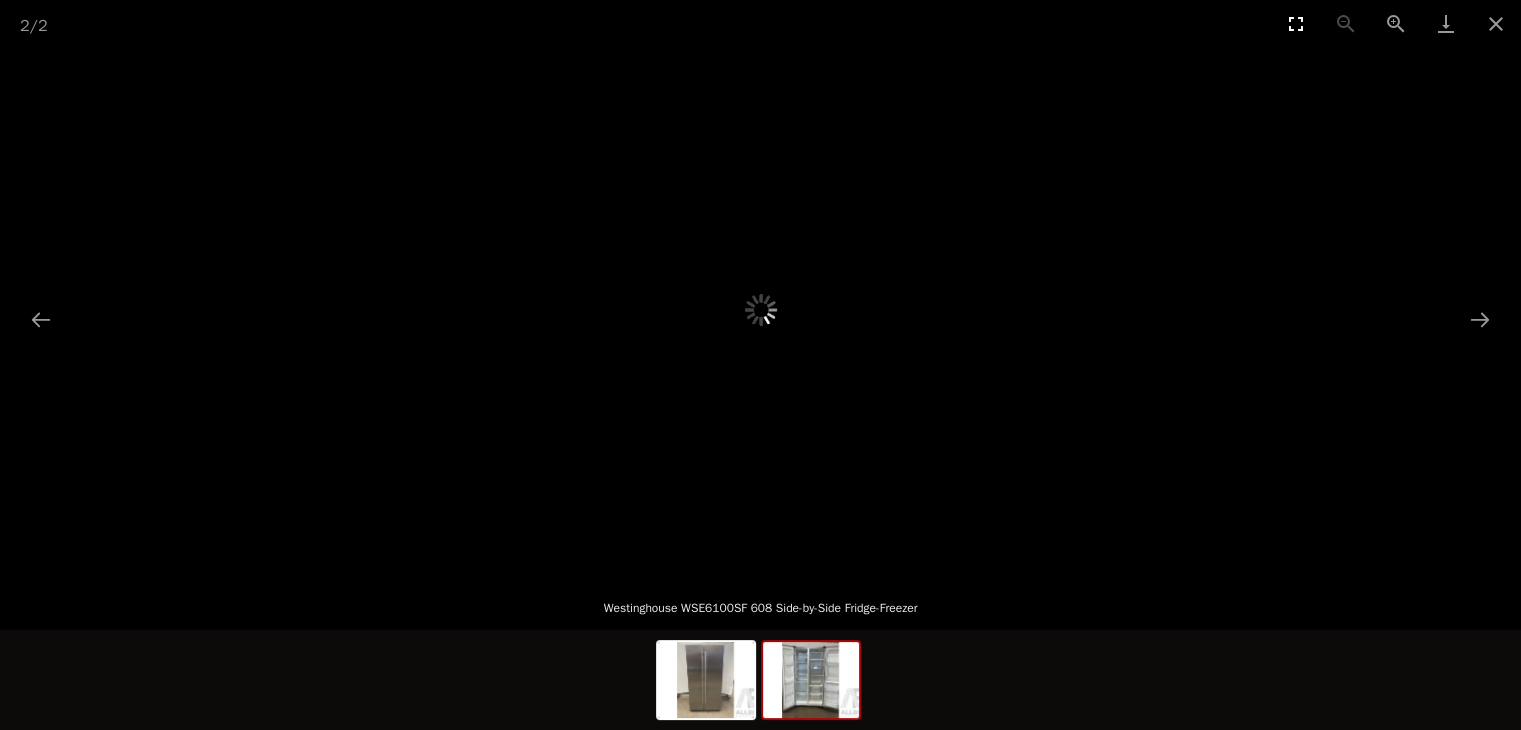 click at bounding box center (1296, 23) 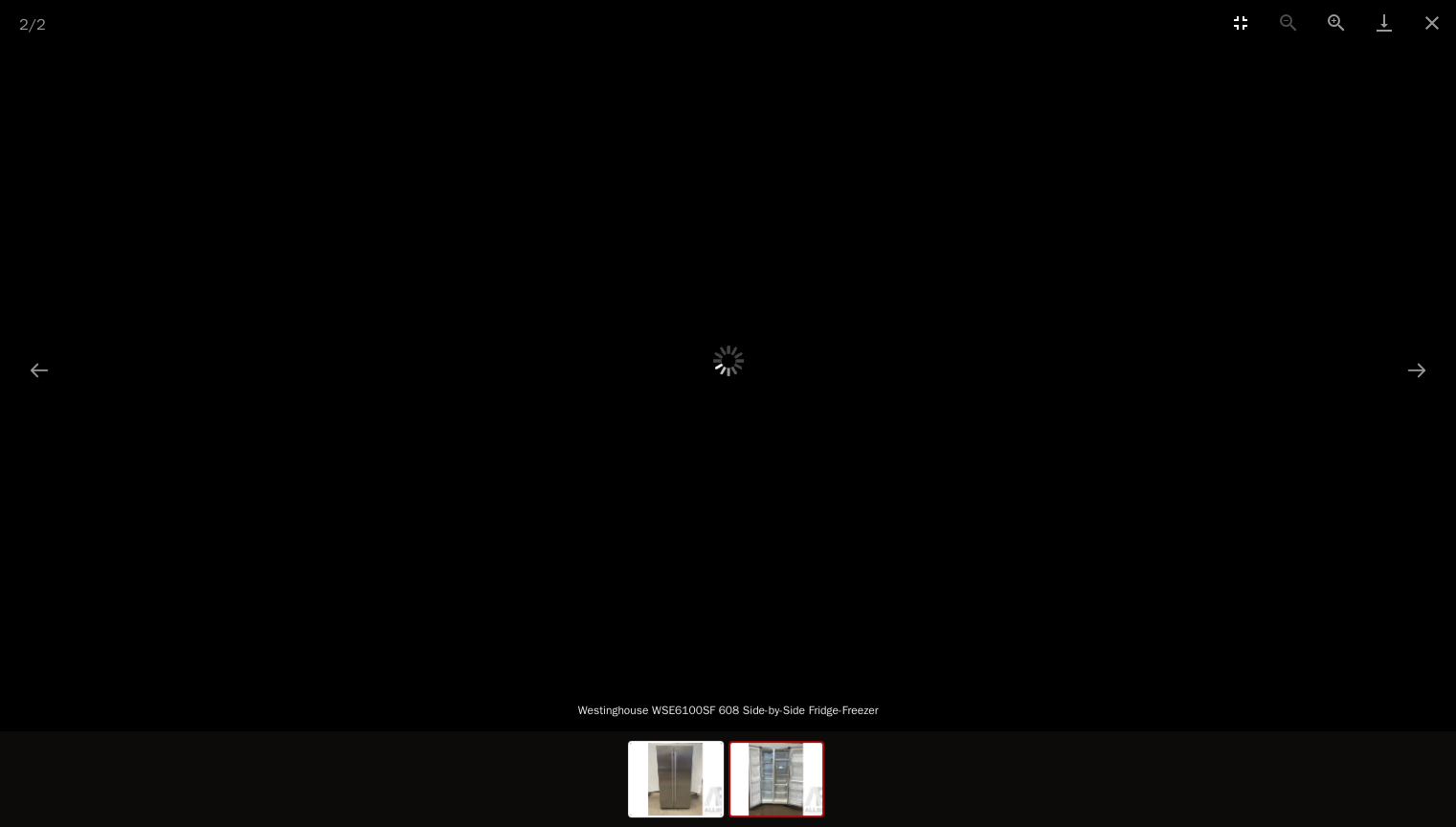 click at bounding box center (1241, 22) 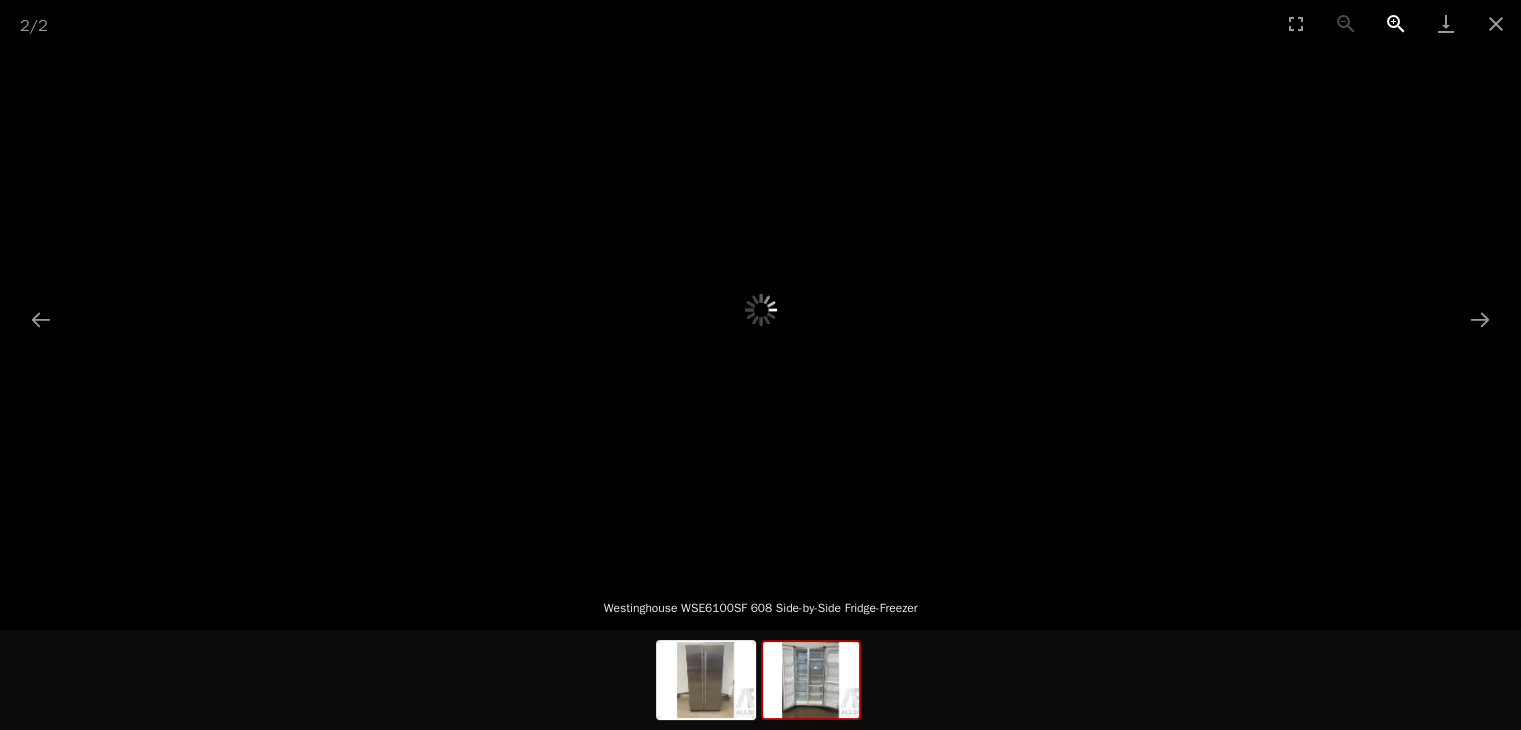 click at bounding box center [1396, 23] 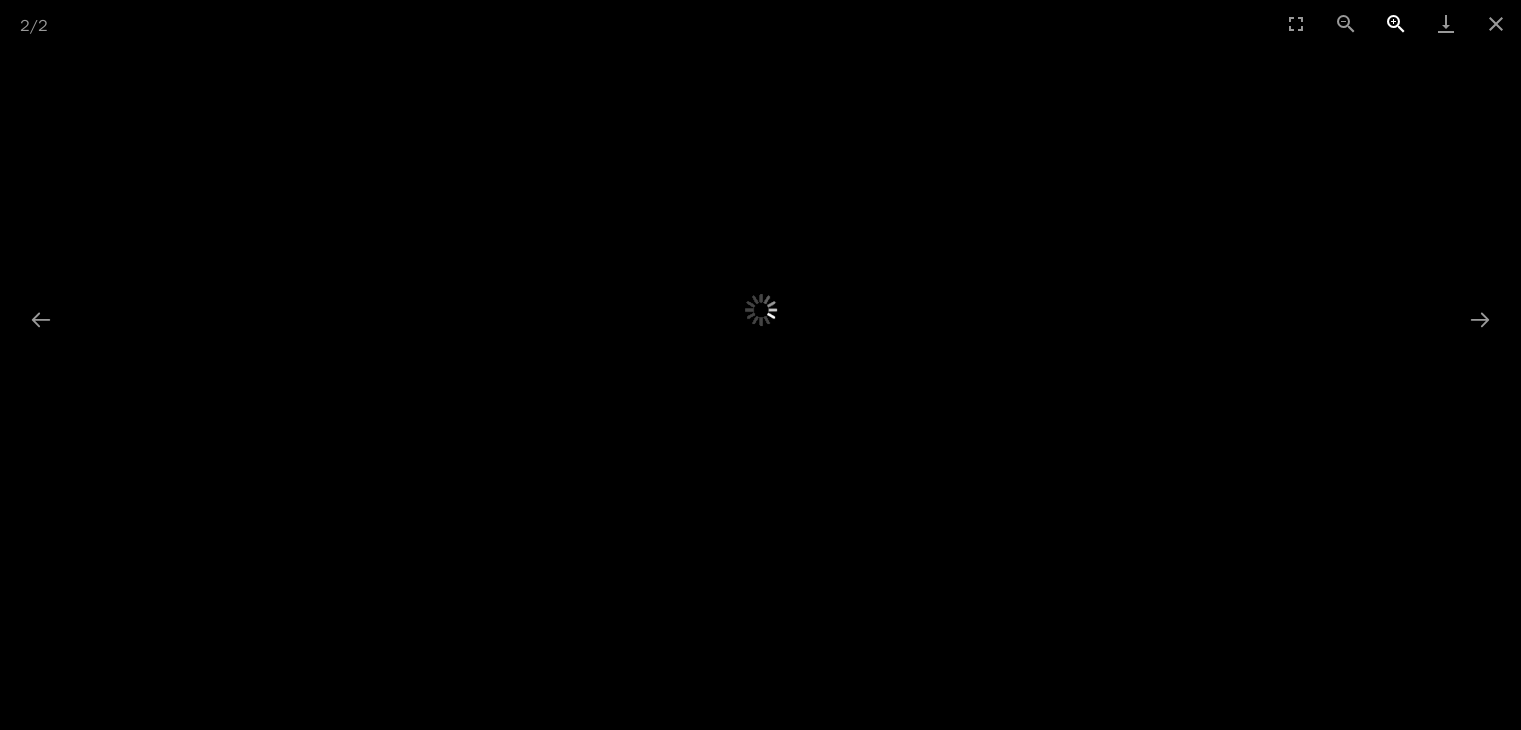 click at bounding box center [1396, 23] 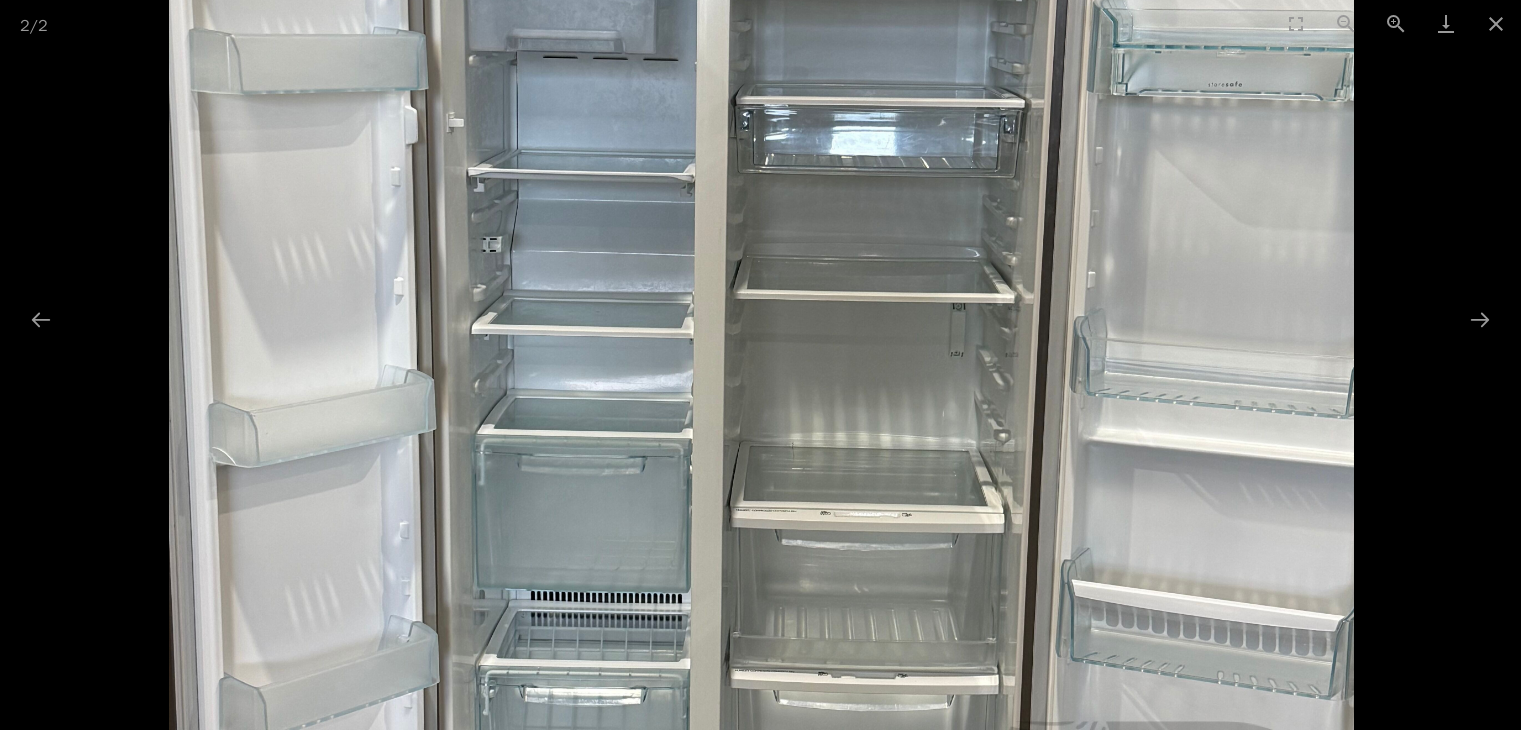 drag, startPoint x: 765, startPoint y: 372, endPoint x: 738, endPoint y: 514, distance: 144.54411 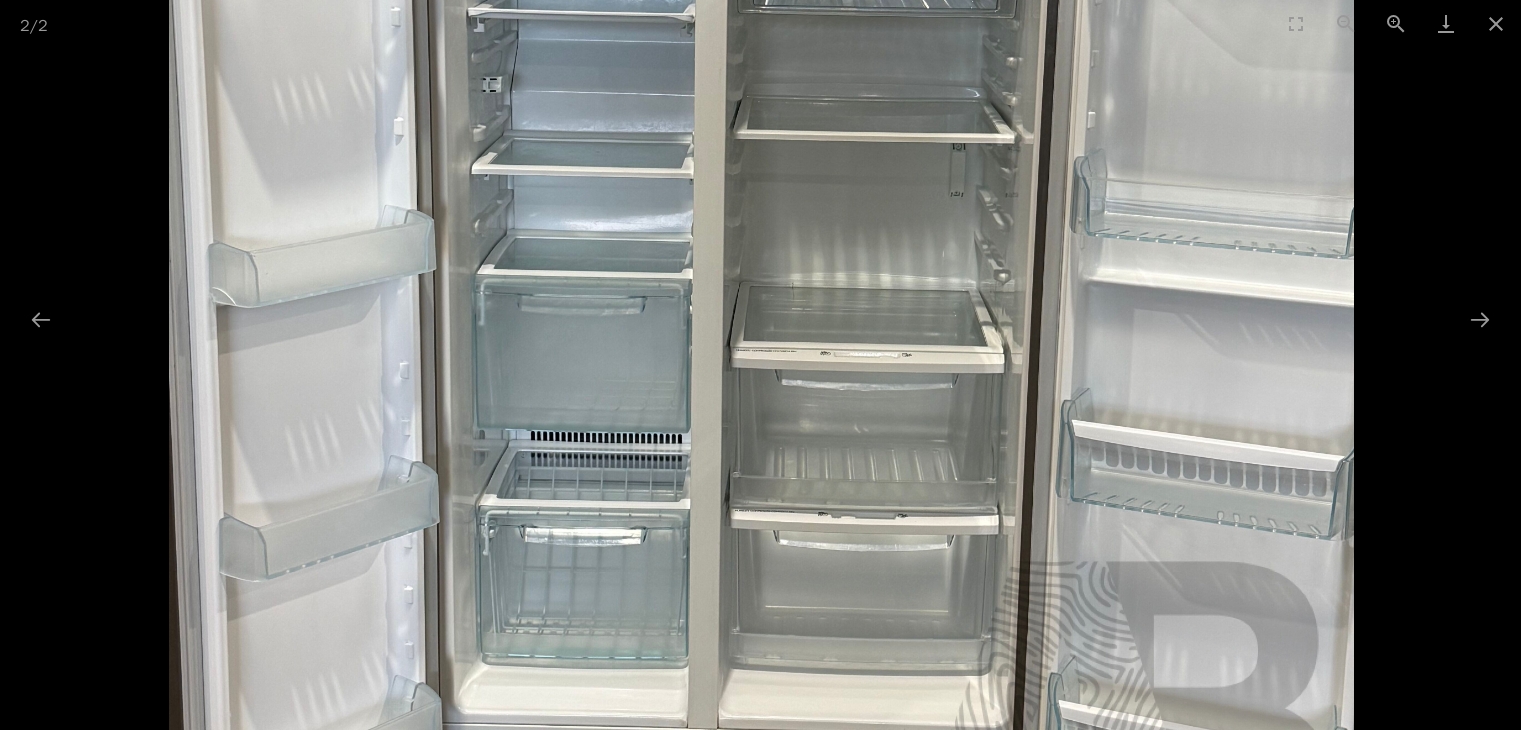 drag, startPoint x: 777, startPoint y: 293, endPoint x: 811, endPoint y: 9, distance: 286.02798 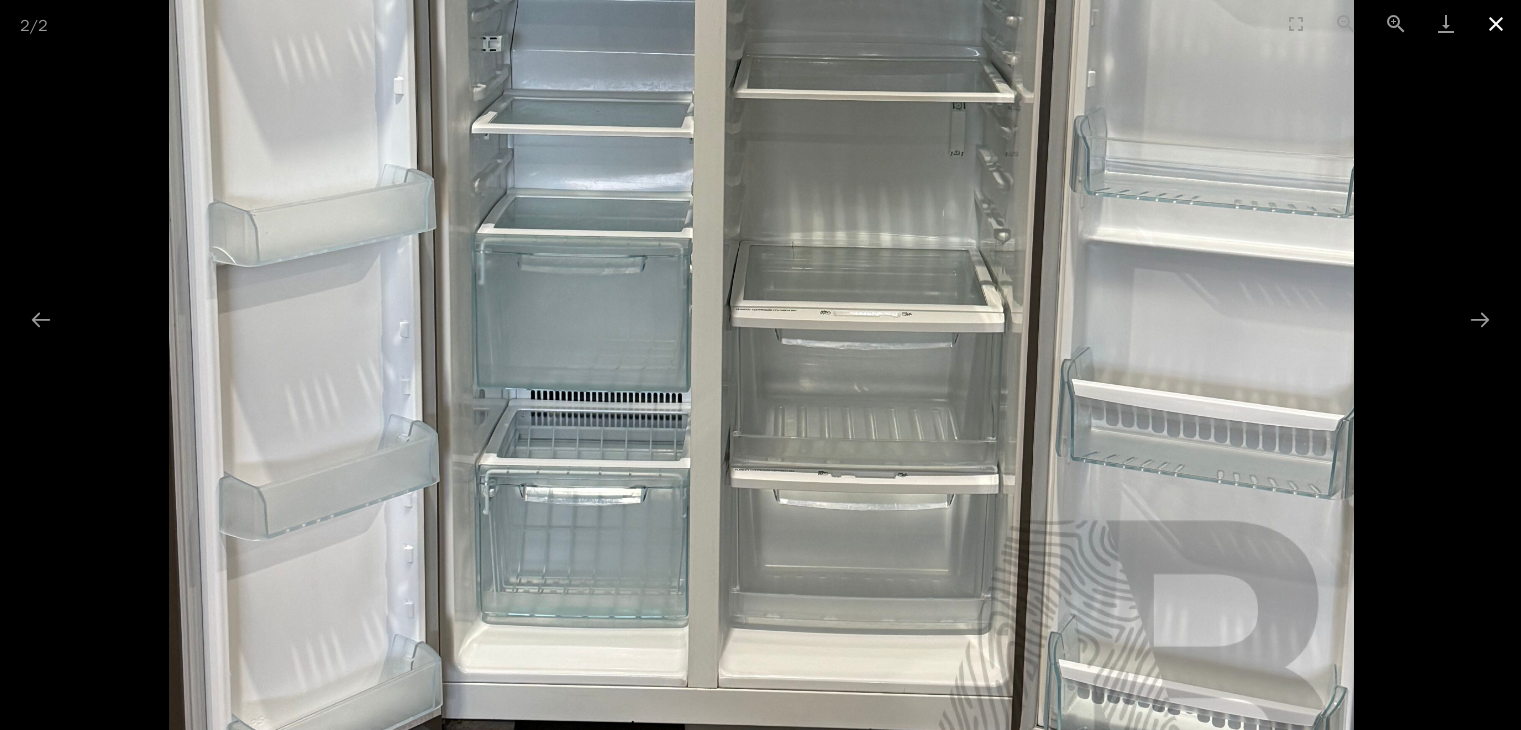 click at bounding box center (1496, 23) 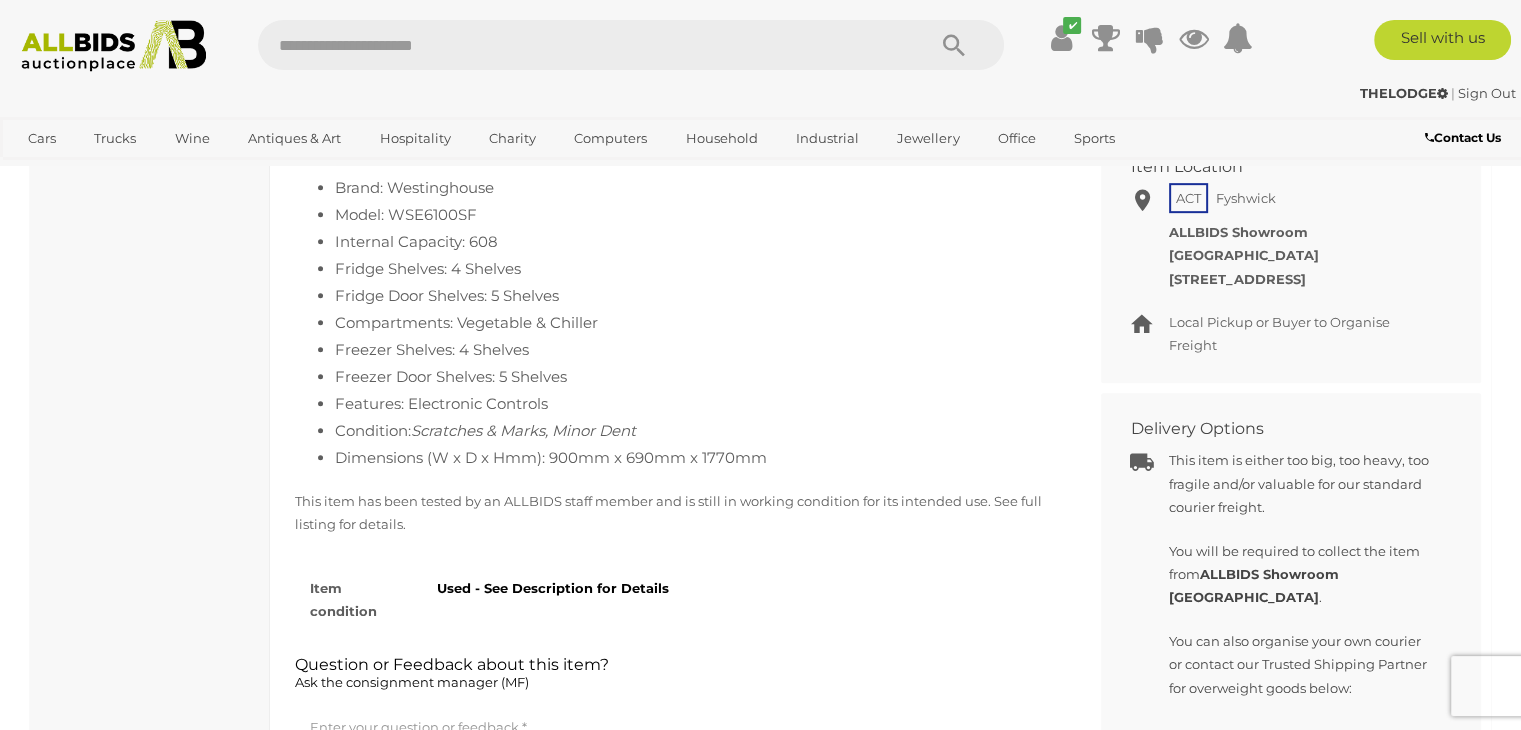 scroll, scrollTop: 1000, scrollLeft: 0, axis: vertical 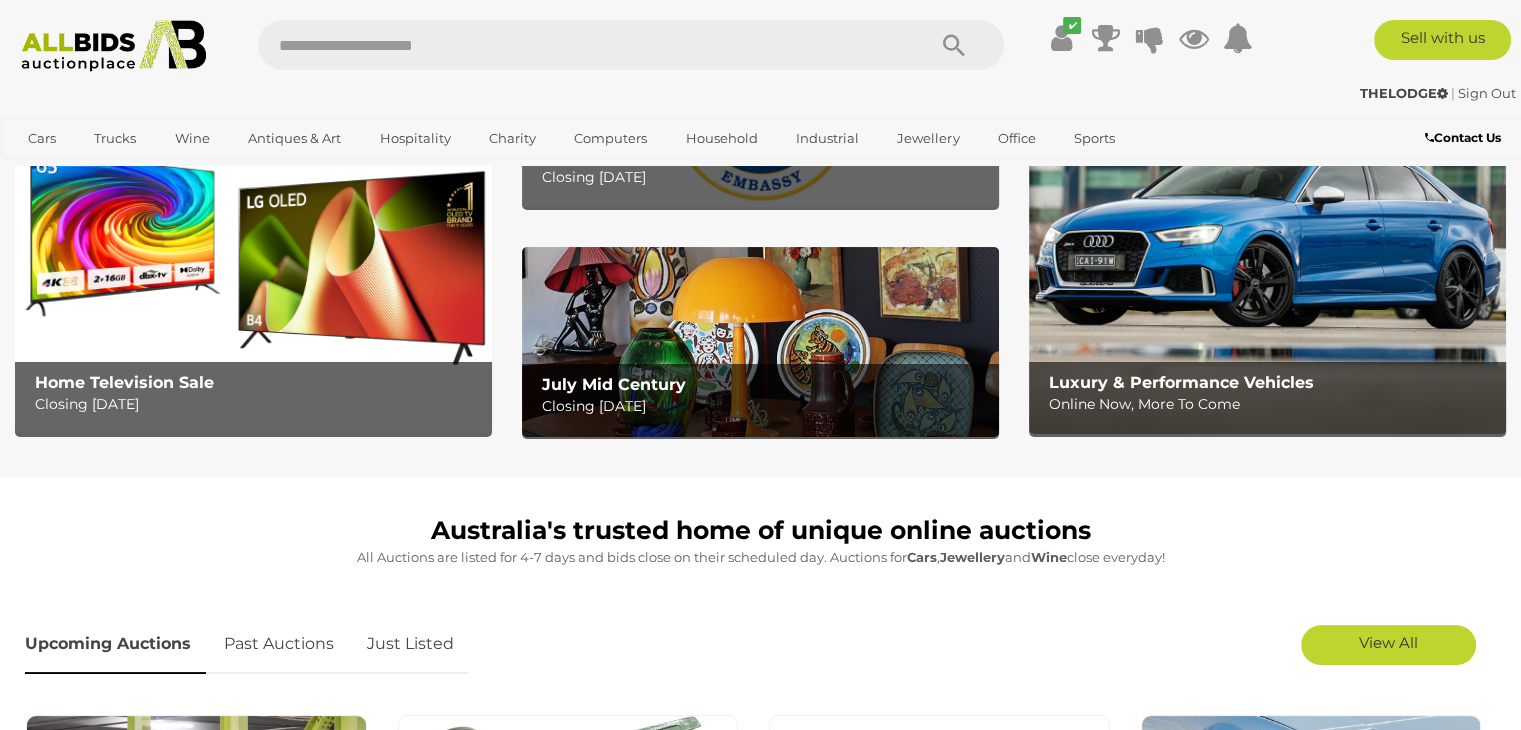 click at bounding box center [760, 342] 